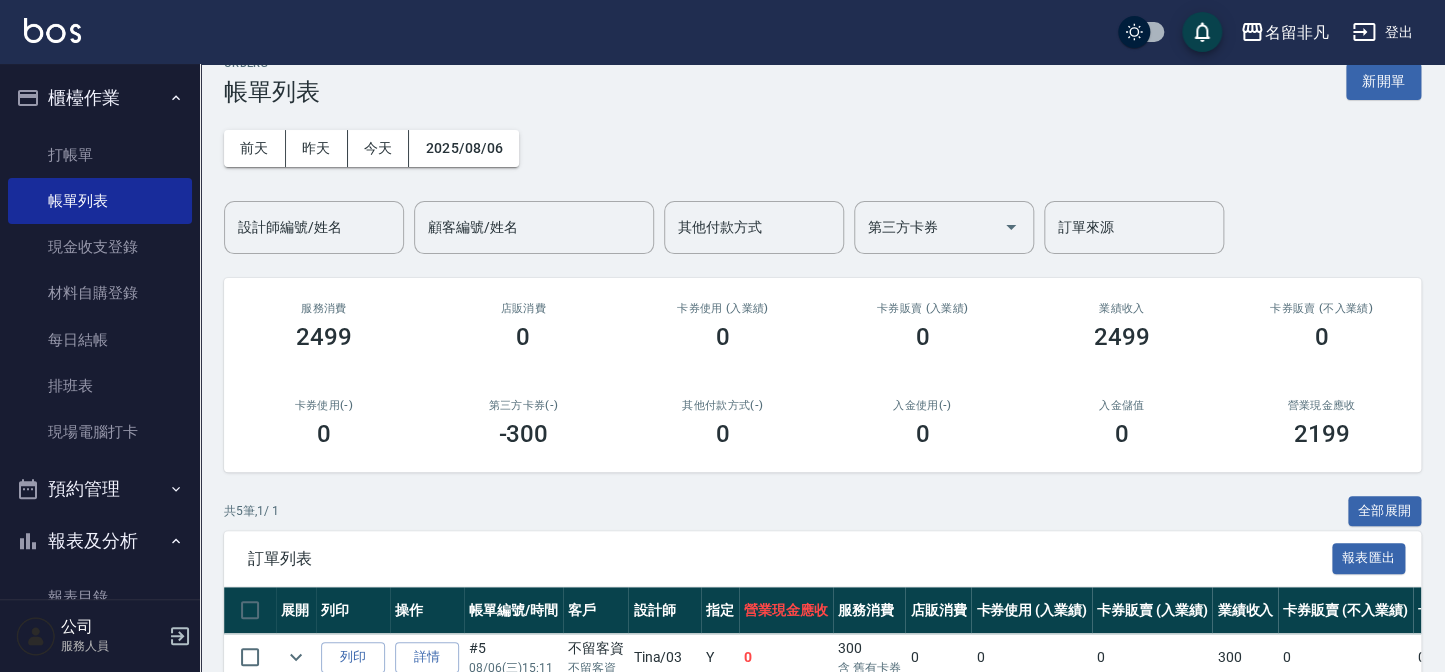 scroll, scrollTop: 0, scrollLeft: 0, axis: both 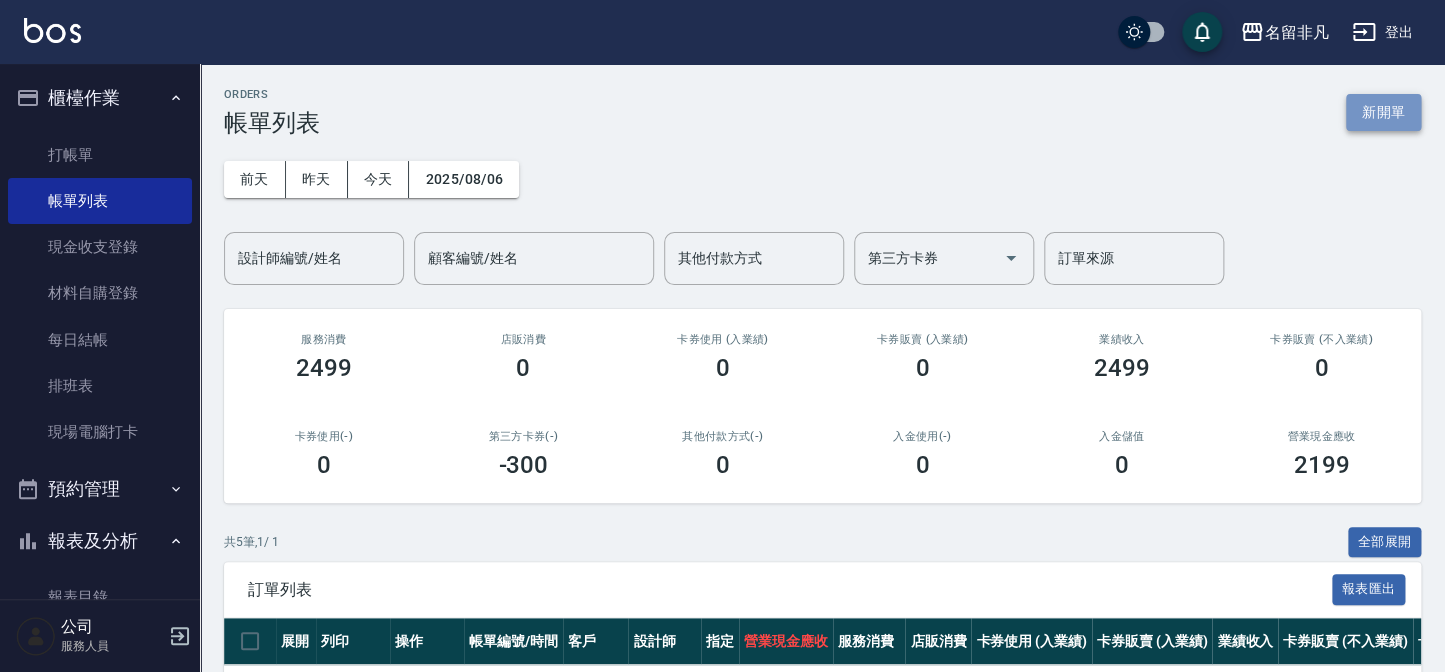click on "新開單" at bounding box center (1383, 112) 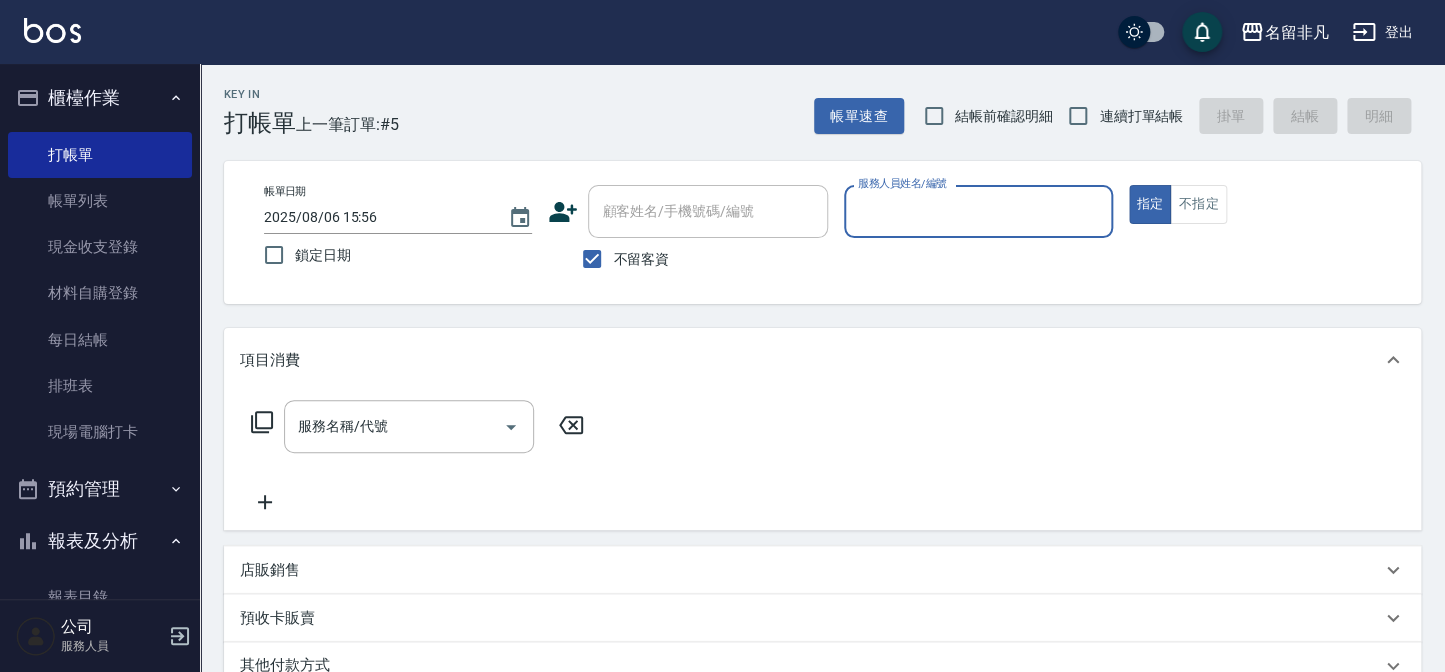 click on "服務人員姓名/編號" at bounding box center [978, 211] 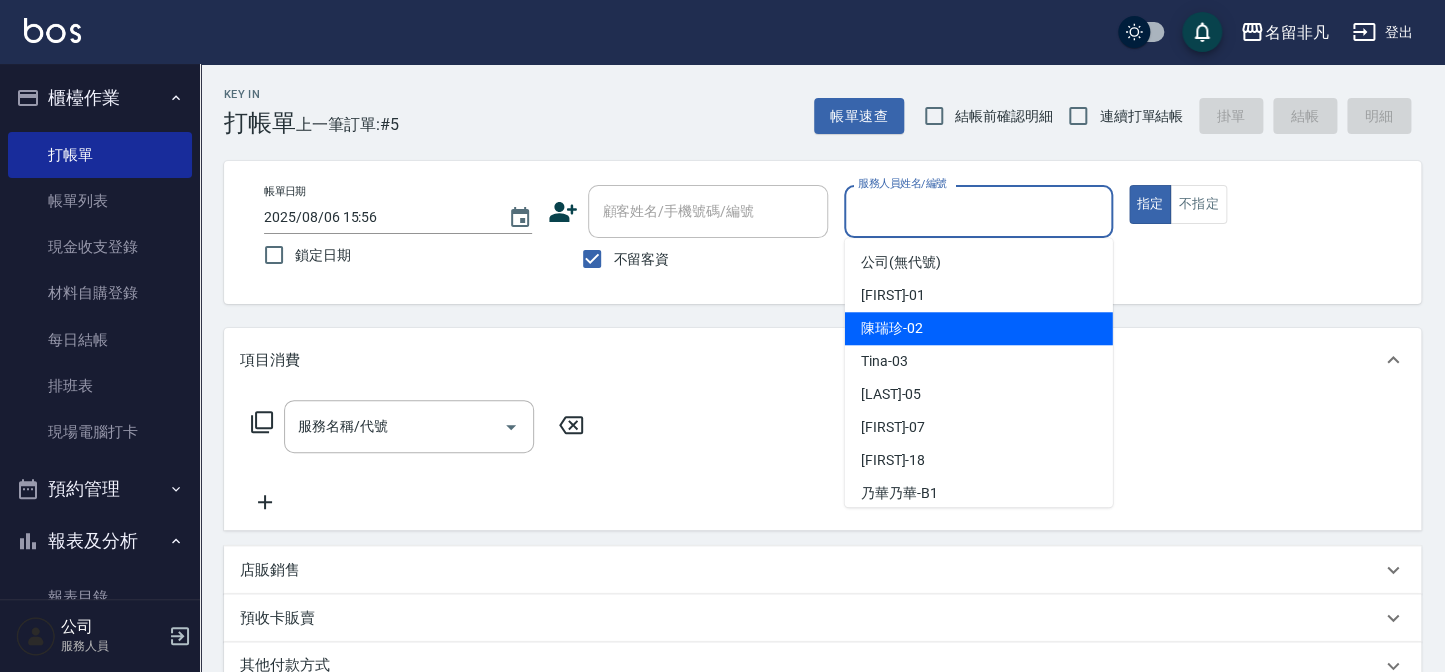 click on "[FIRST] - [AGE]" at bounding box center [979, 328] 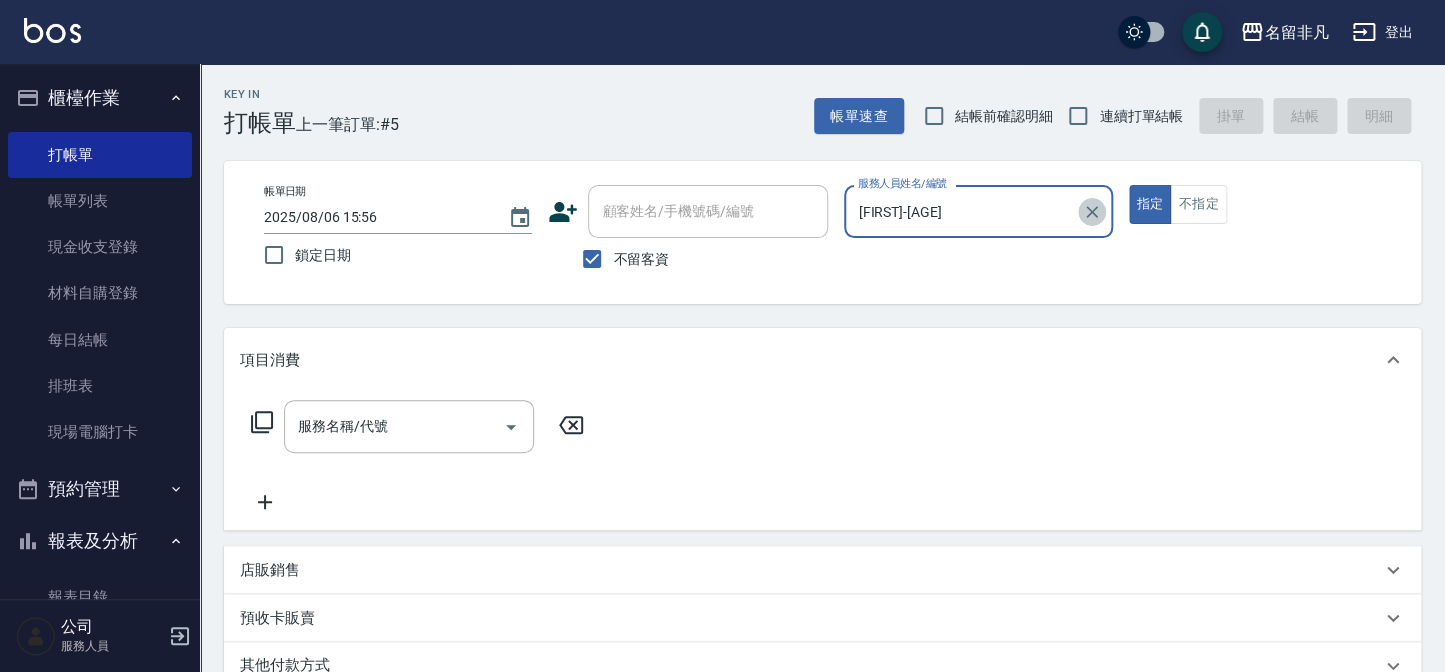 click 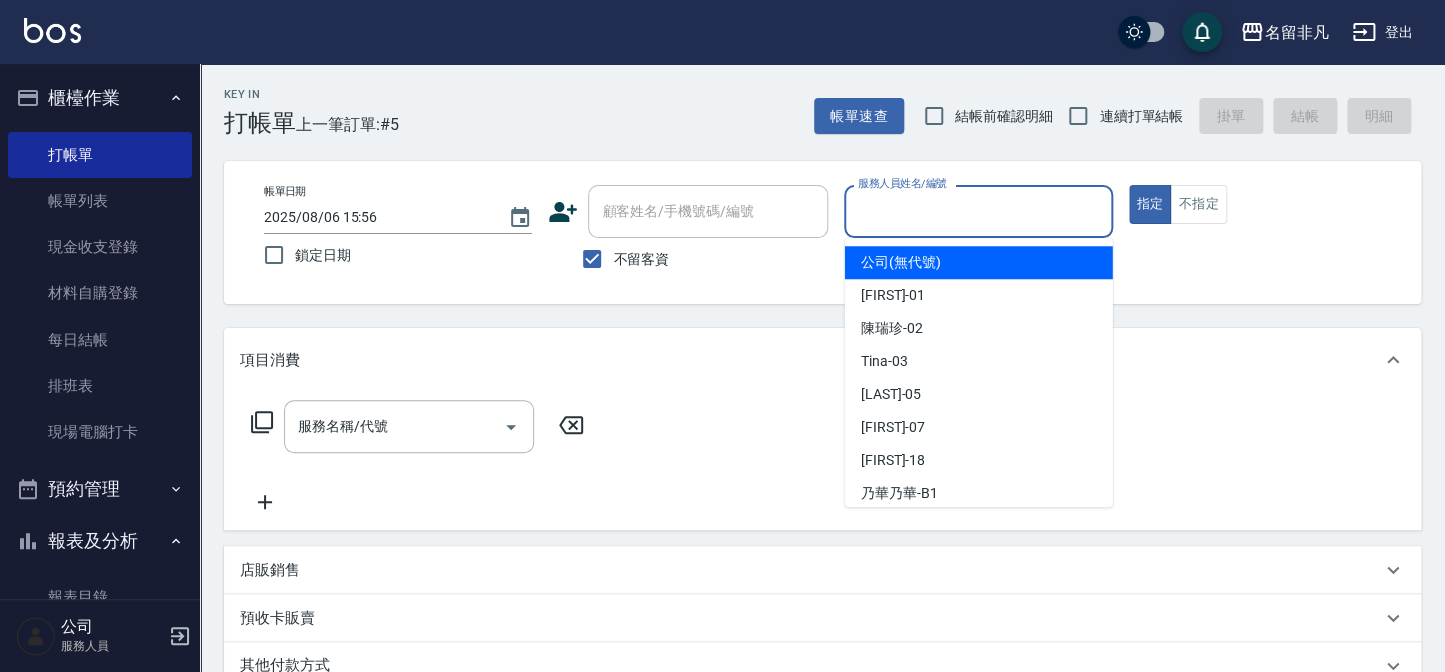 click on "服務人員姓名/編號" at bounding box center [978, 211] 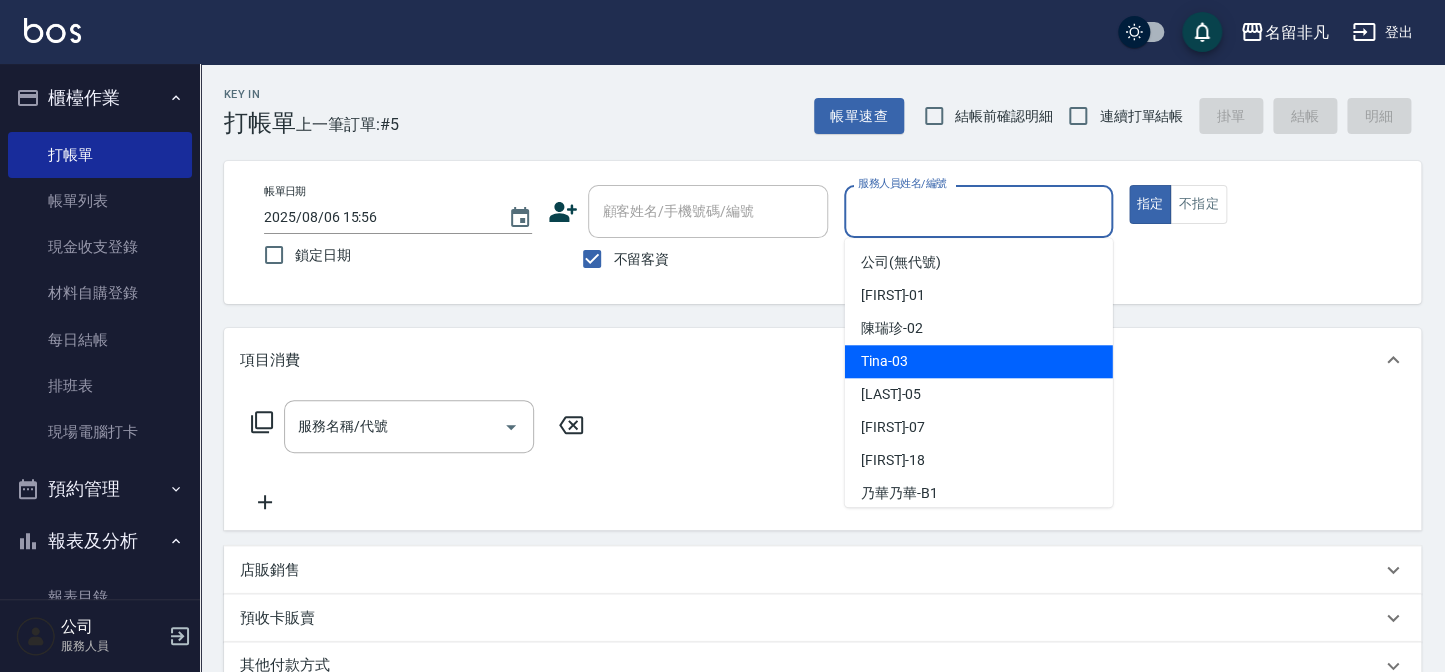 click on "[FIRST] - [AGE]" at bounding box center [979, 361] 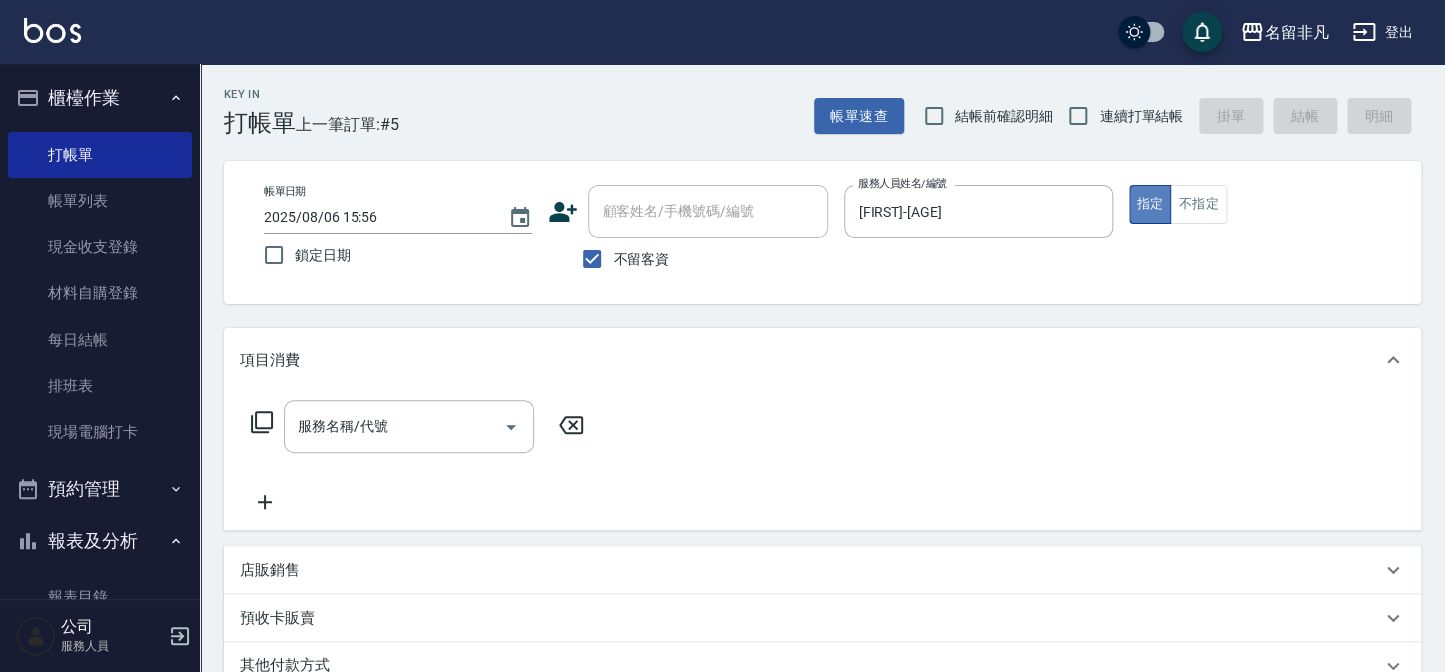 click on "指定" at bounding box center [1150, 204] 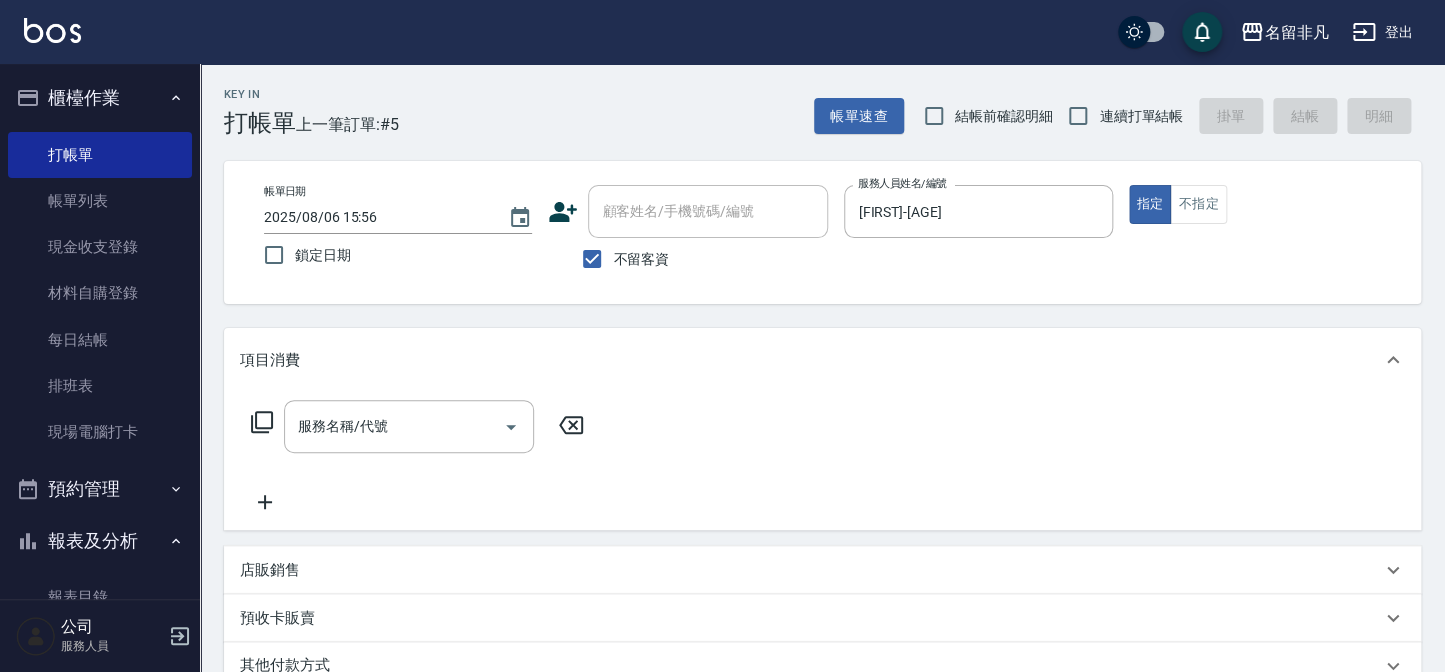 click 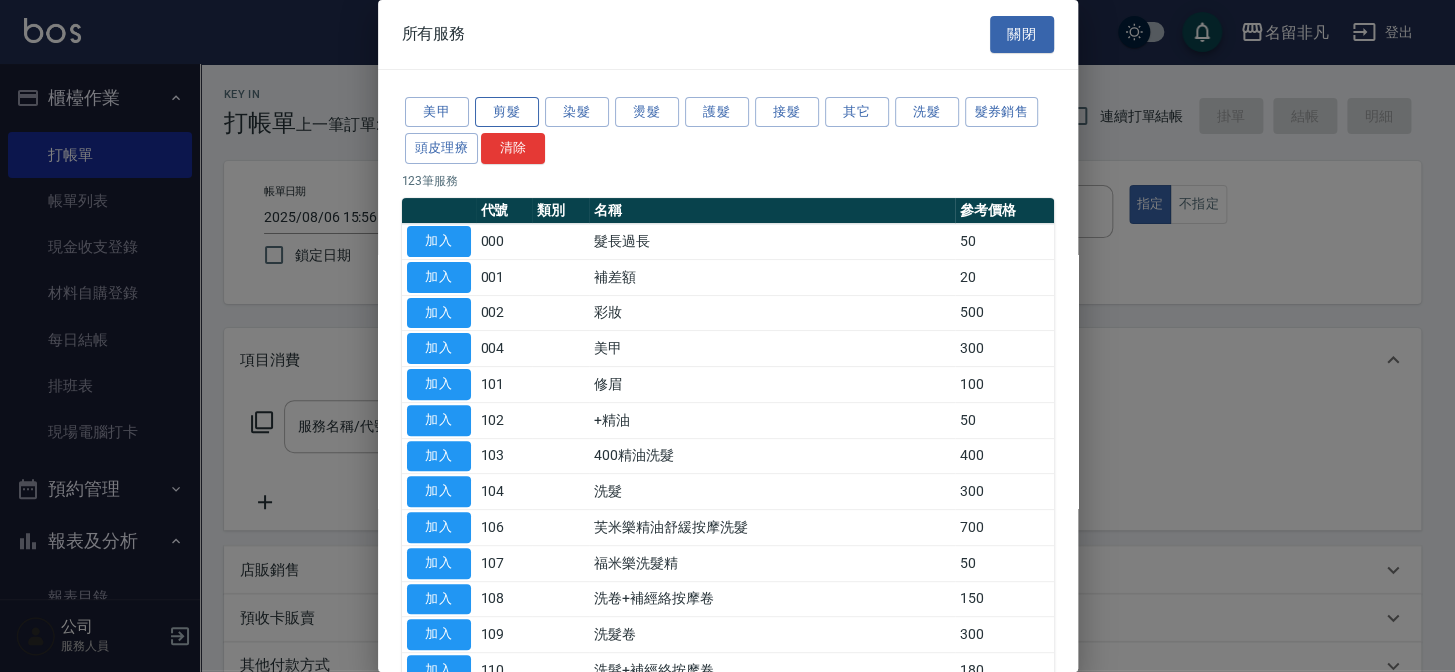 click on "剪髮" at bounding box center [507, 112] 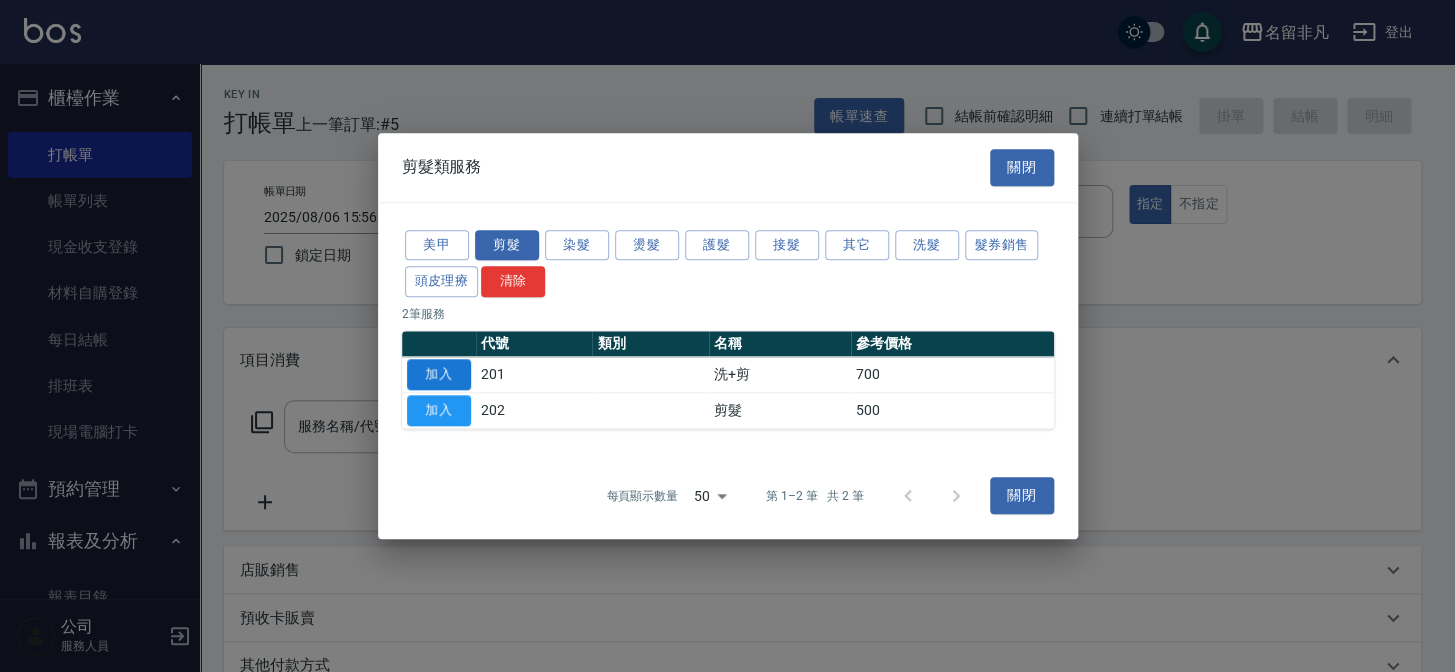 click on "加入" at bounding box center [439, 374] 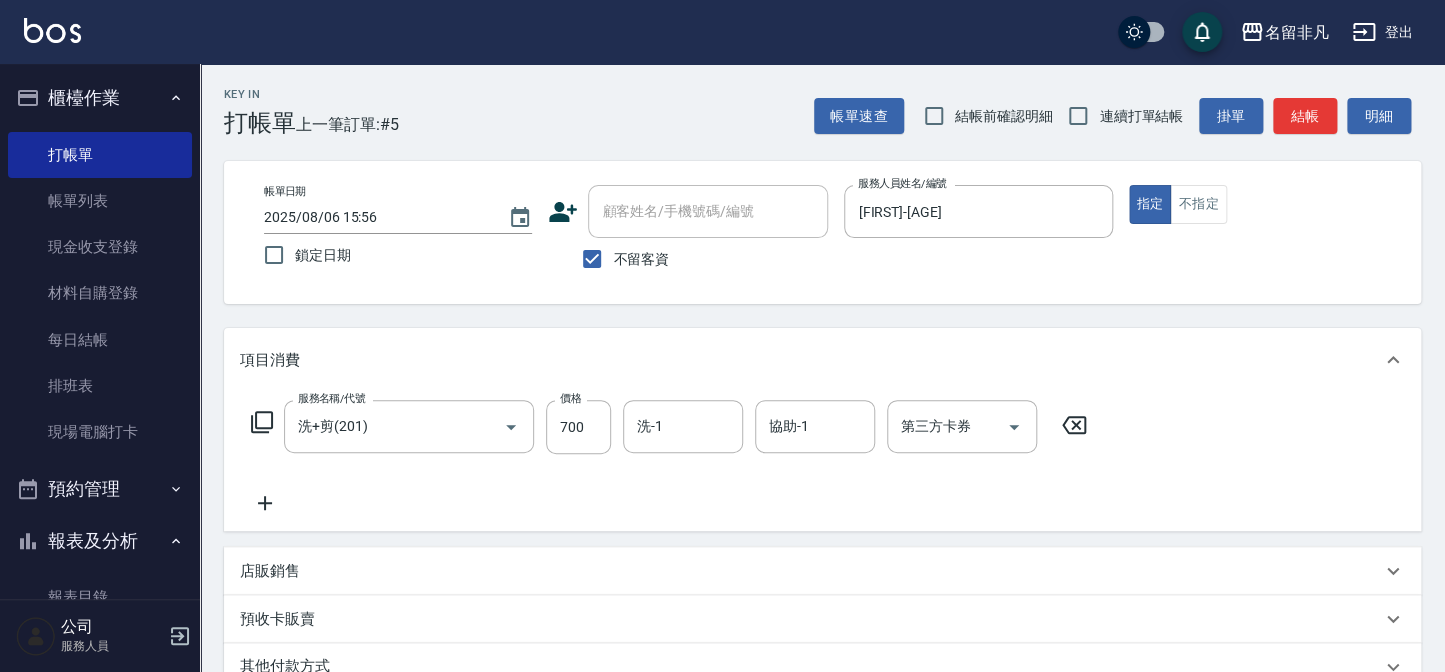 click 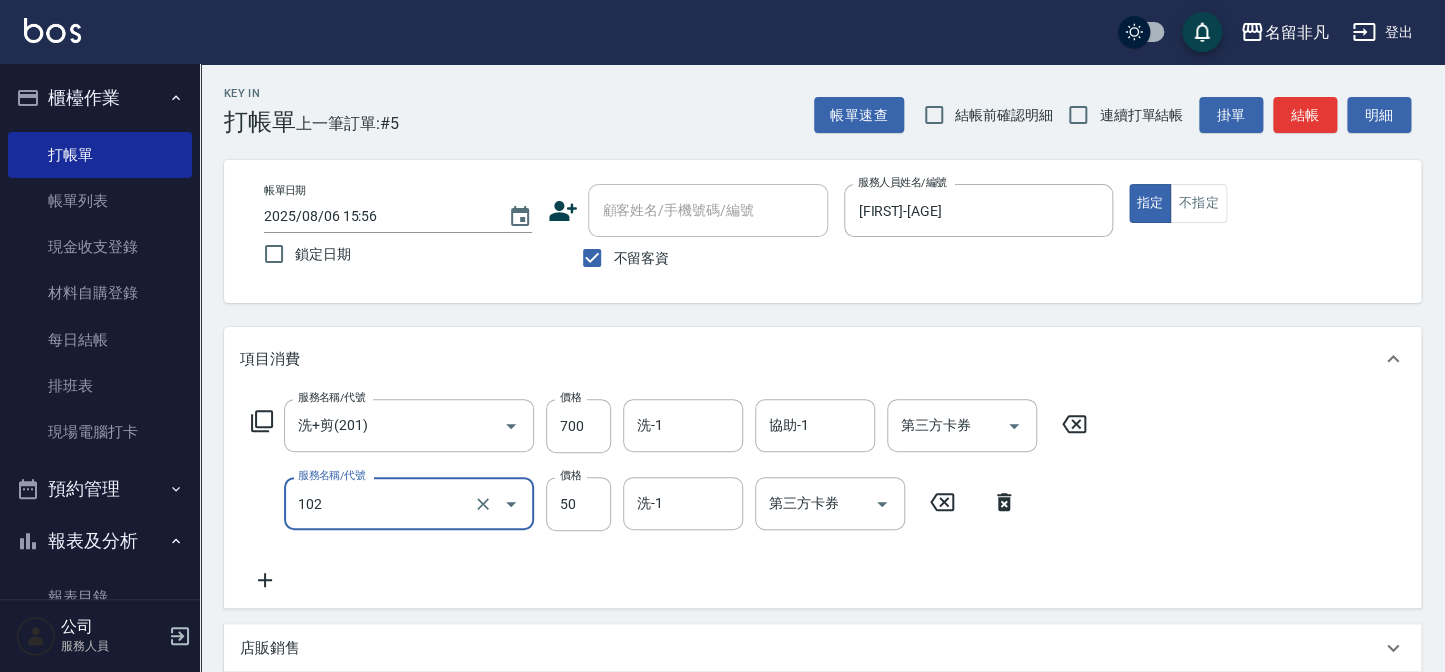 scroll, scrollTop: 0, scrollLeft: 0, axis: both 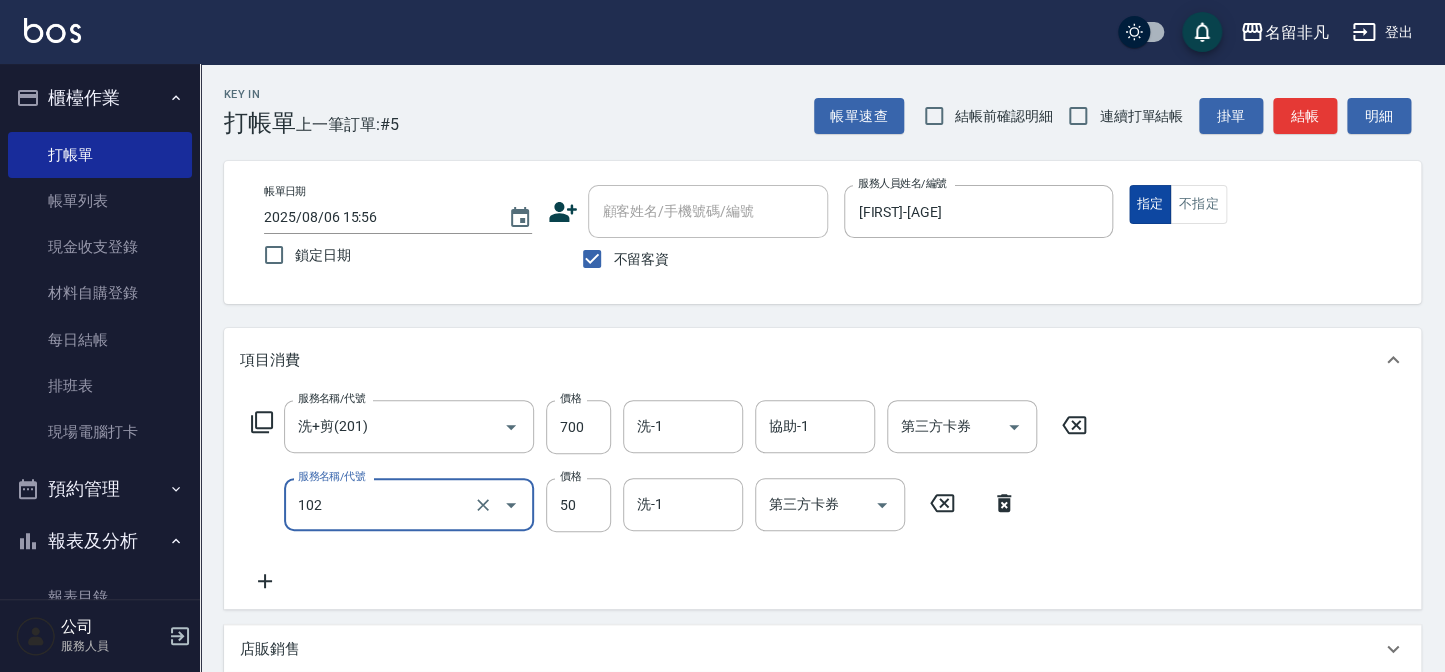type on "+精油(102)" 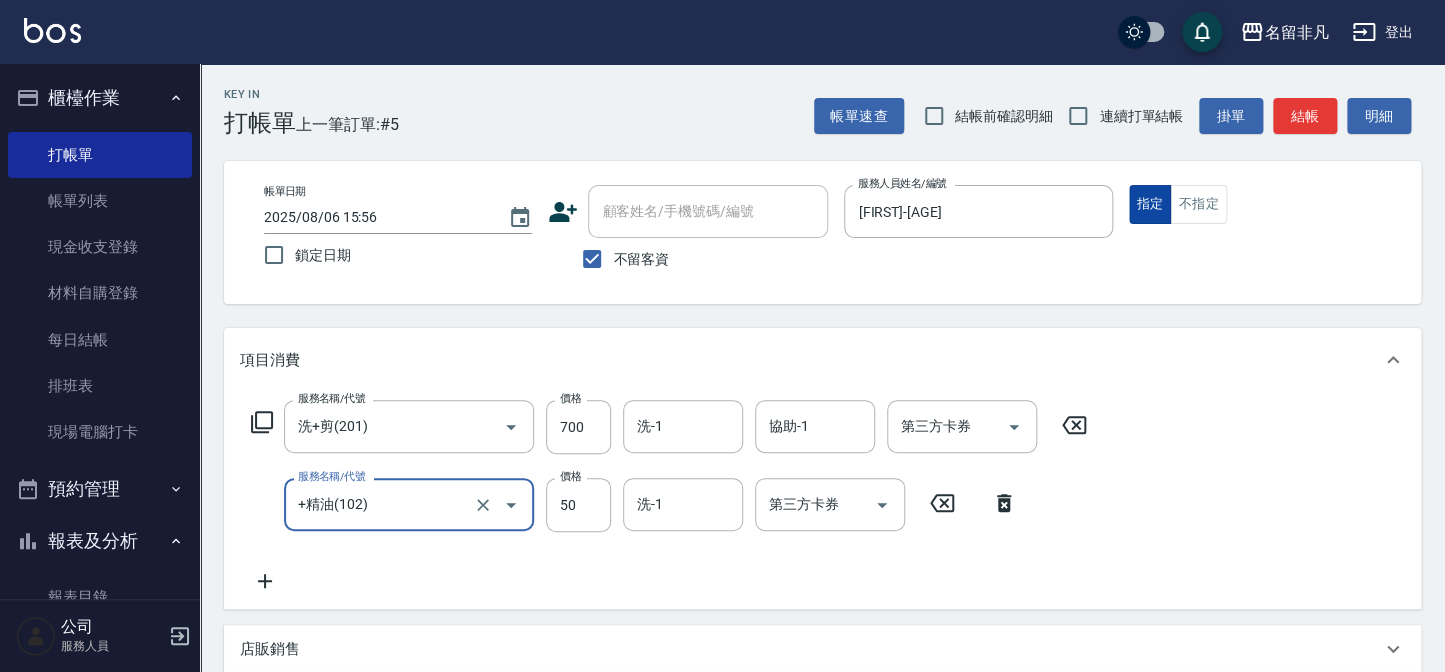 click on "指定" at bounding box center (1150, 204) 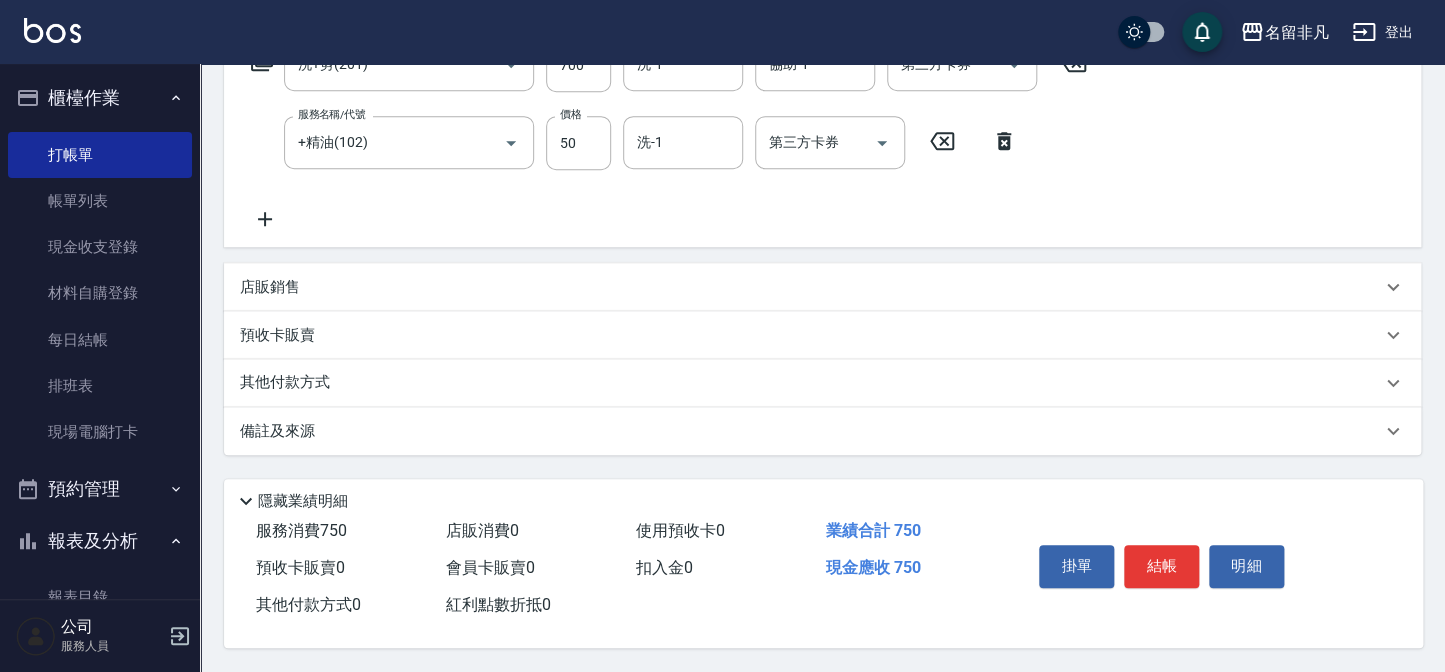 scroll, scrollTop: 367, scrollLeft: 0, axis: vertical 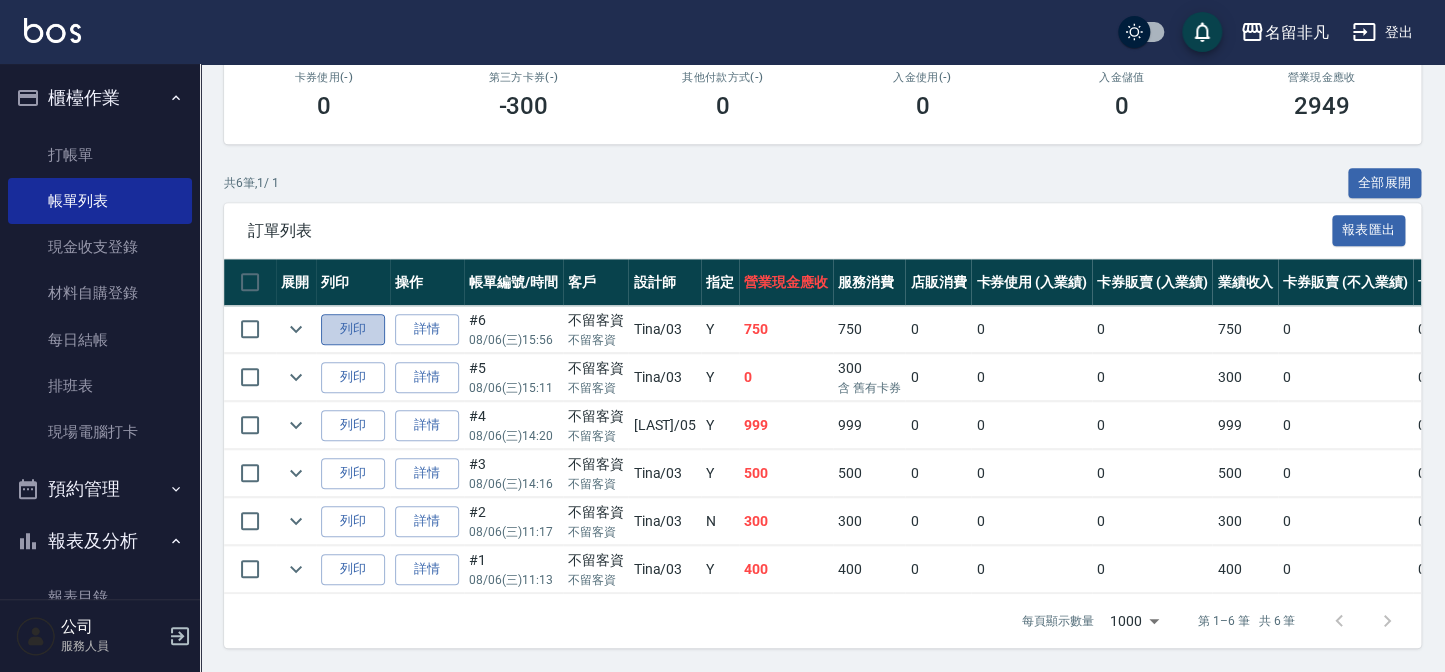 click on "列印" at bounding box center [353, 329] 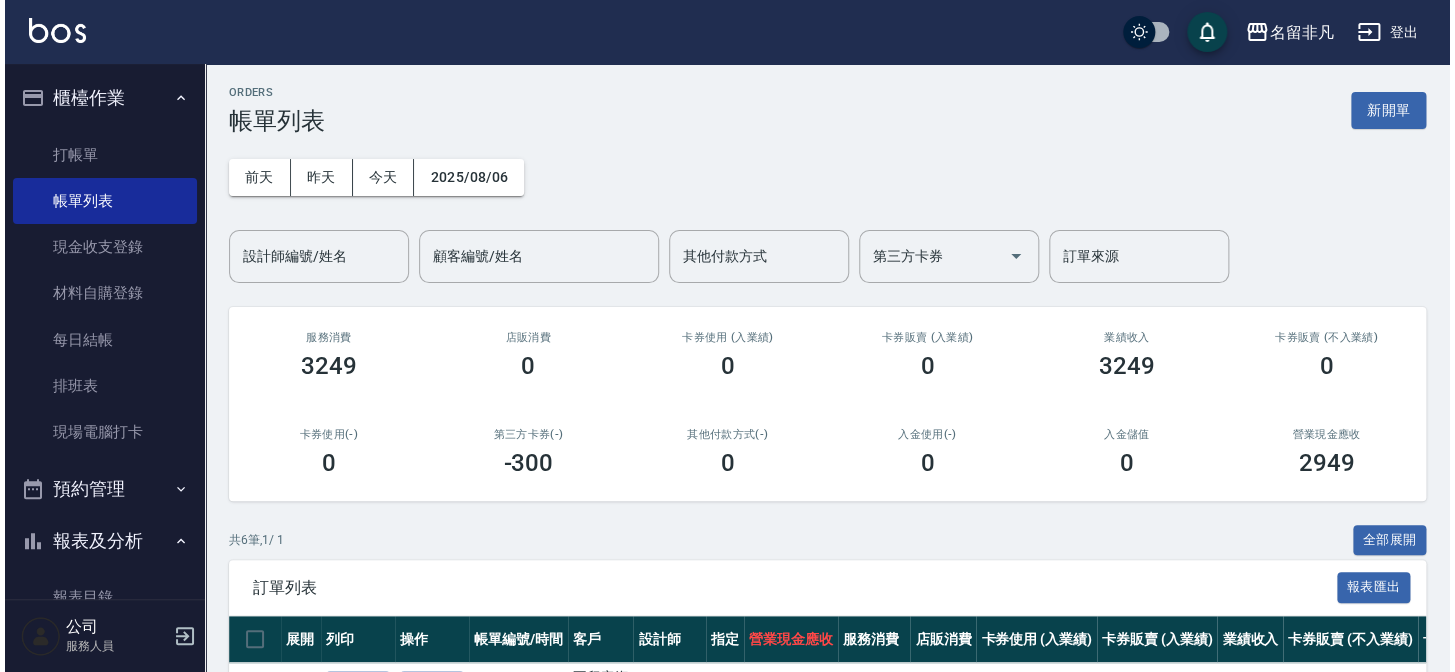 scroll, scrollTop: 0, scrollLeft: 0, axis: both 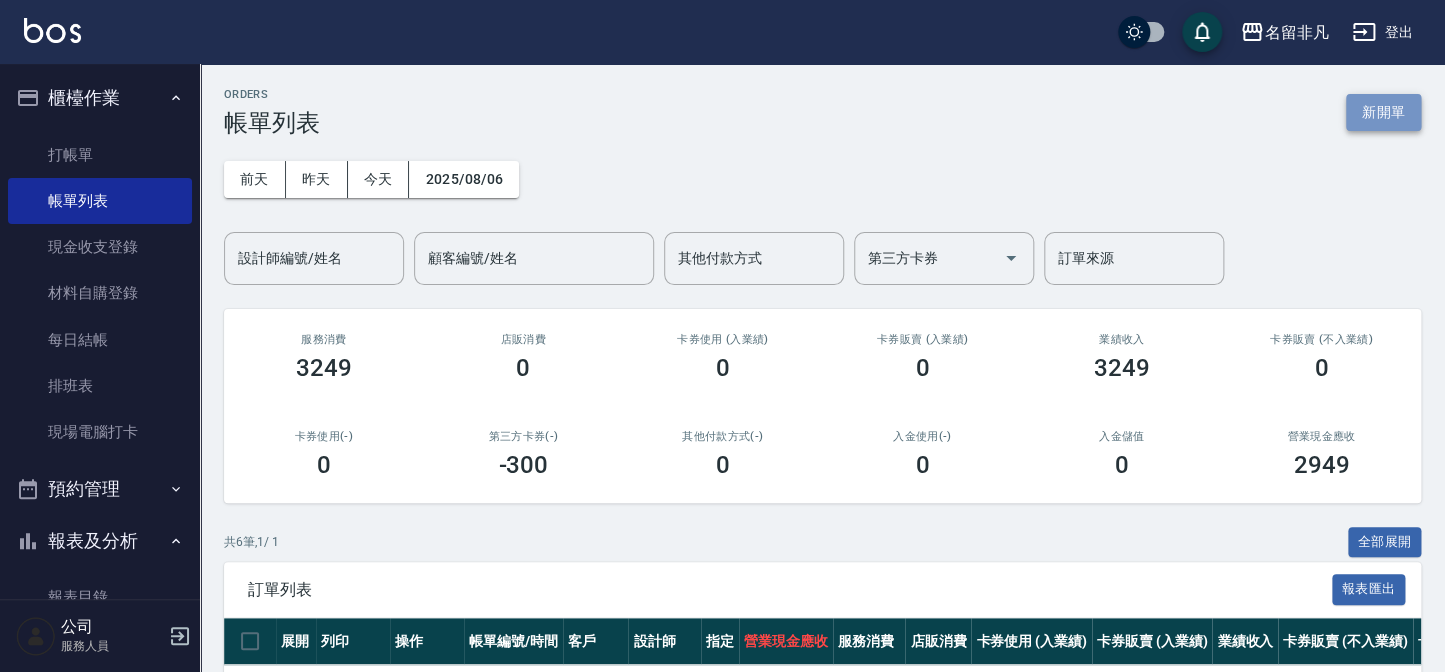 click on "新開單" at bounding box center [1383, 112] 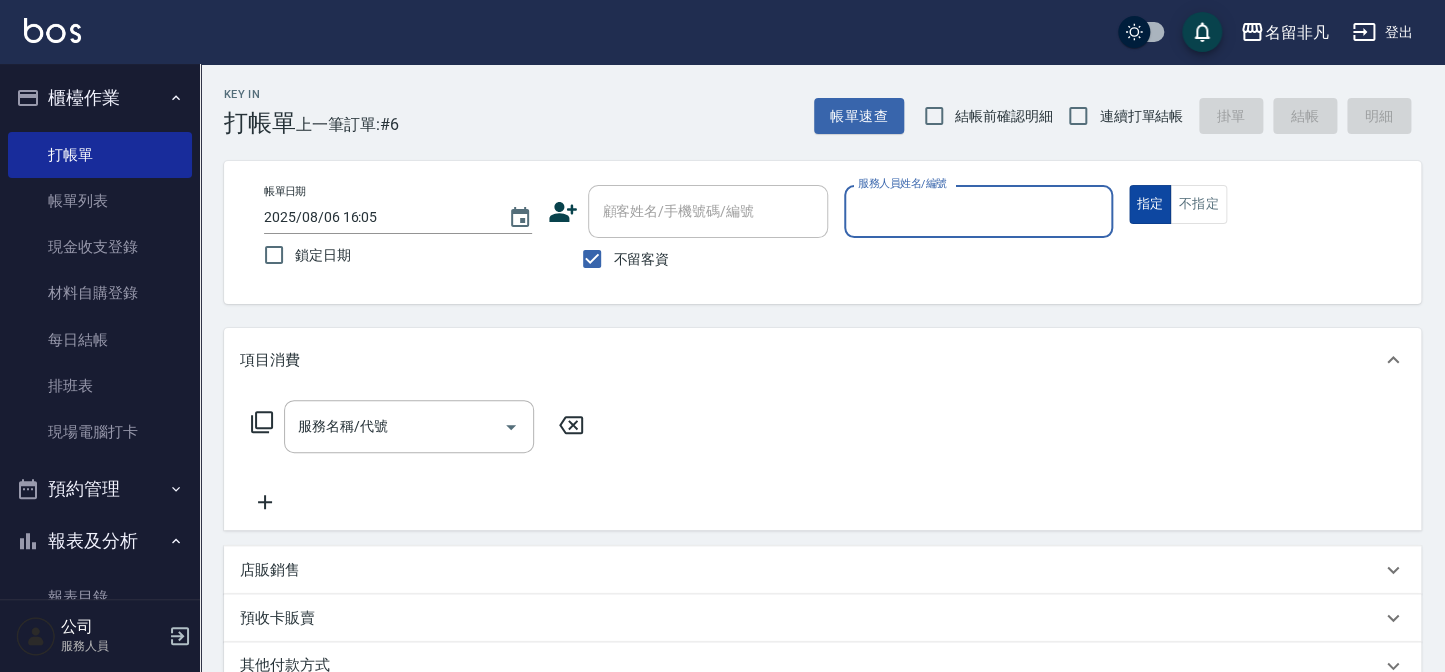 click on "指定" at bounding box center (1150, 204) 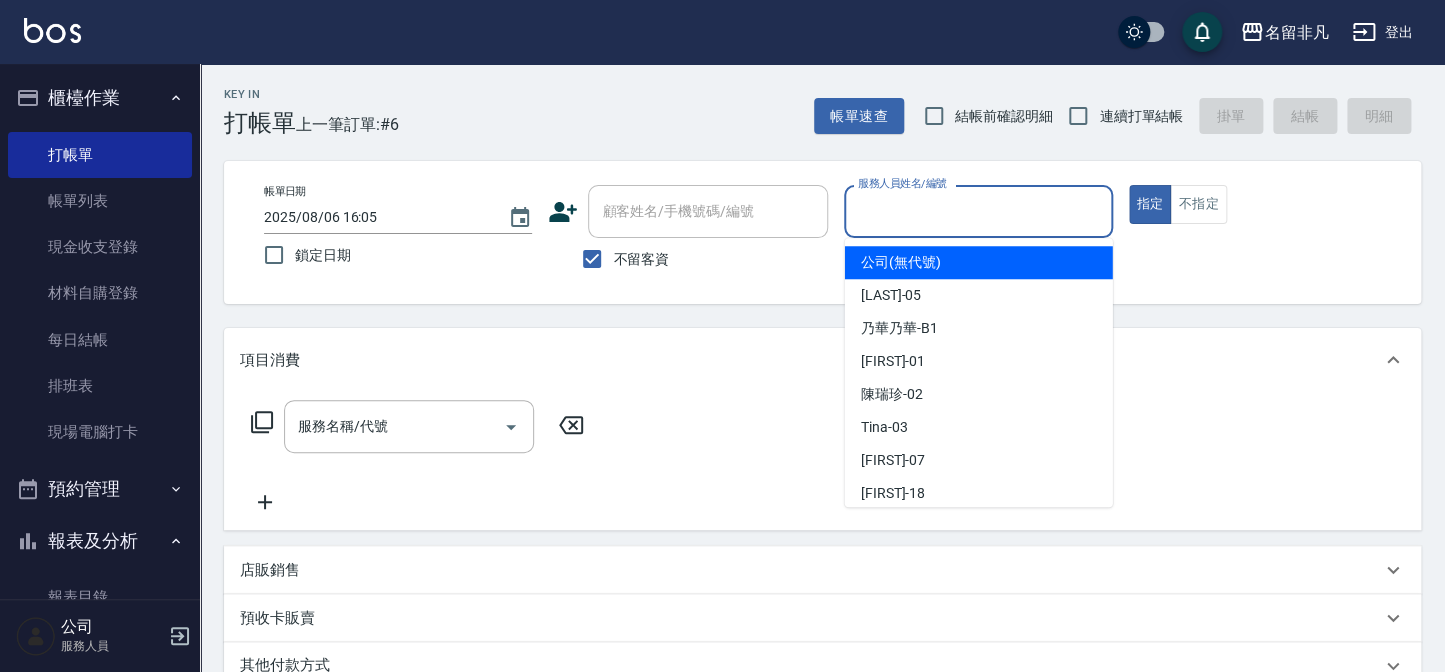 click on "服務人員姓名/編號" at bounding box center (978, 211) 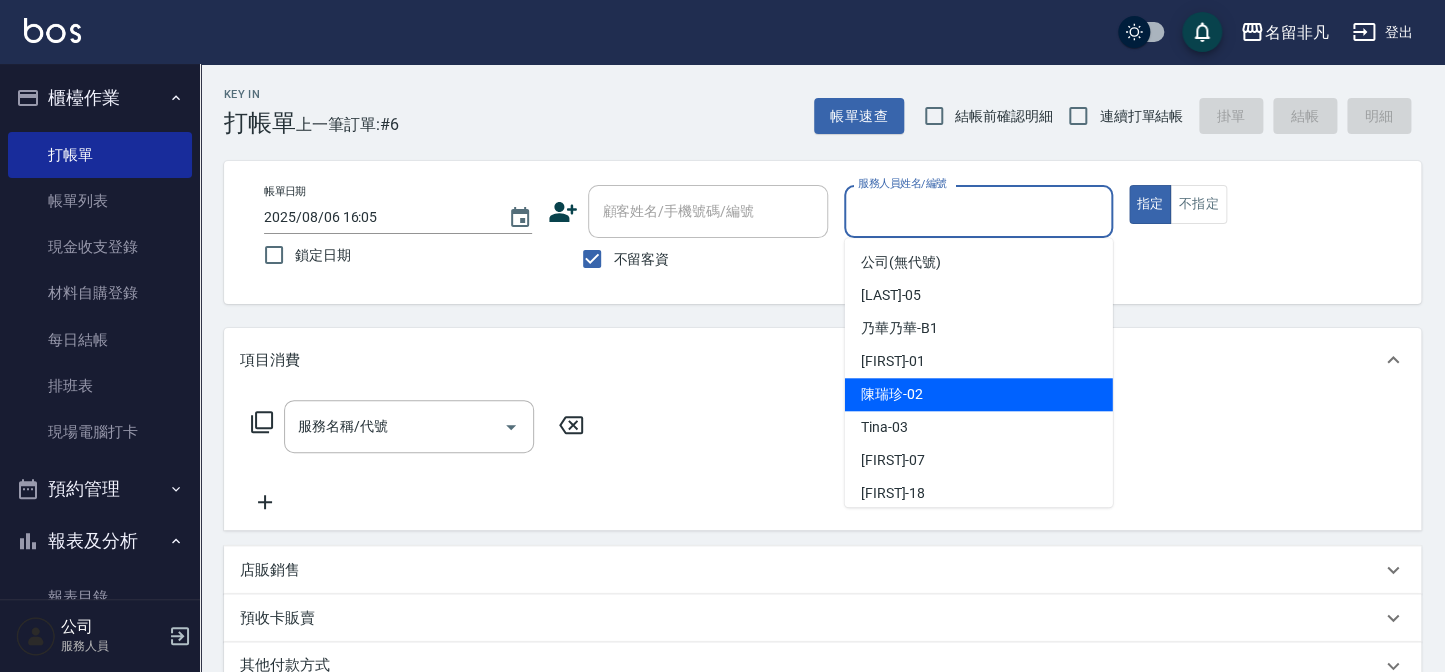 click on "[FIRST] - [AGE]" at bounding box center [892, 394] 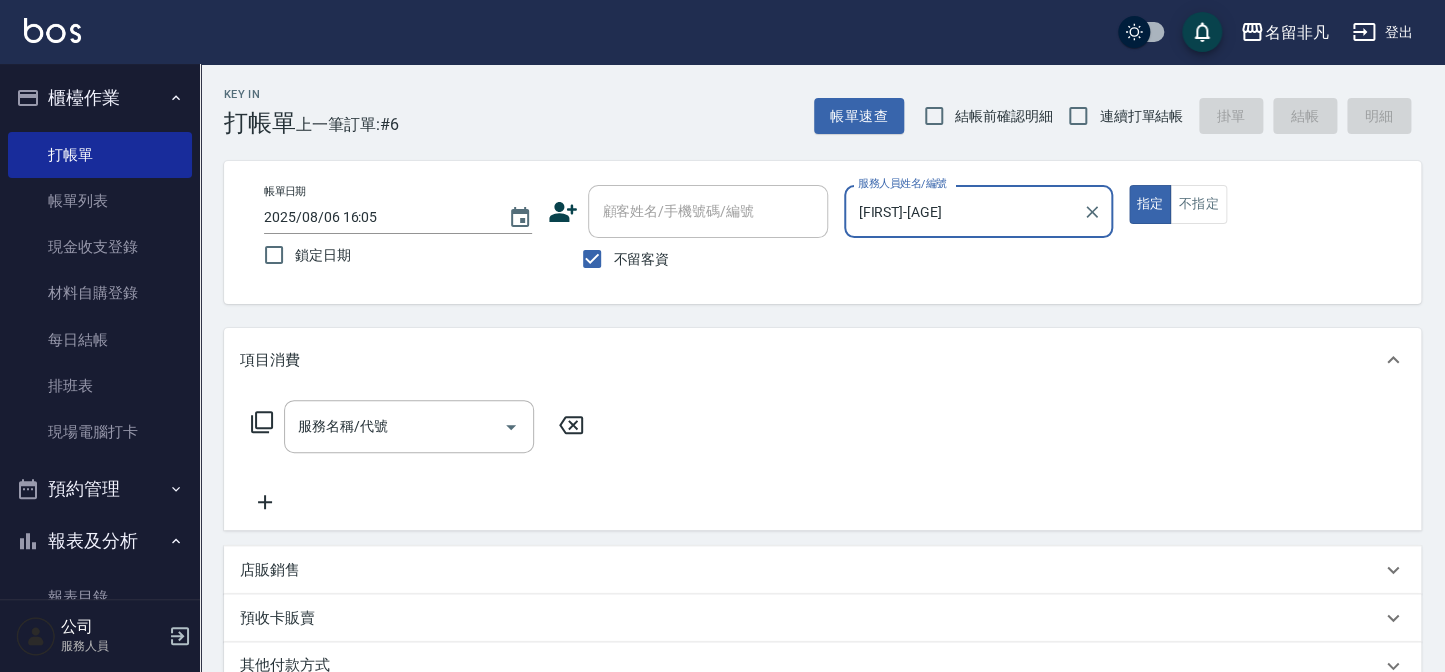 click 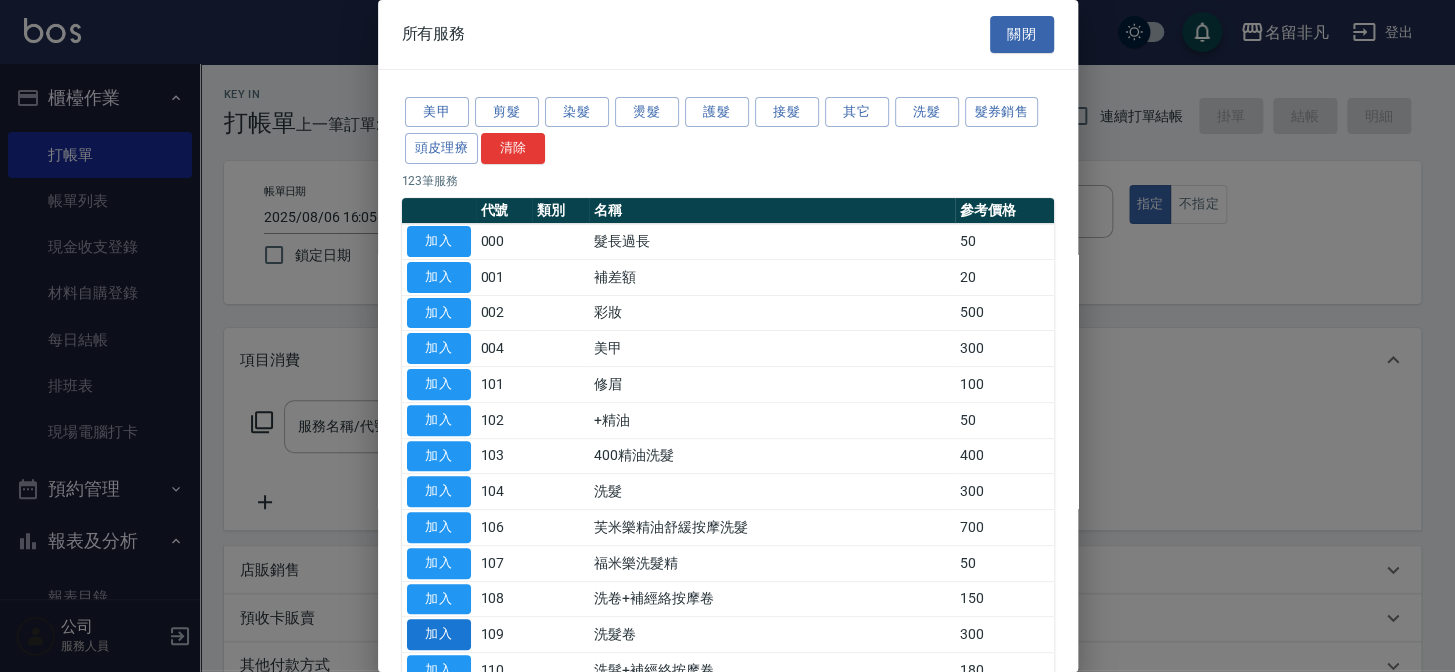 drag, startPoint x: 439, startPoint y: 630, endPoint x: 433, endPoint y: 611, distance: 19.924858 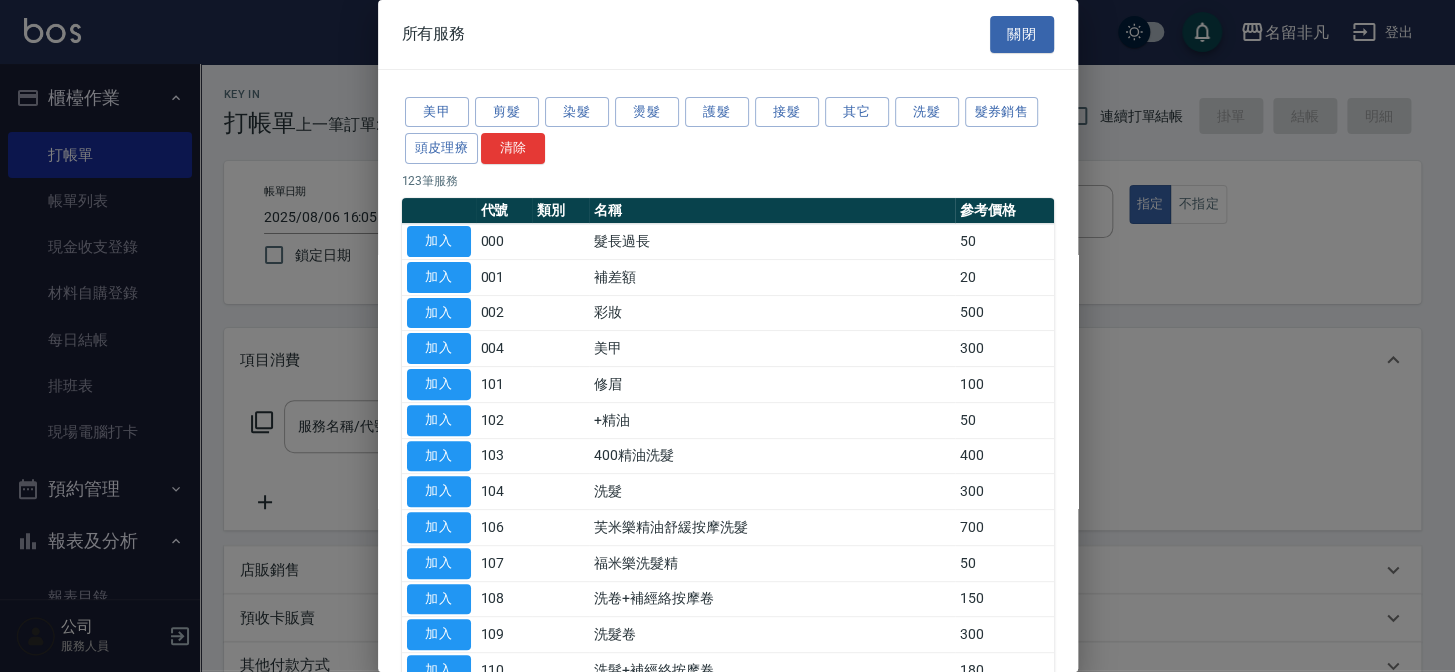 click on "加入" at bounding box center [439, 634] 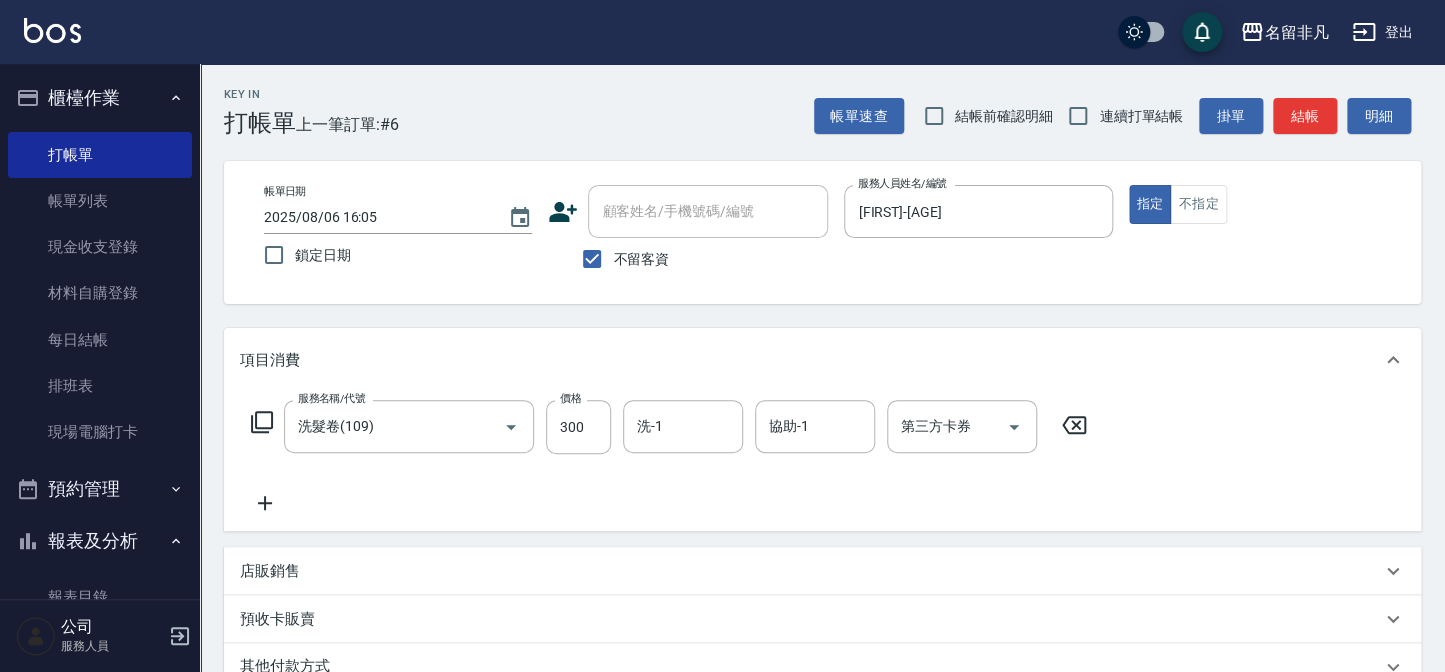 click 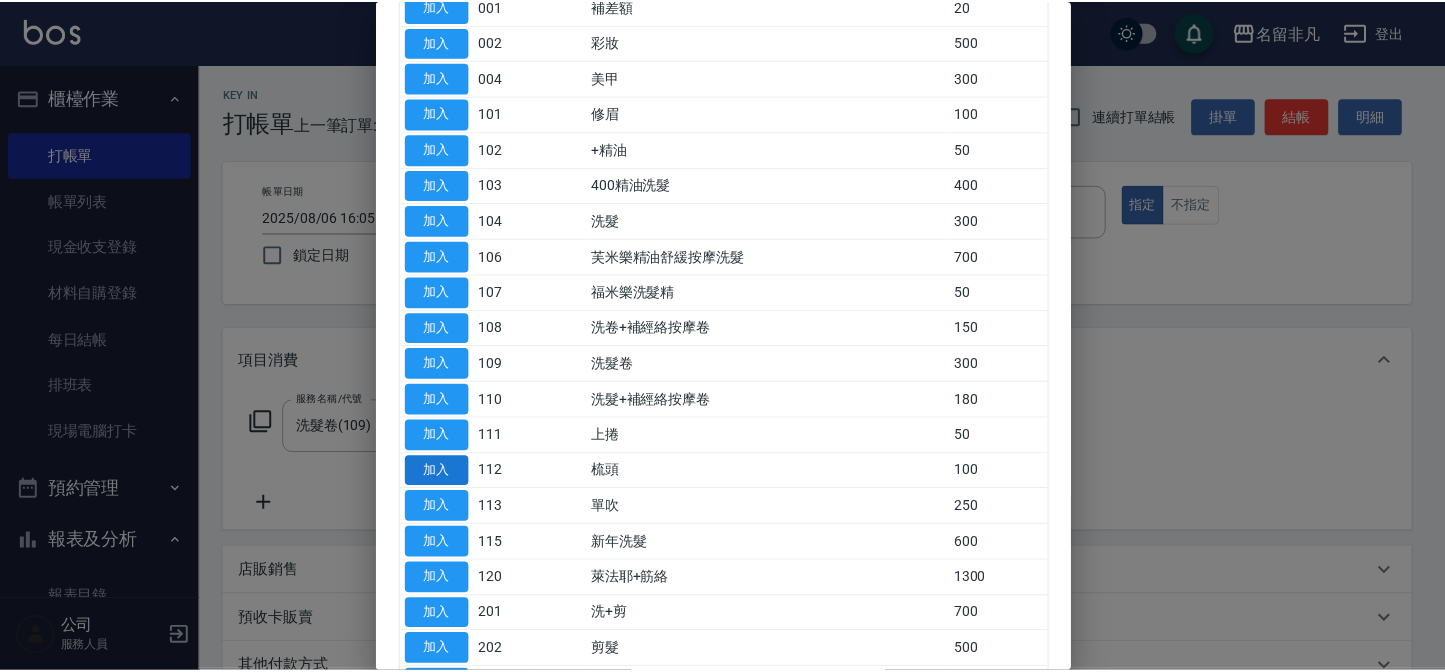 scroll, scrollTop: 272, scrollLeft: 0, axis: vertical 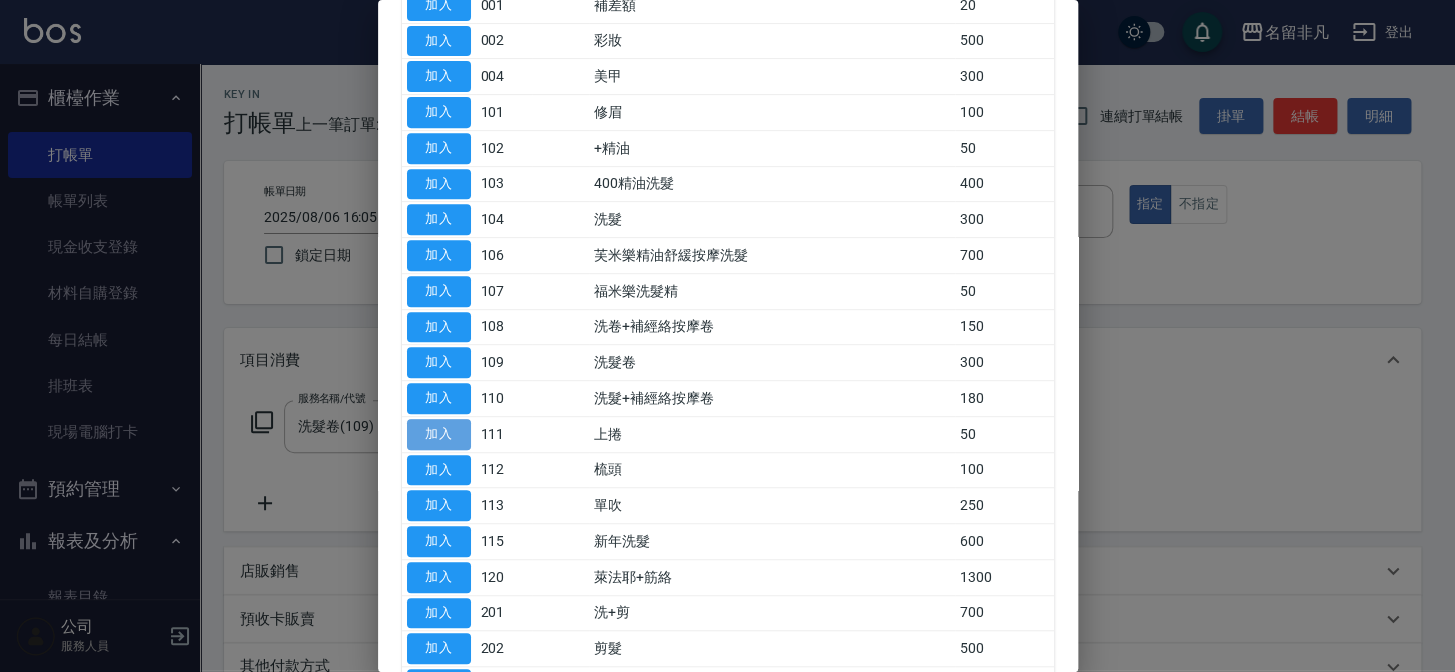 click on "加入" at bounding box center (439, 434) 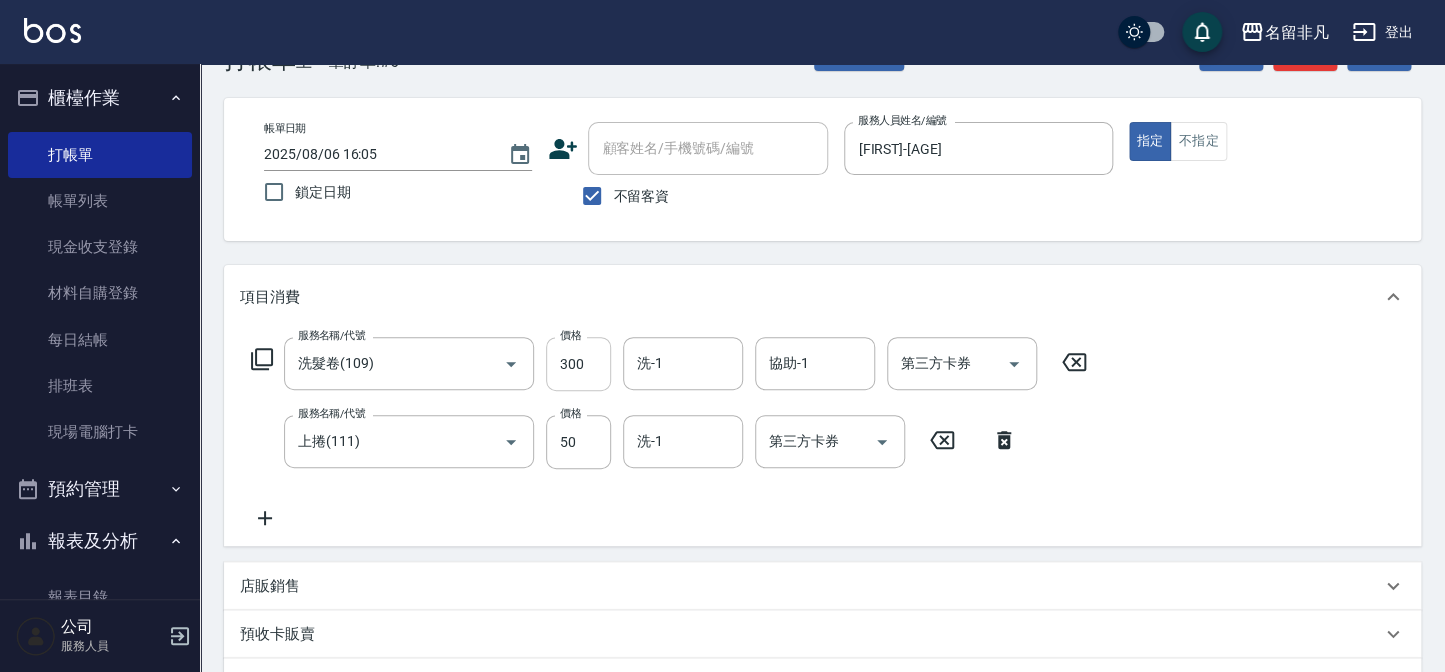 scroll, scrollTop: 90, scrollLeft: 0, axis: vertical 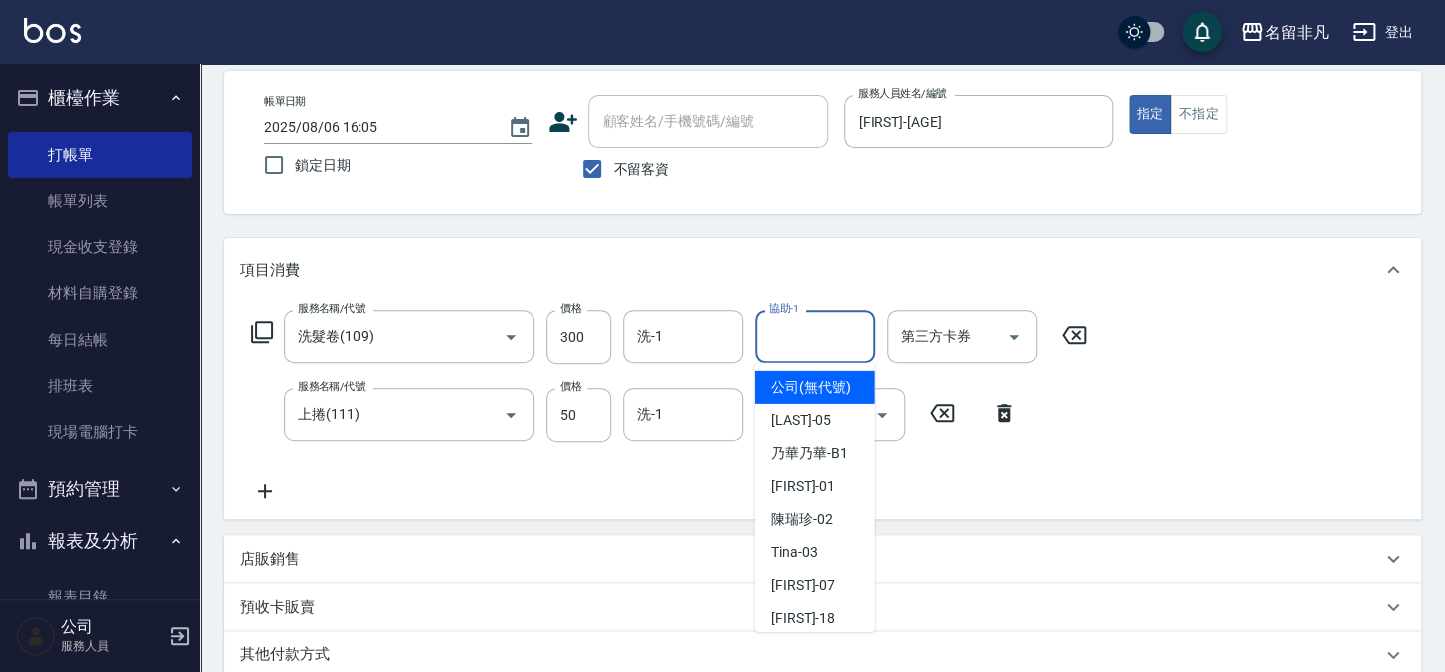 click on "協助-1" at bounding box center [815, 336] 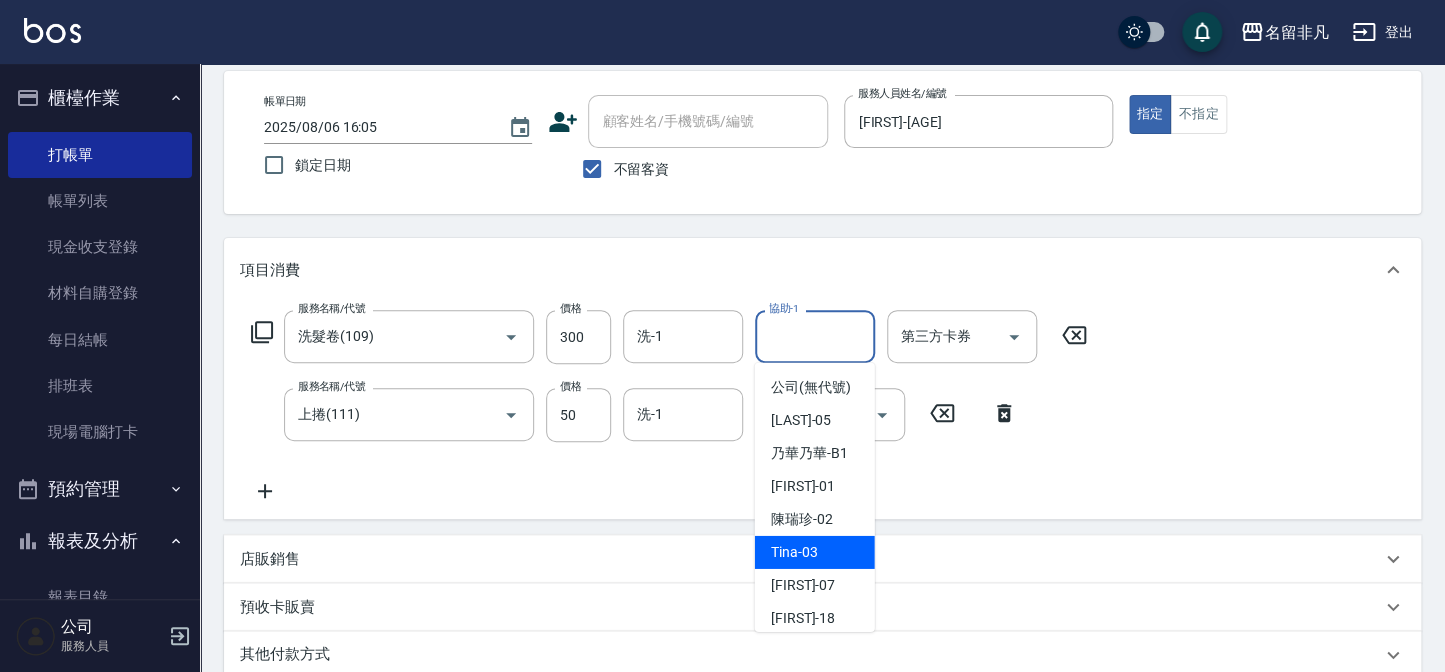 click on "[FIRST] - [AGE]" at bounding box center (815, 552) 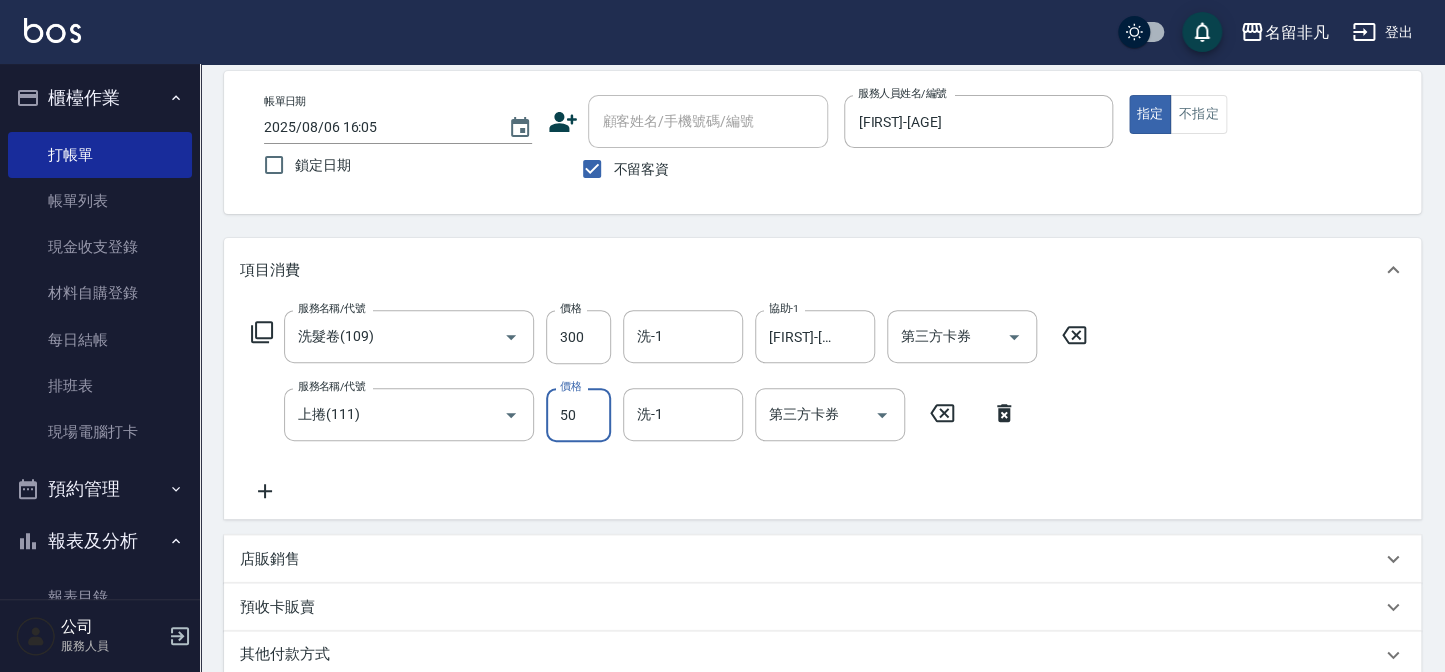 click on "50" at bounding box center [578, 415] 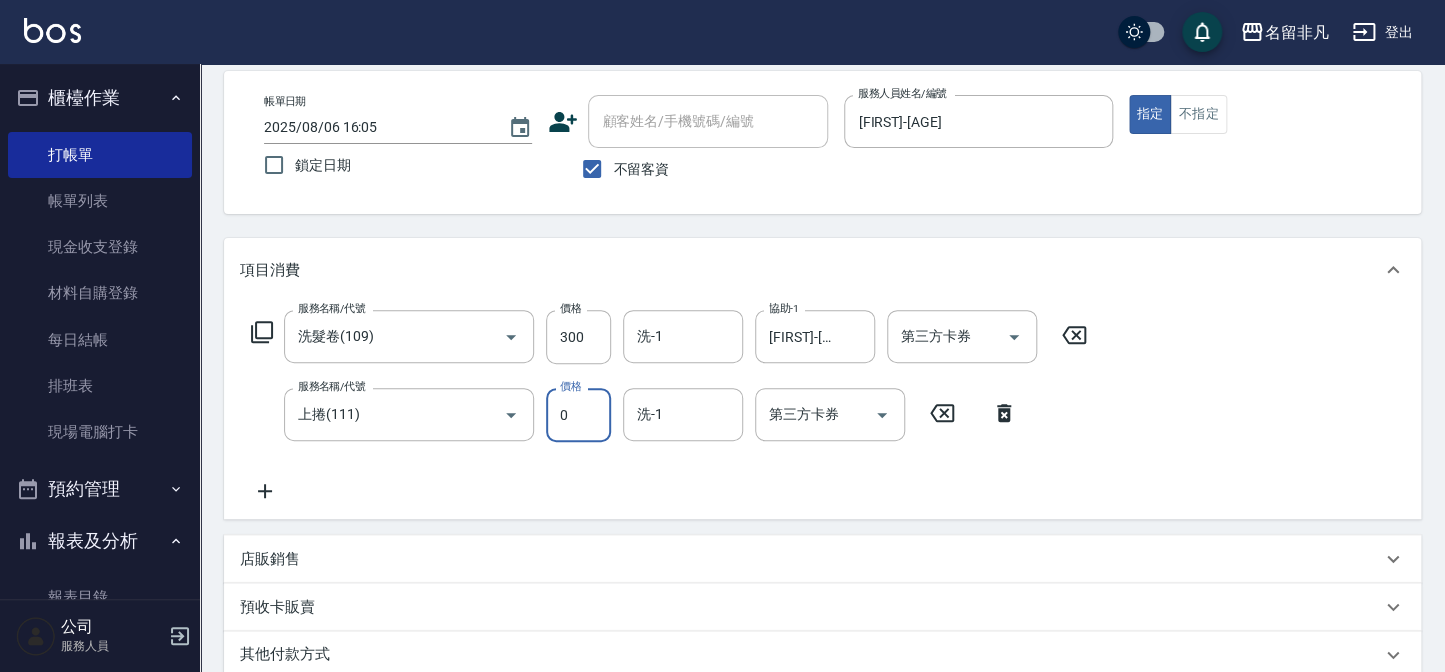 click on "0" at bounding box center [578, 415] 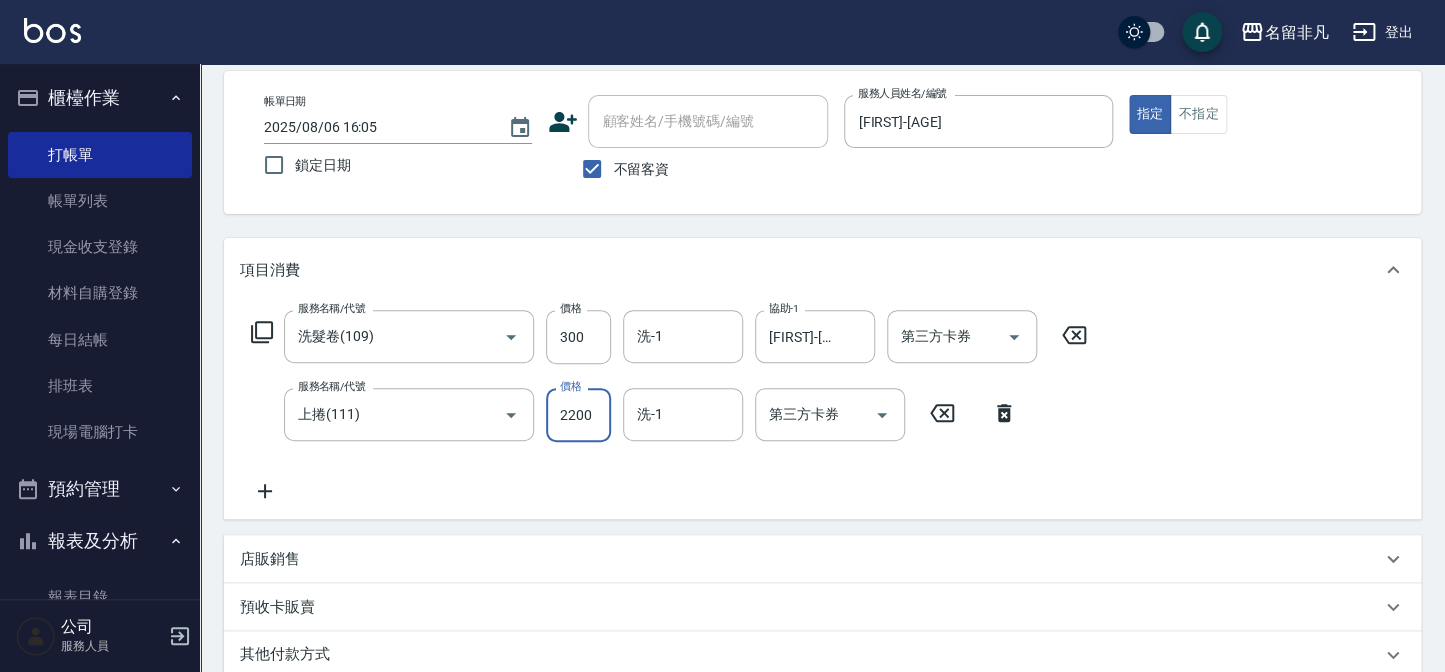 click on "2200" at bounding box center (578, 415) 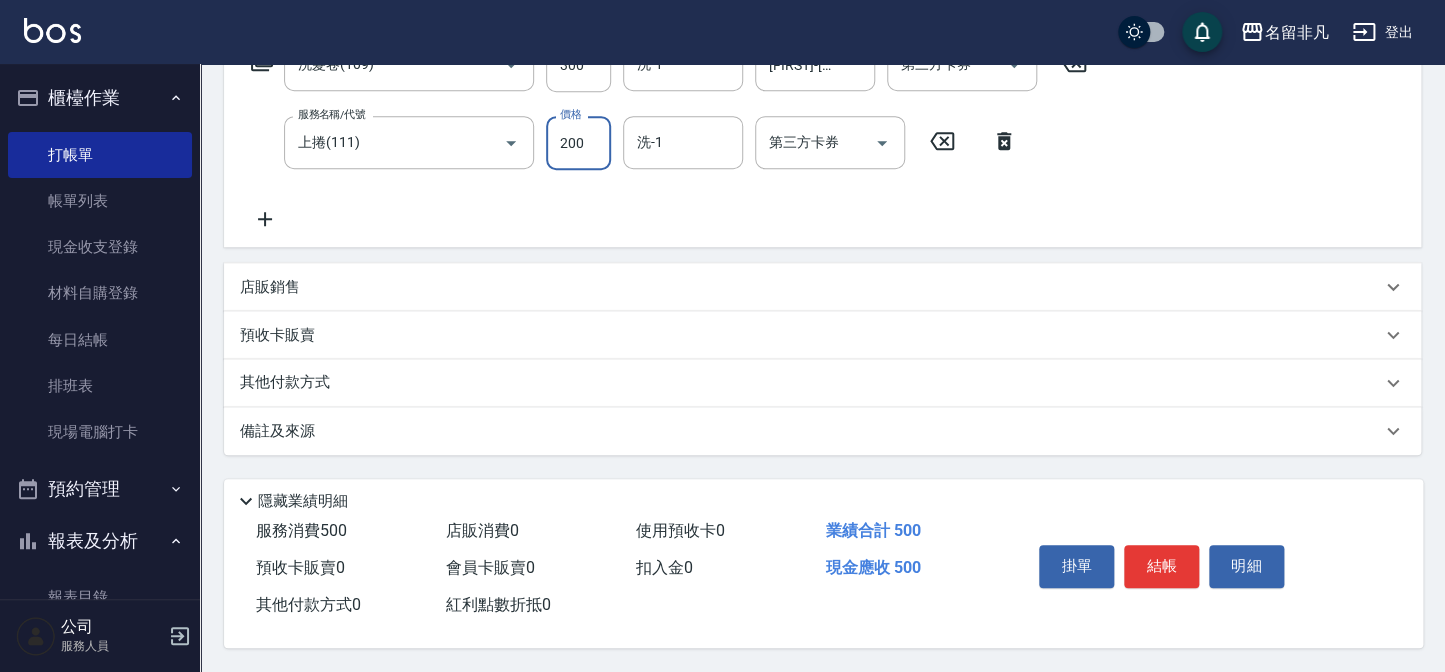 scroll, scrollTop: 367, scrollLeft: 0, axis: vertical 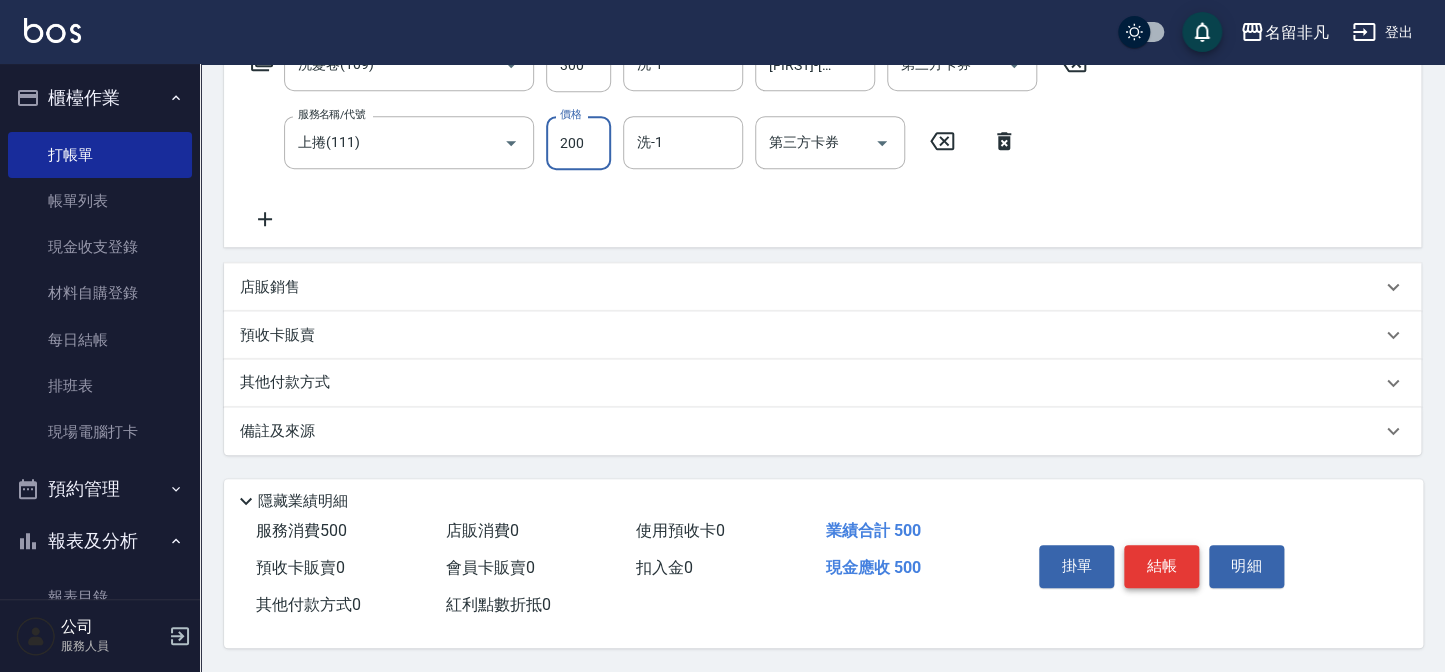 type on "200" 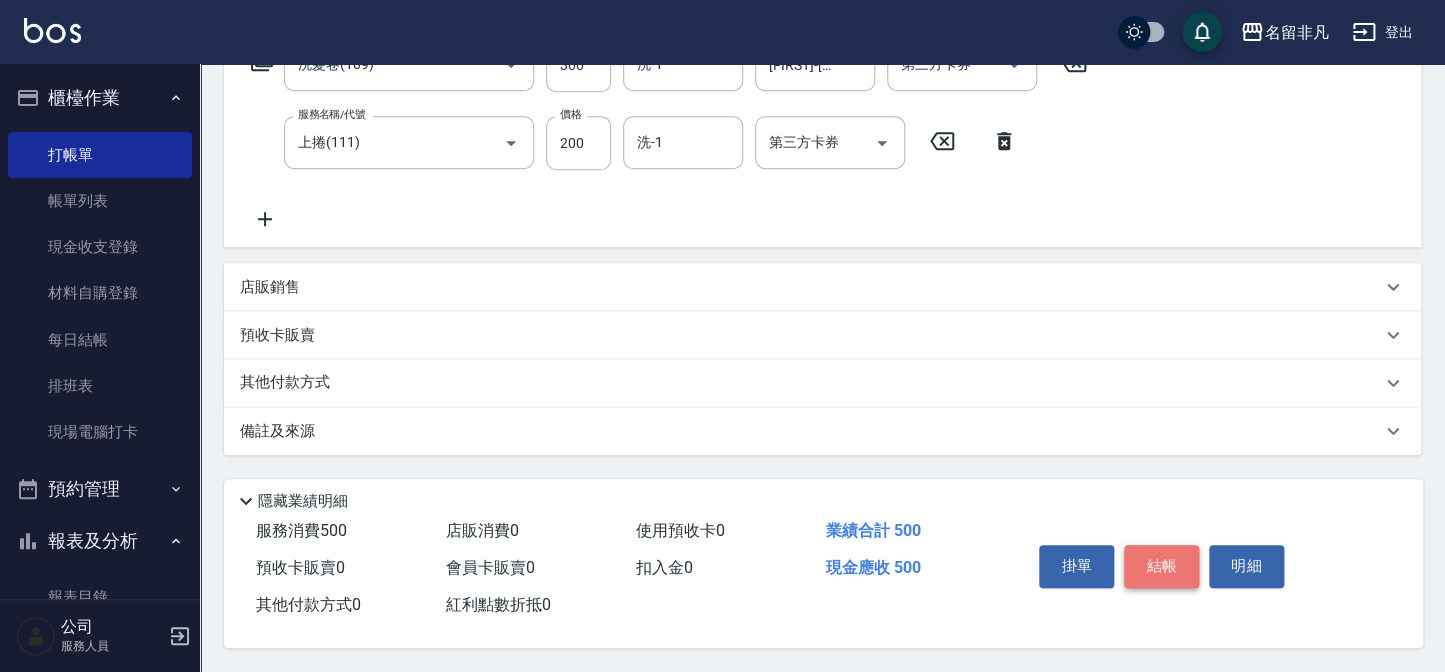 click on "結帳" at bounding box center [1161, 566] 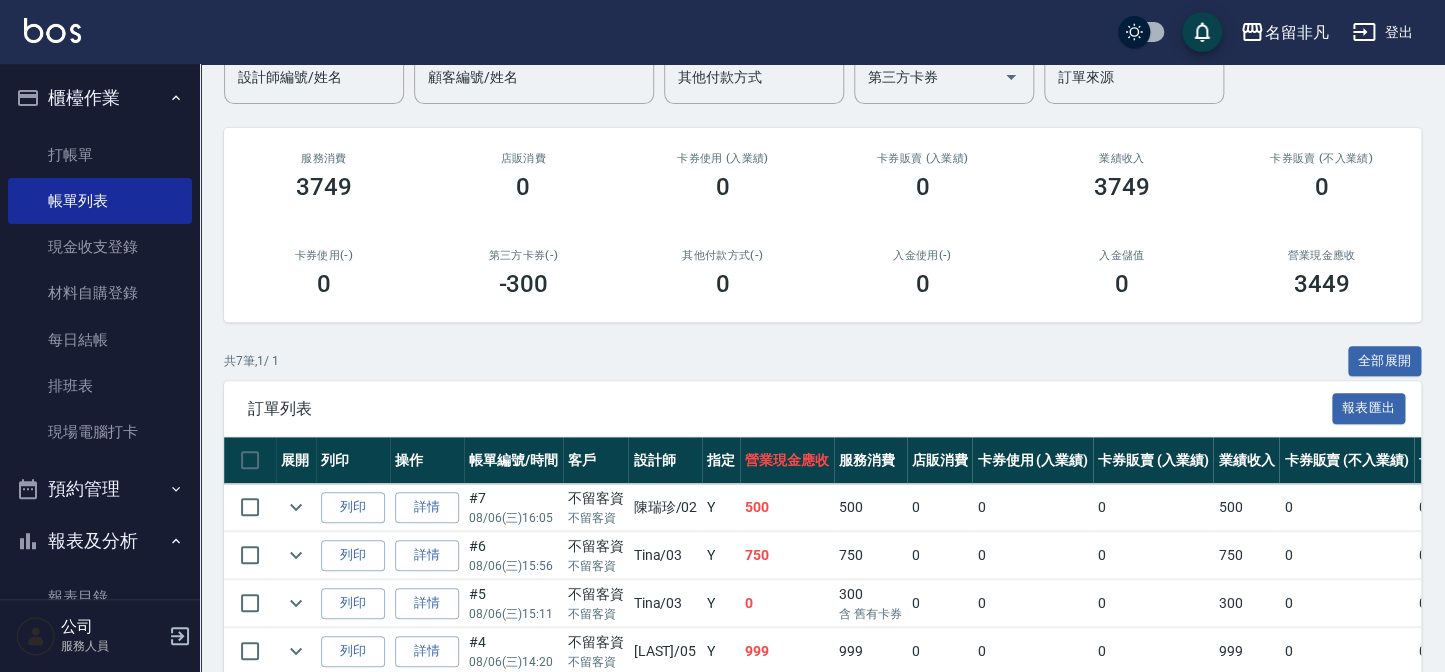 scroll, scrollTop: 272, scrollLeft: 0, axis: vertical 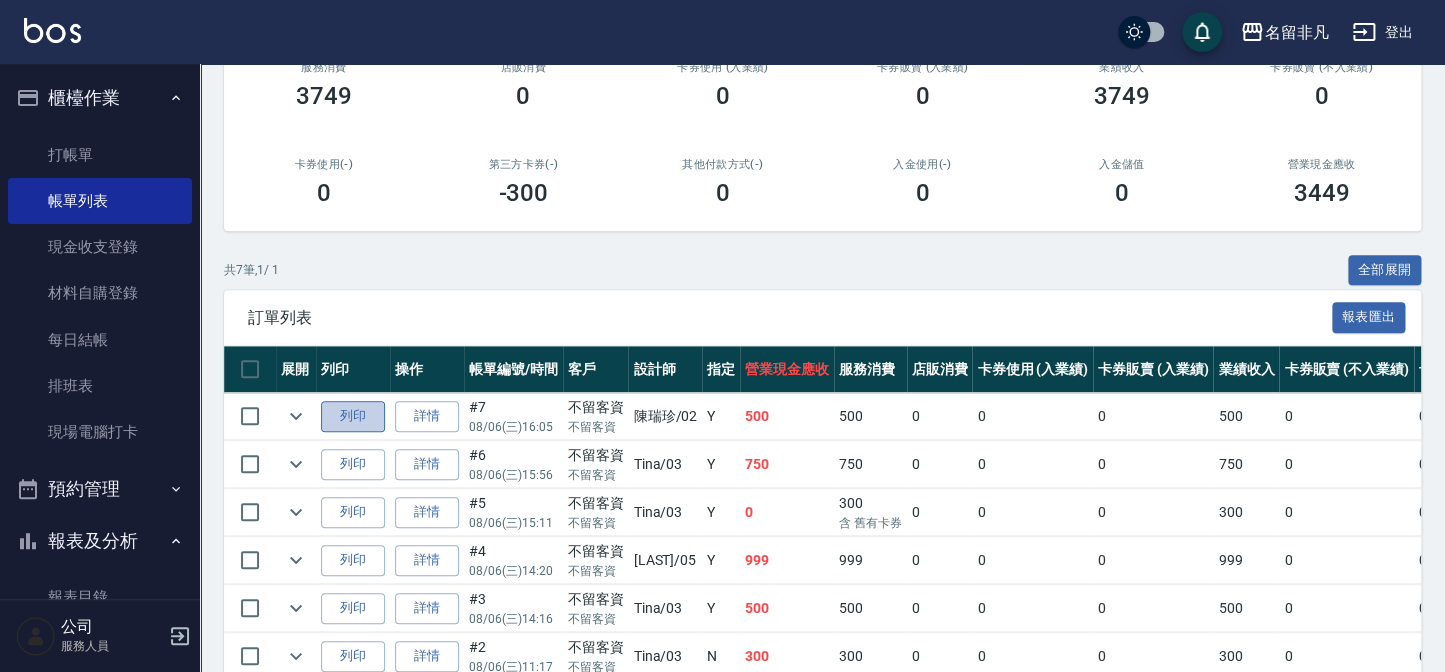click on "列印" at bounding box center [353, 416] 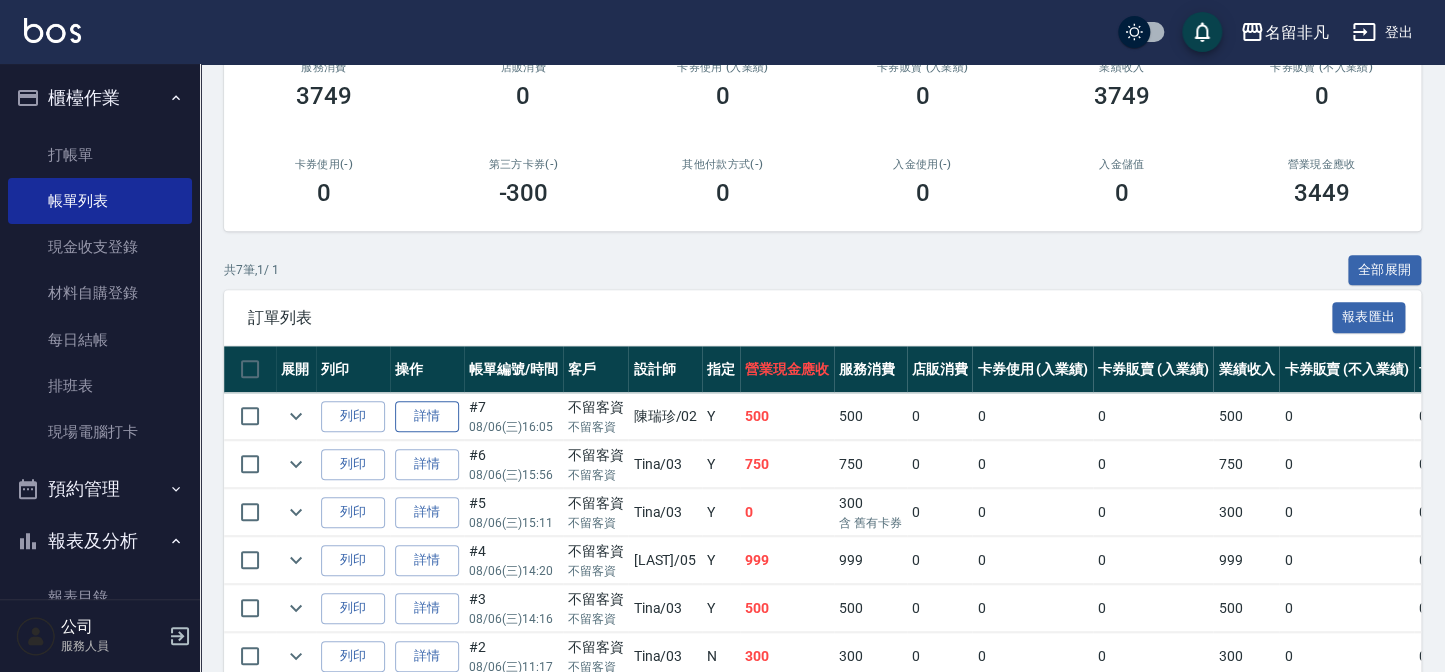 click on "詳情" at bounding box center [427, 416] 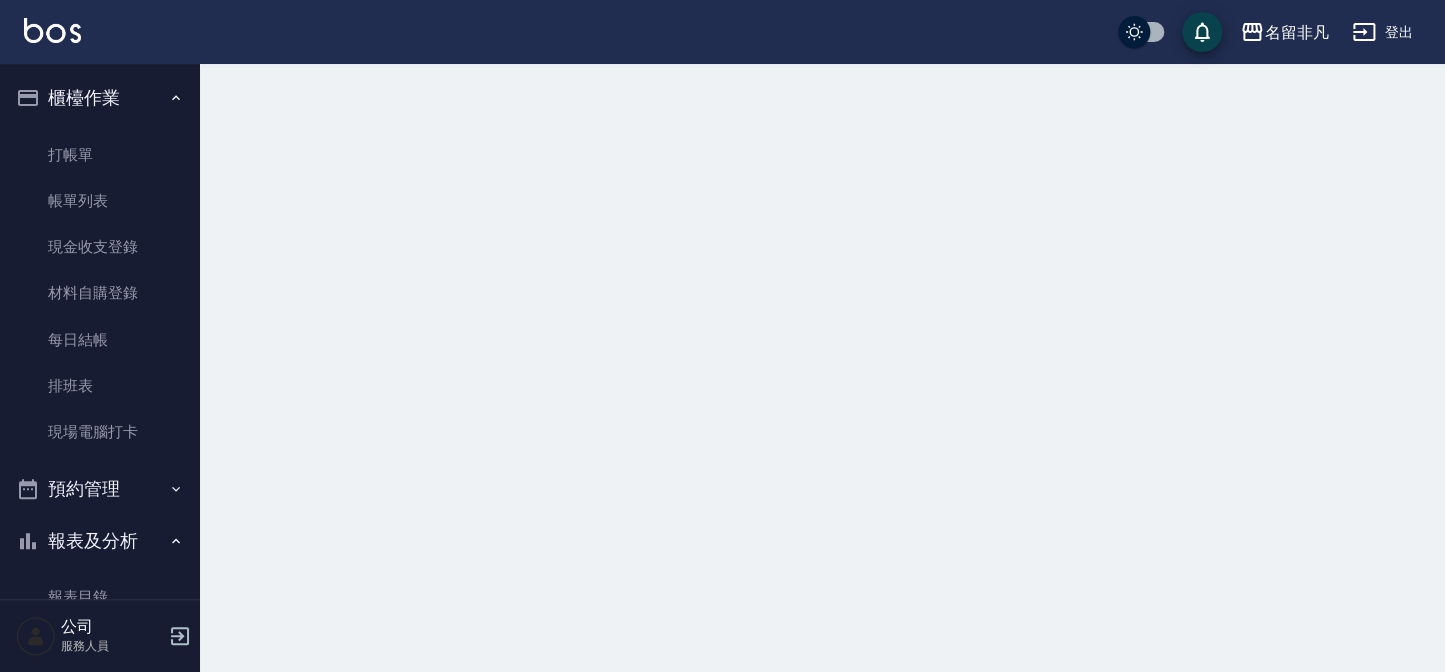 scroll, scrollTop: 0, scrollLeft: 0, axis: both 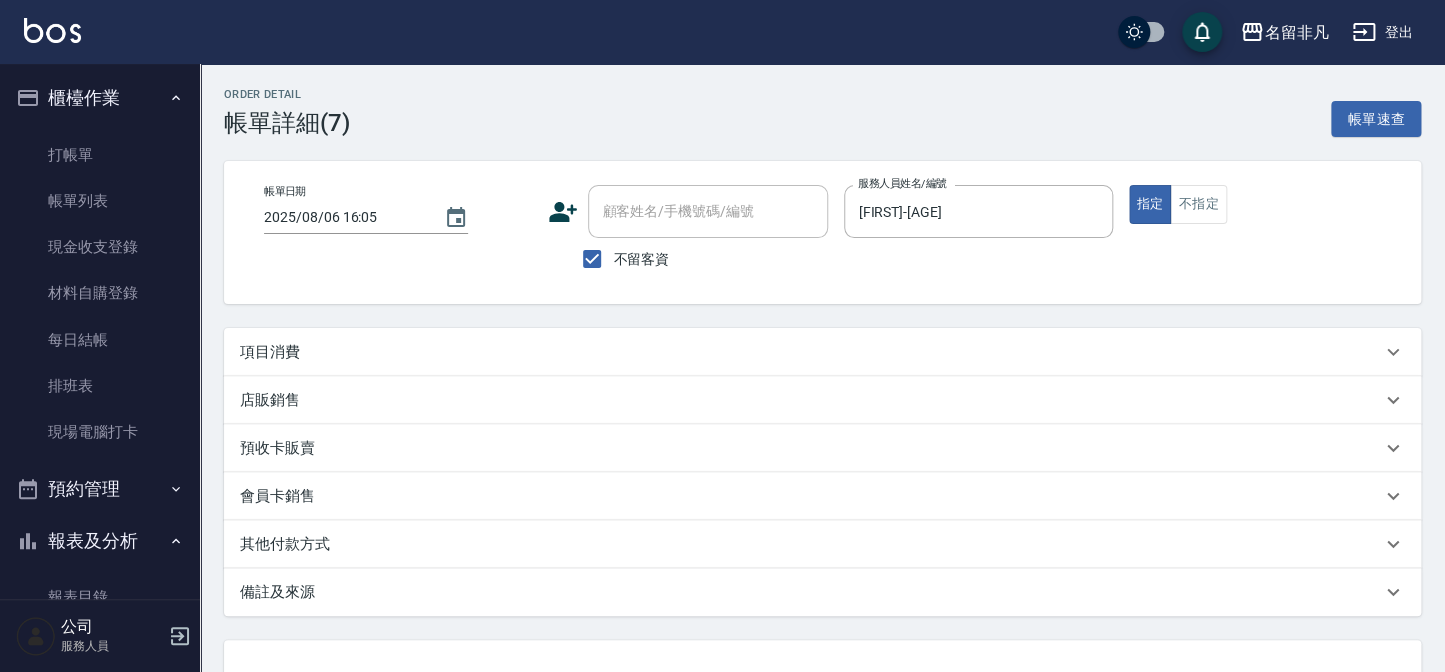 type on "2025/08/06 16:05" 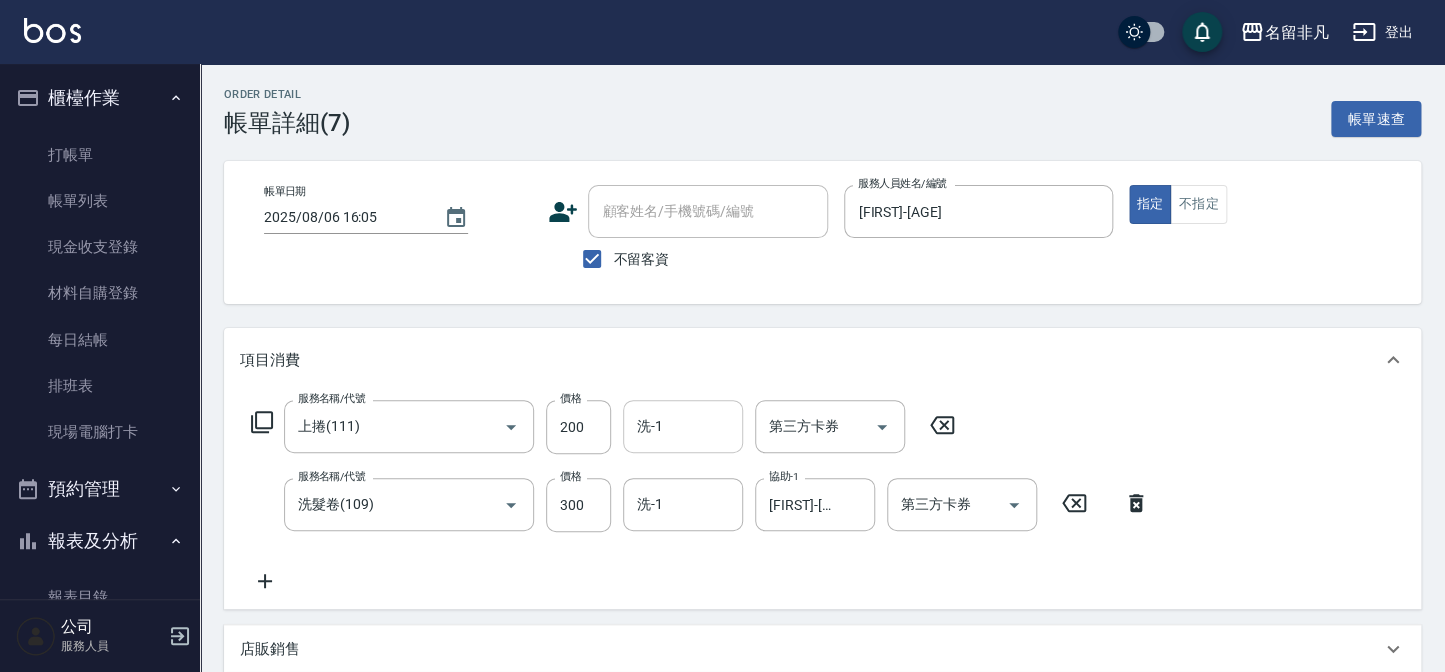 type on "上捲(111)" 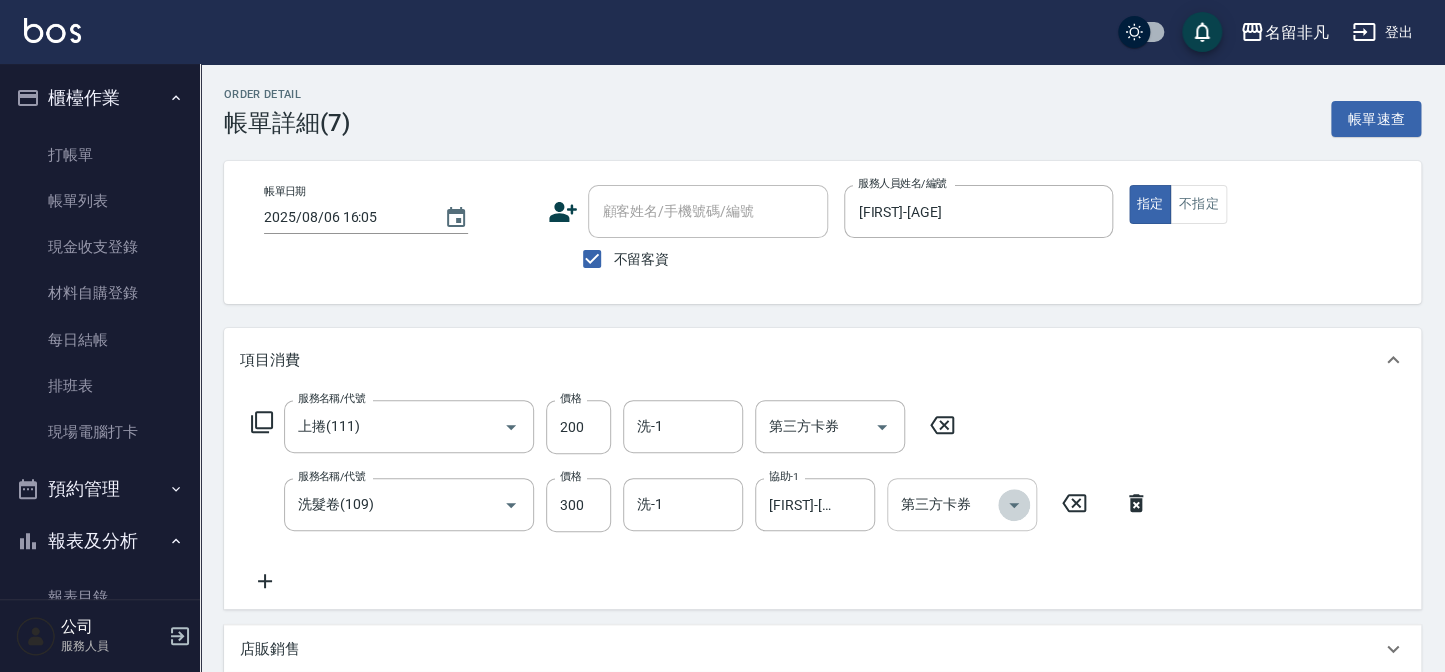 click 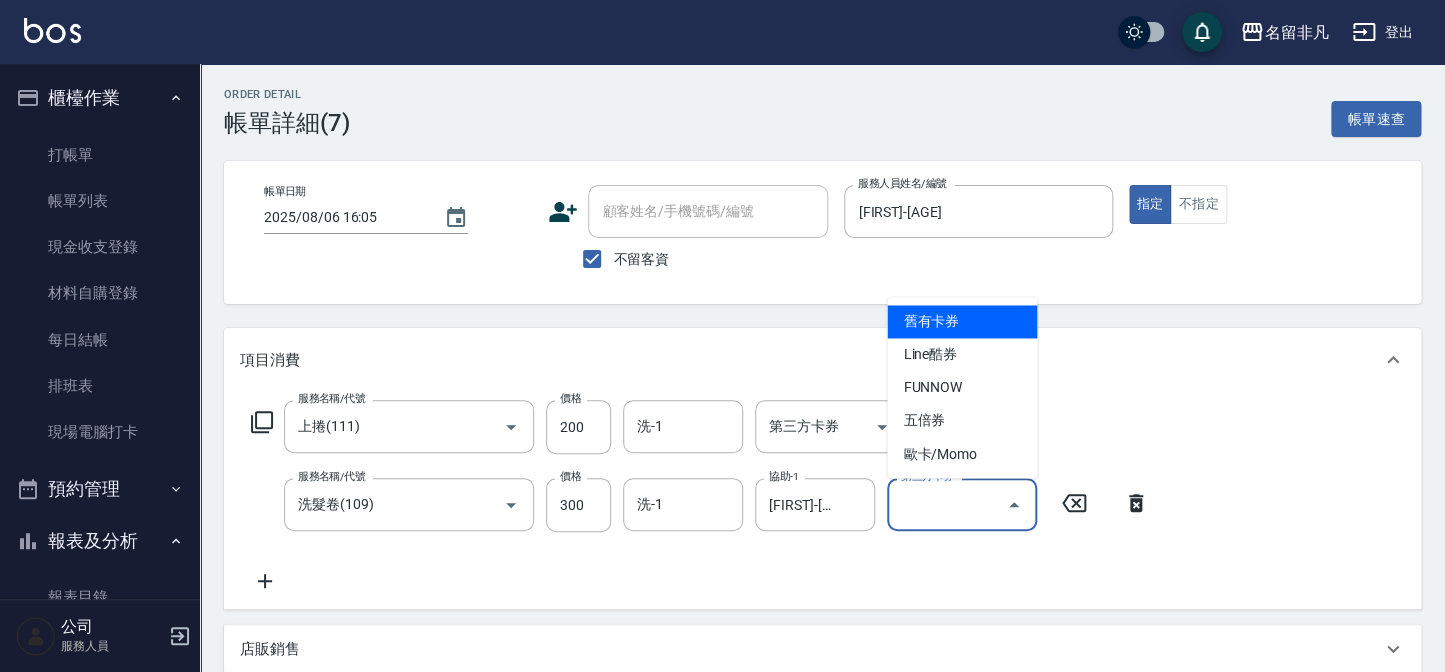 click on "舊有卡券" at bounding box center [962, 321] 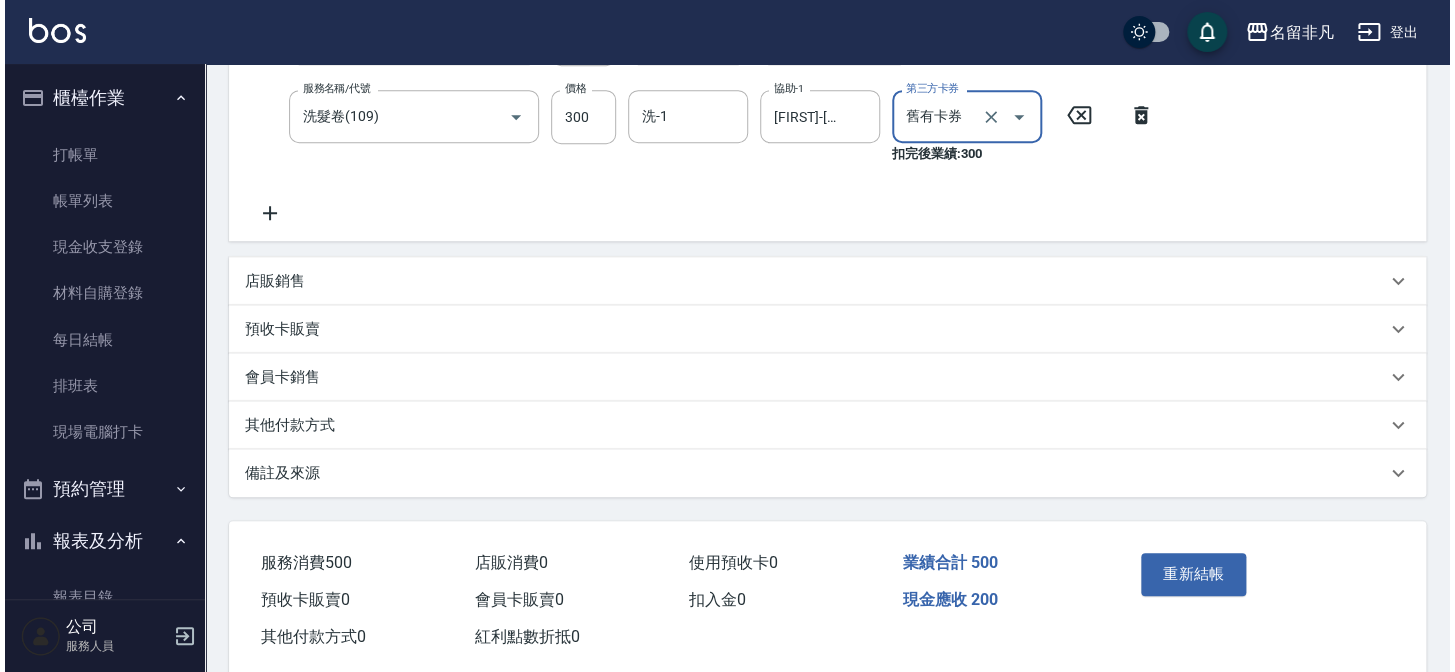 scroll, scrollTop: 425, scrollLeft: 0, axis: vertical 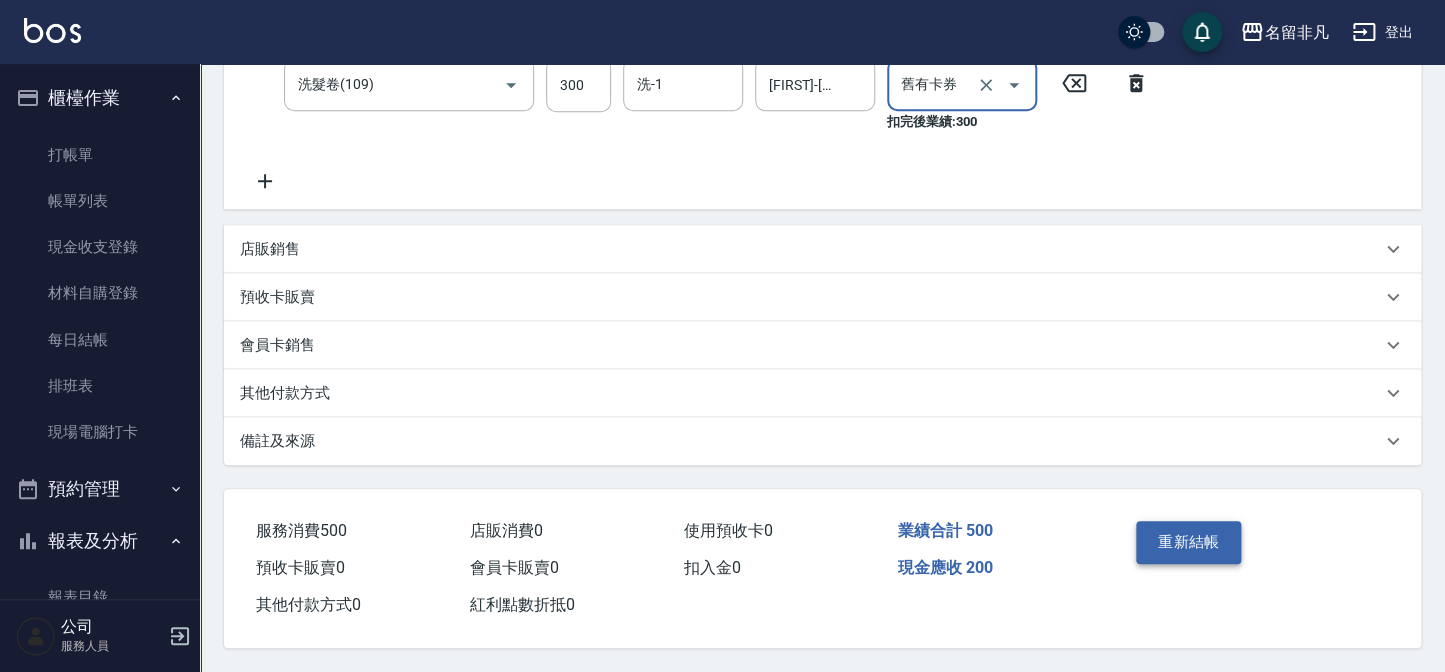 click on "重新結帳" at bounding box center (1189, 542) 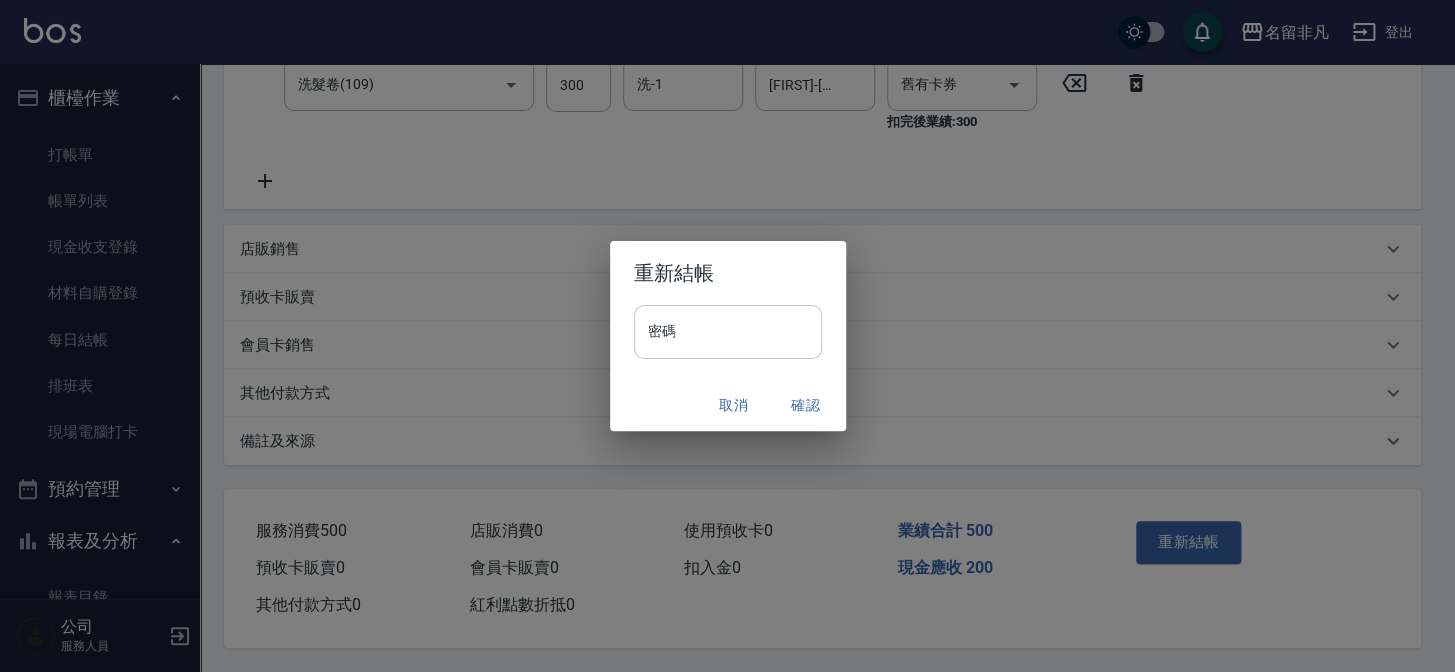 click on "密碼" at bounding box center [728, 332] 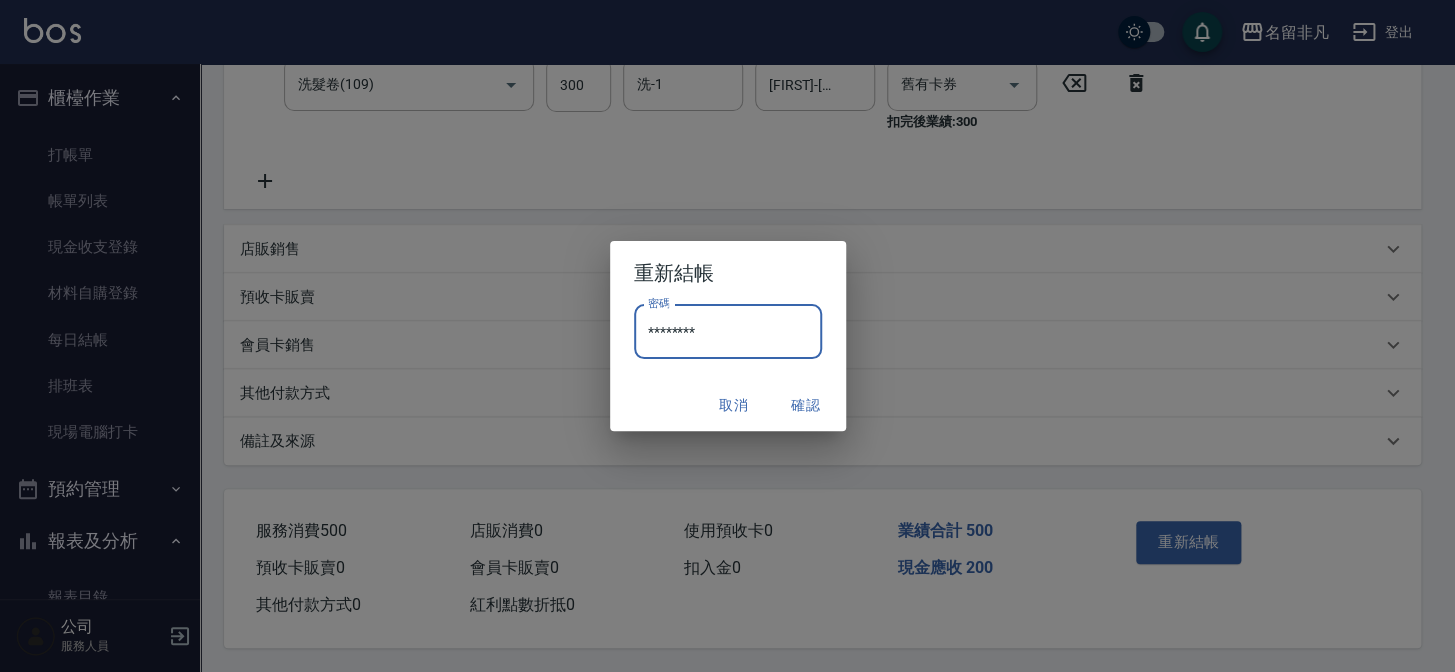 click on "********" at bounding box center (728, 332) 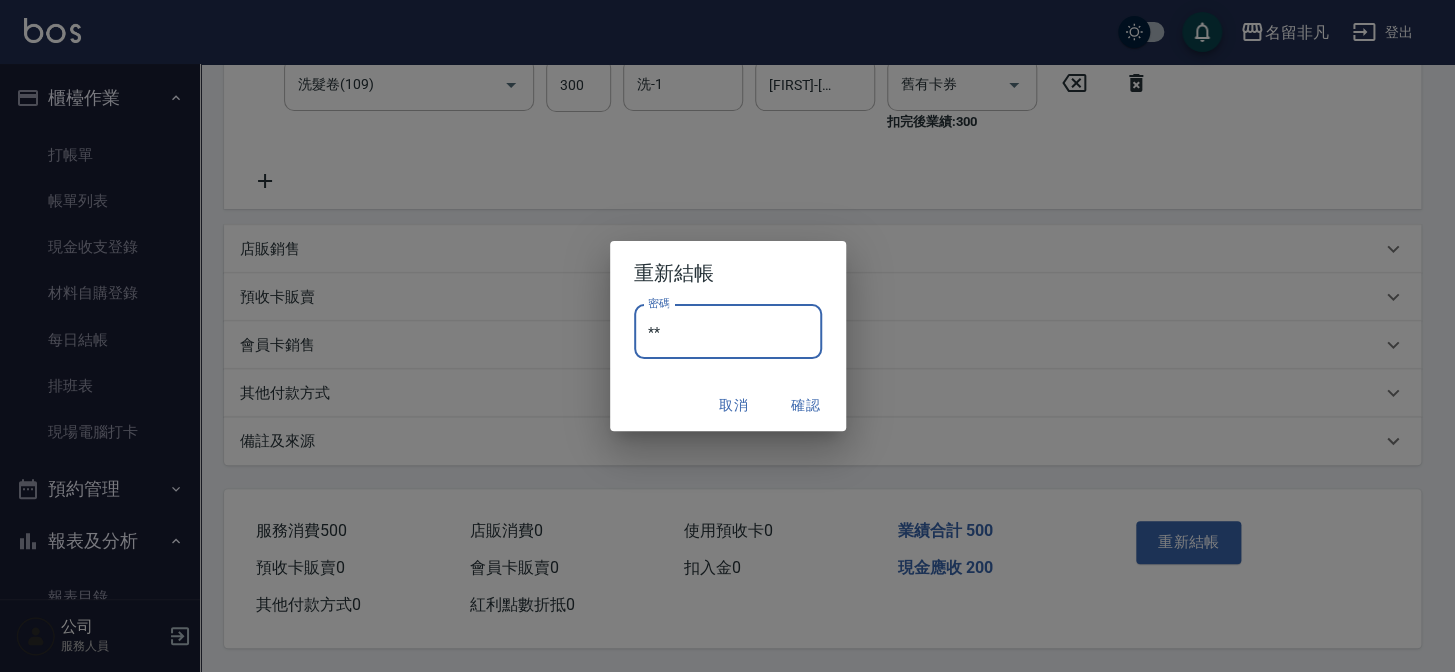 type on "*" 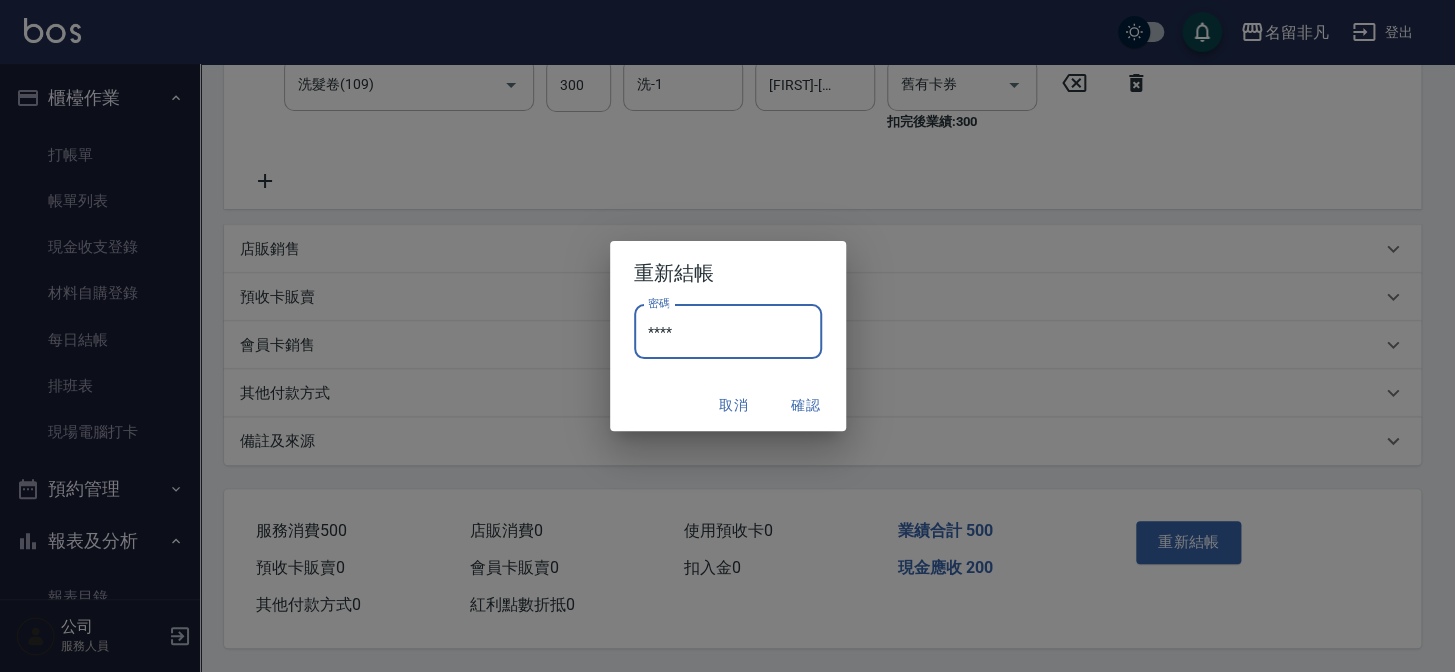 type on "****" 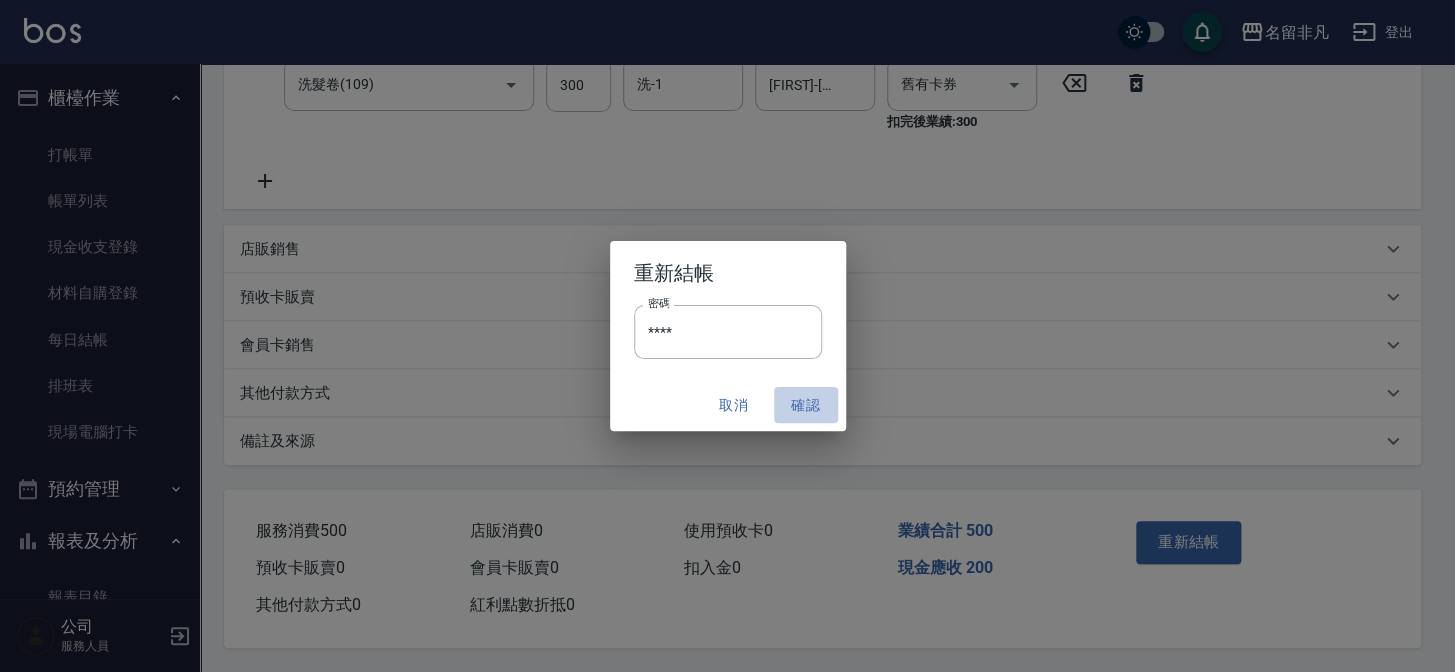 click on "確認" at bounding box center [806, 405] 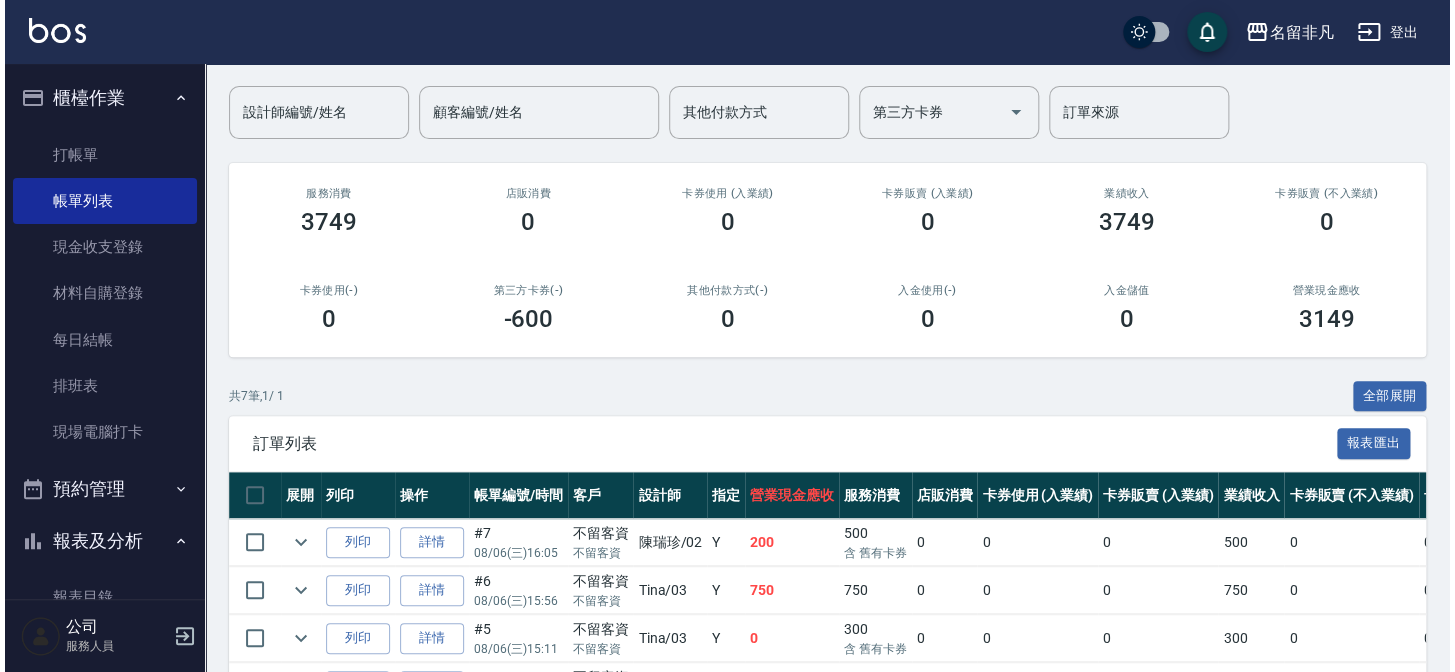 scroll, scrollTop: 0, scrollLeft: 0, axis: both 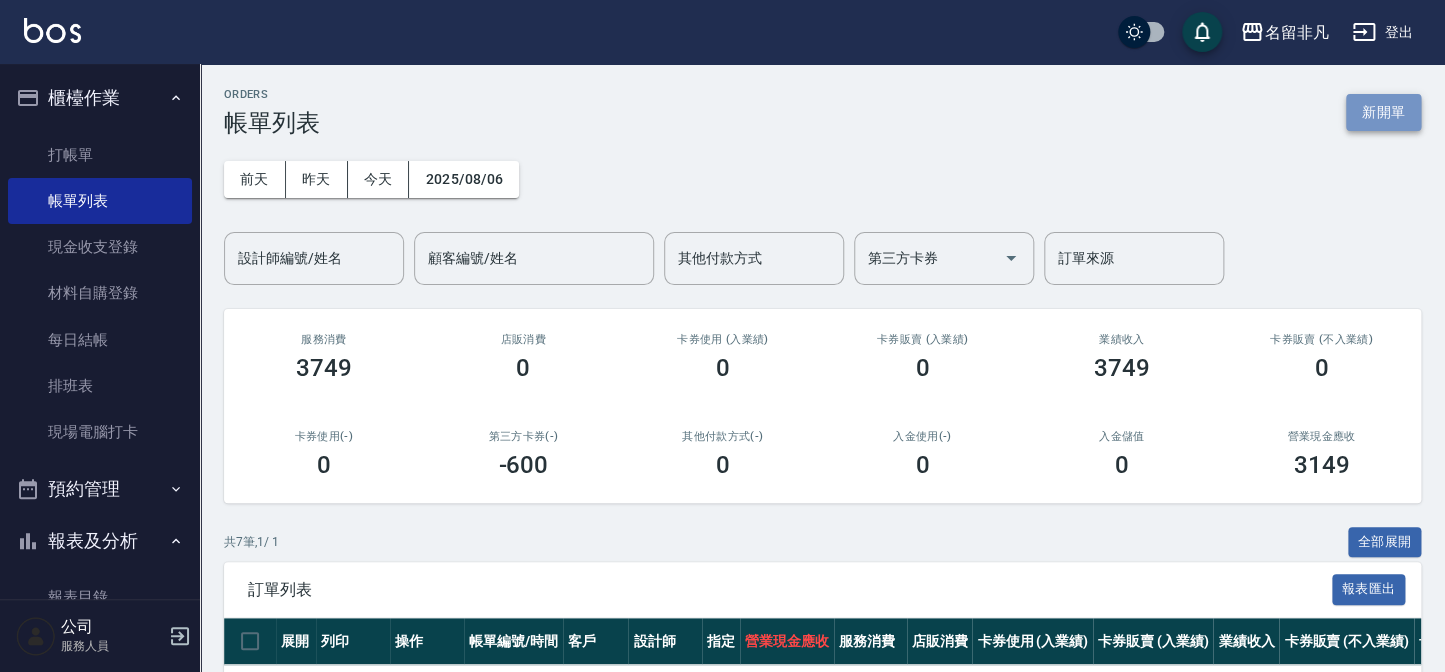 click on "新開單" at bounding box center [1383, 112] 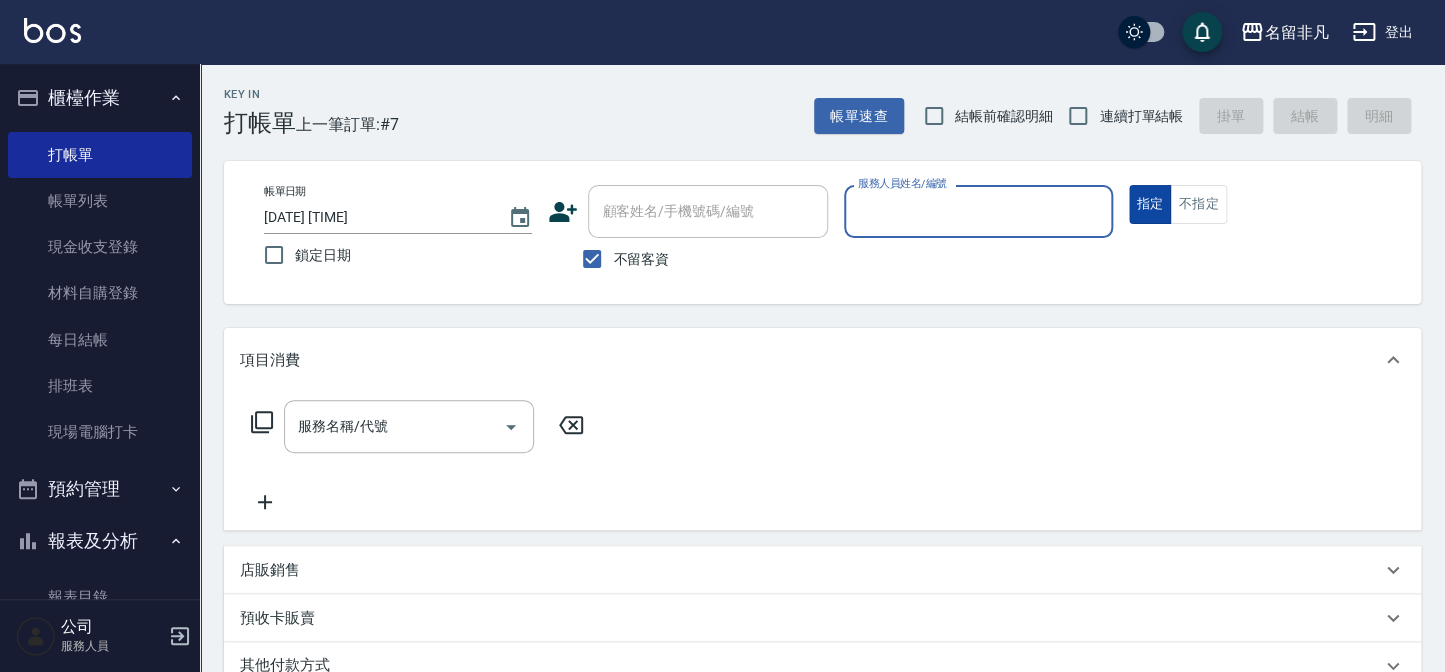 click on "指定" at bounding box center [1150, 204] 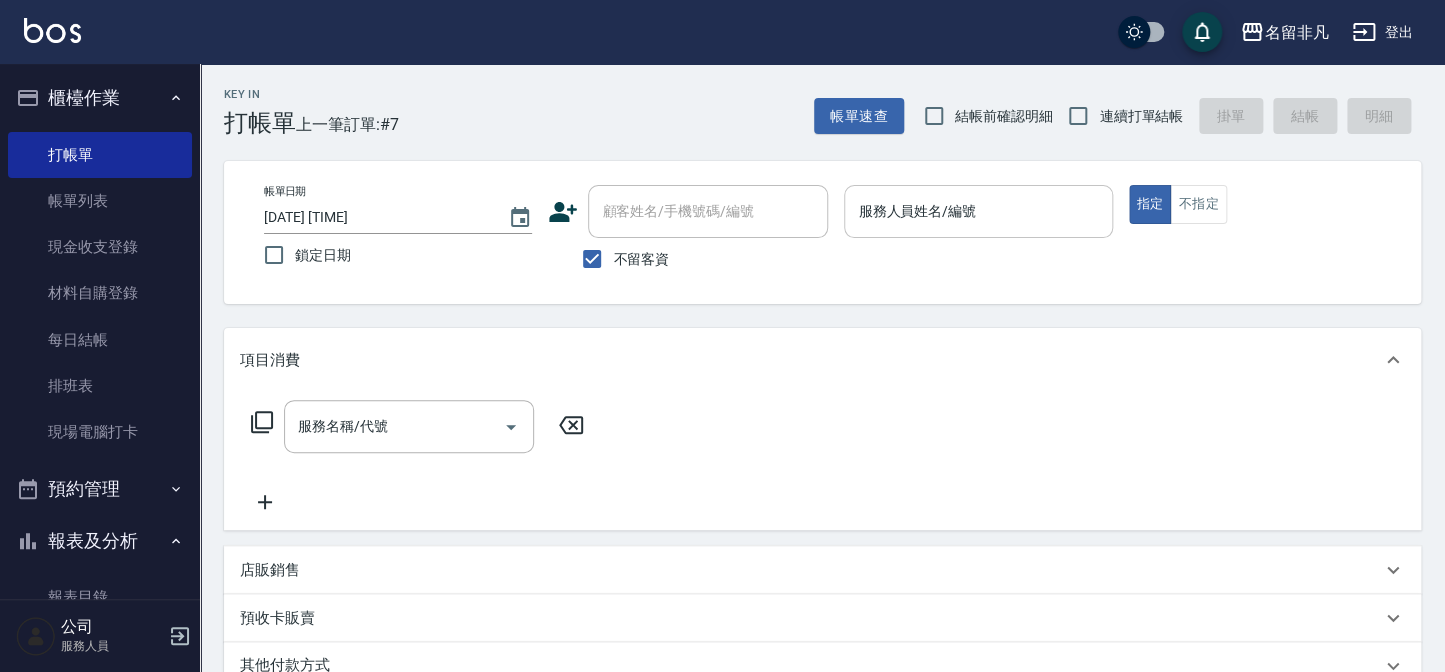 click on "服務人員姓名/編號" at bounding box center [978, 211] 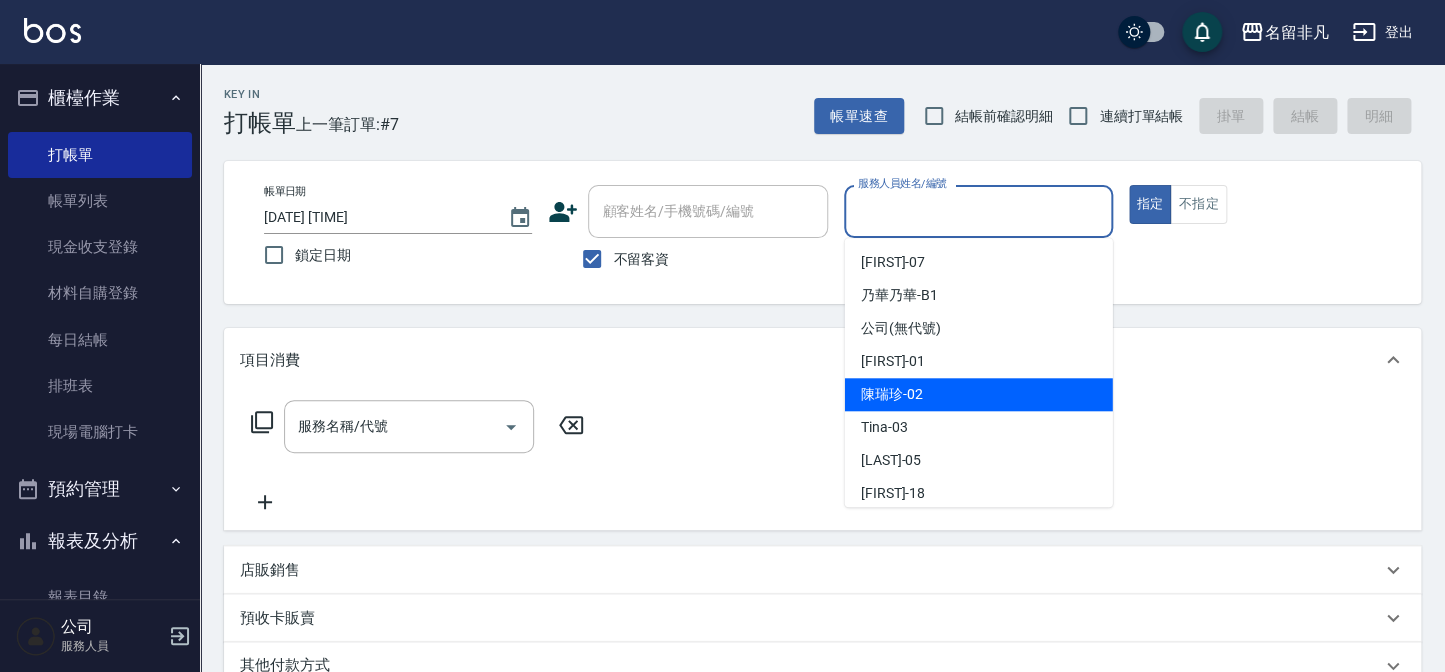 click on "[FIRST] - [AGE]" at bounding box center [892, 394] 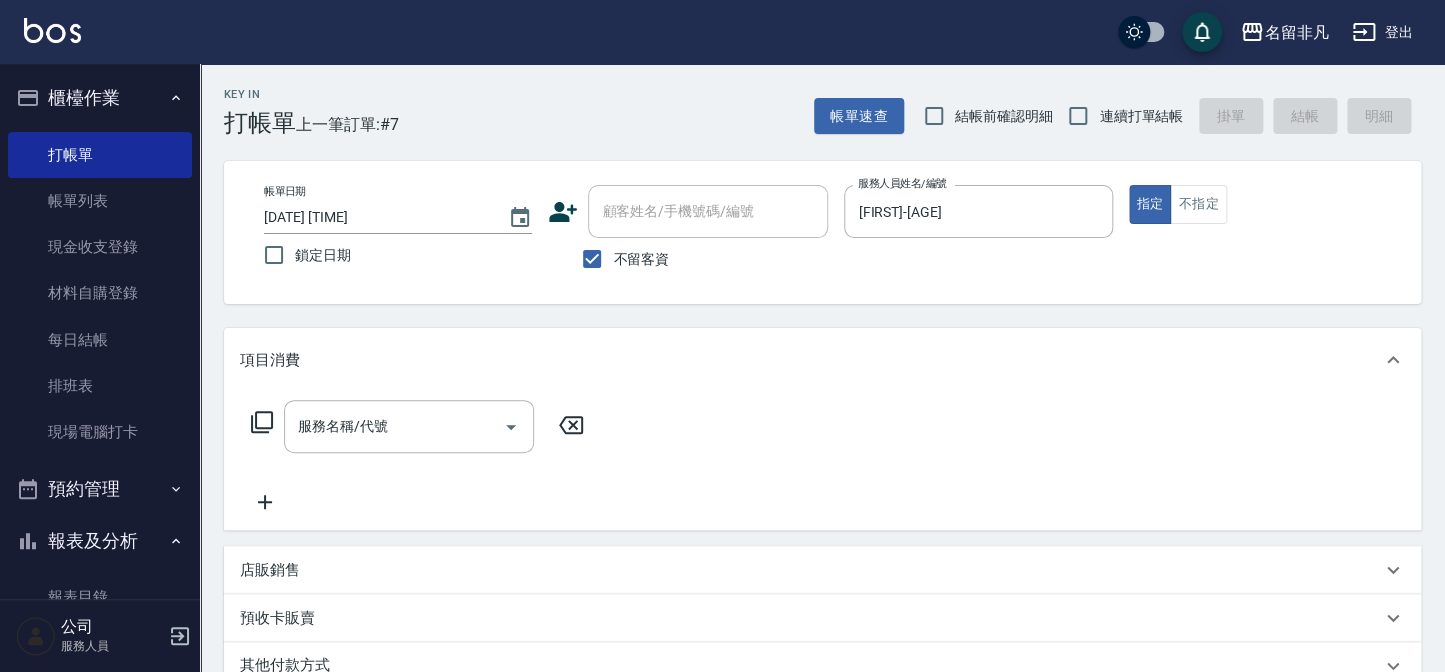 click 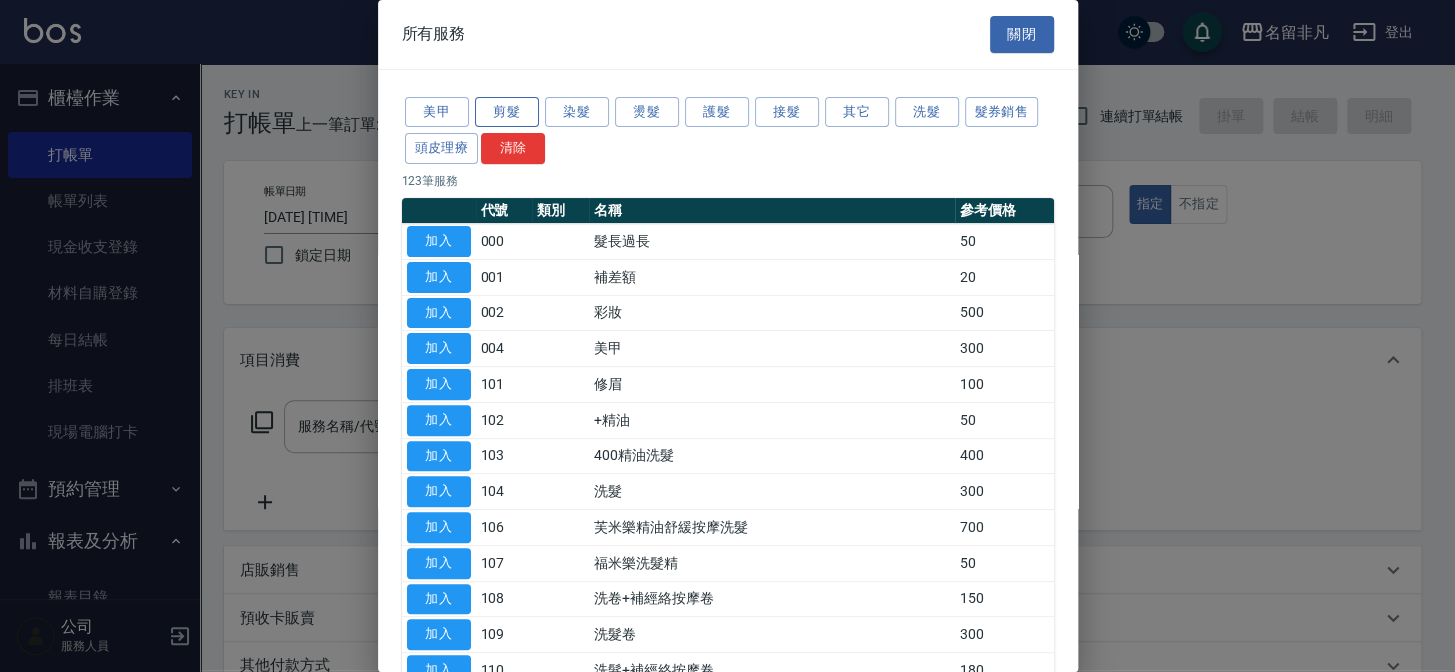 click on "剪髮" at bounding box center [507, 112] 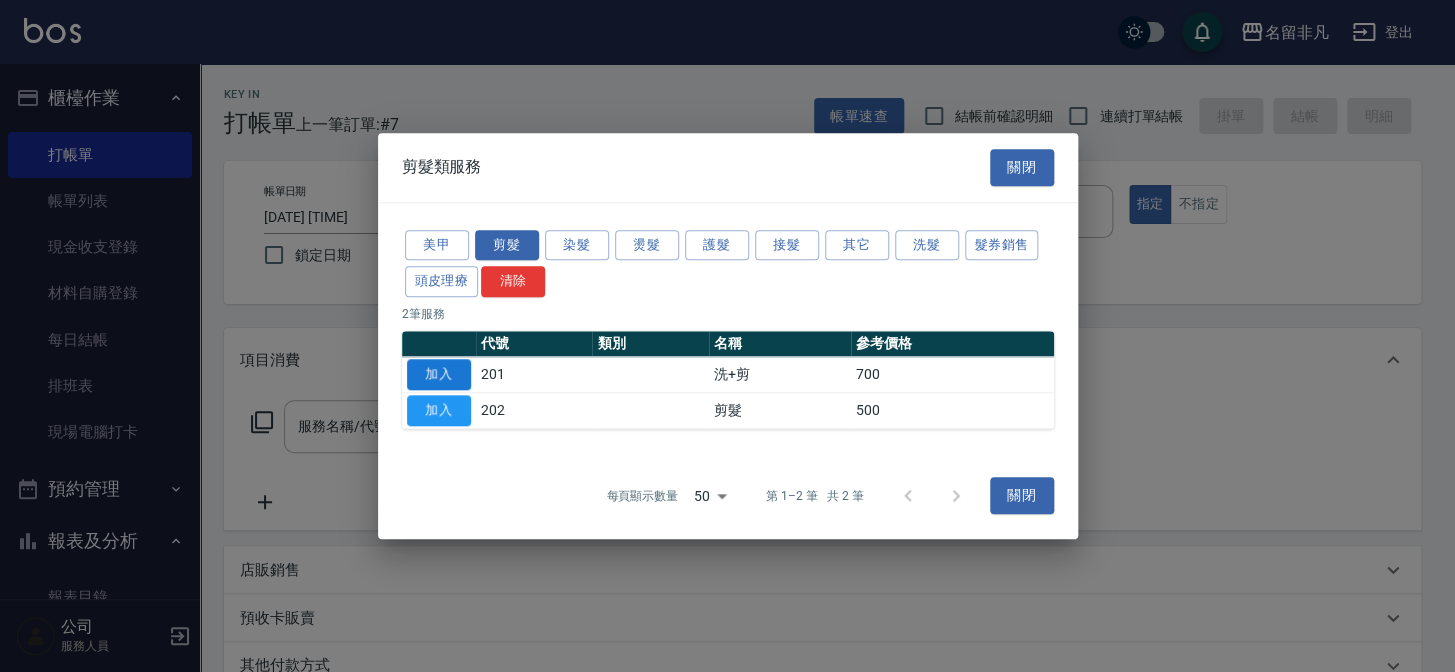 click on "加入" at bounding box center [439, 374] 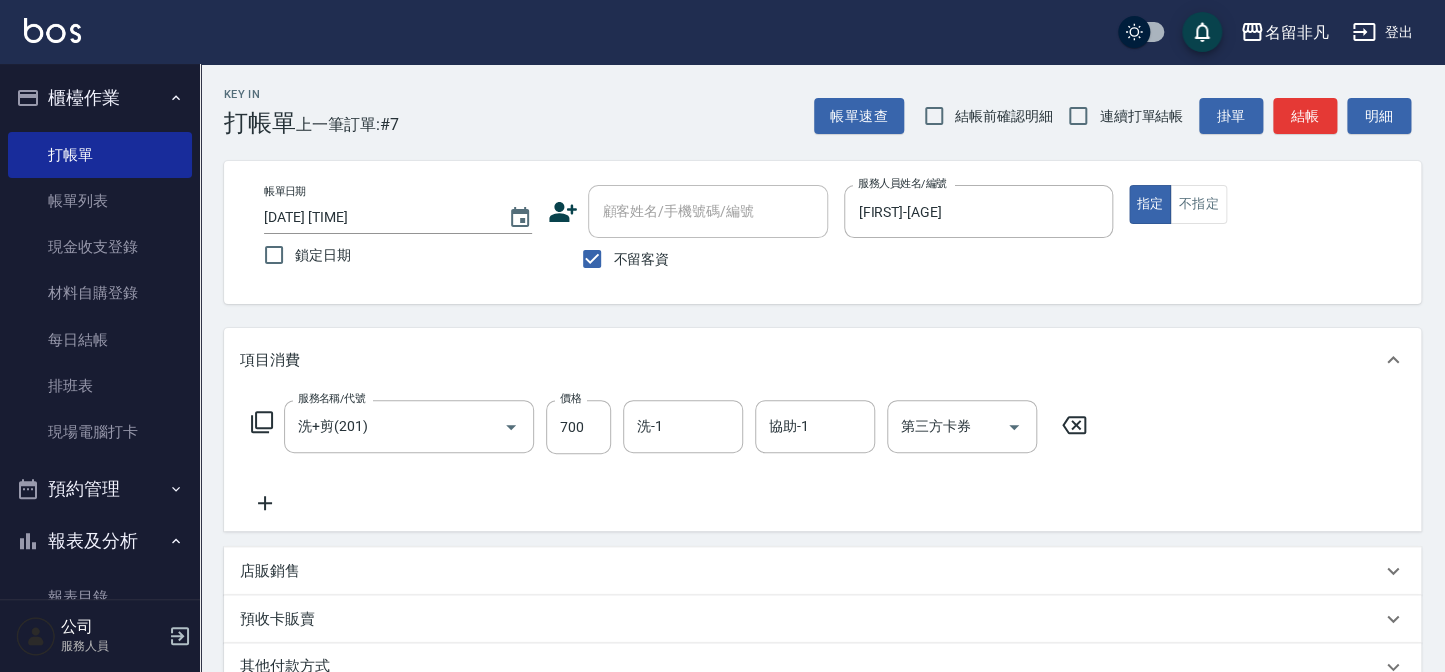click 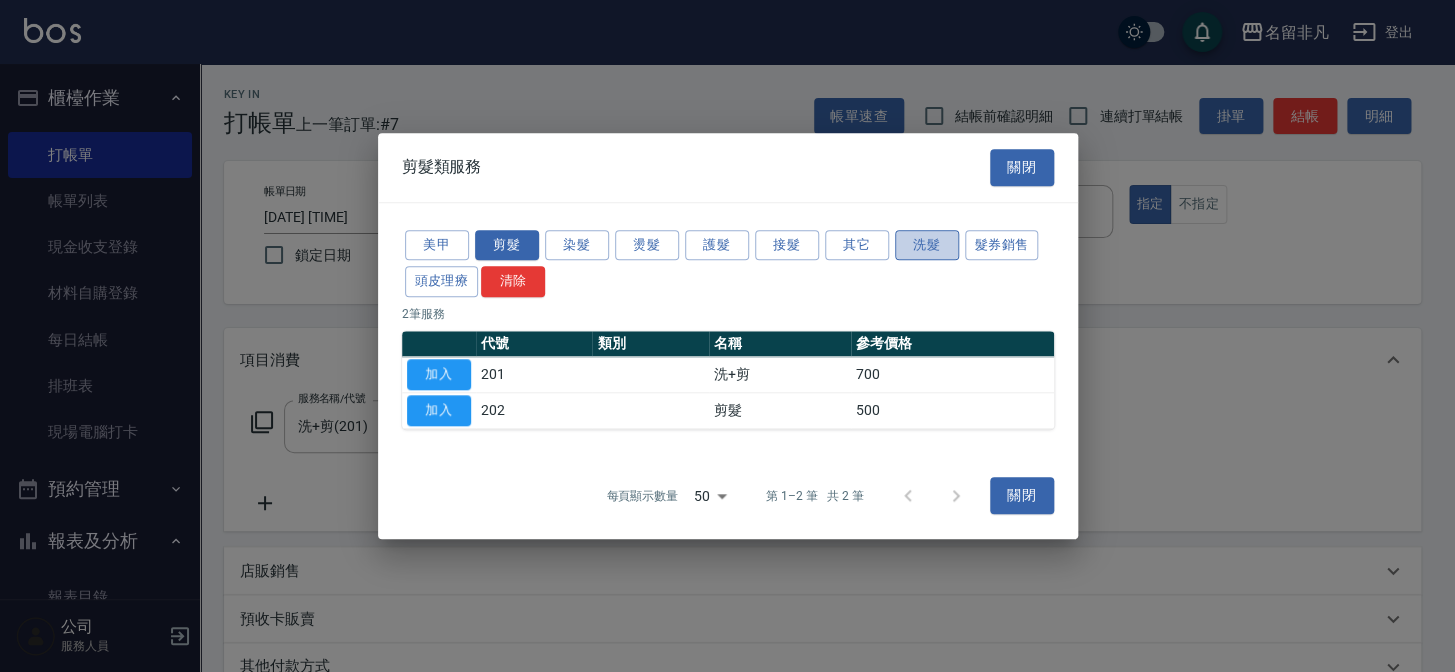 click on "洗髮" at bounding box center (927, 245) 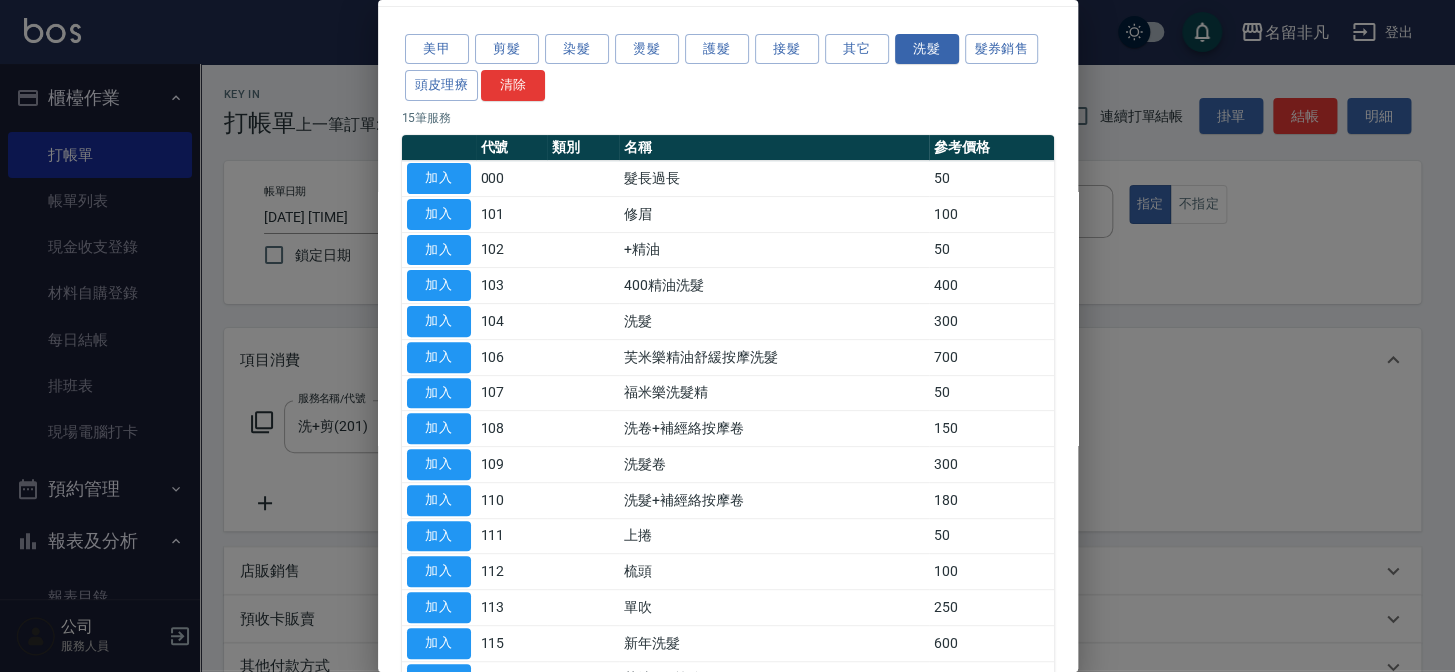 scroll, scrollTop: 90, scrollLeft: 0, axis: vertical 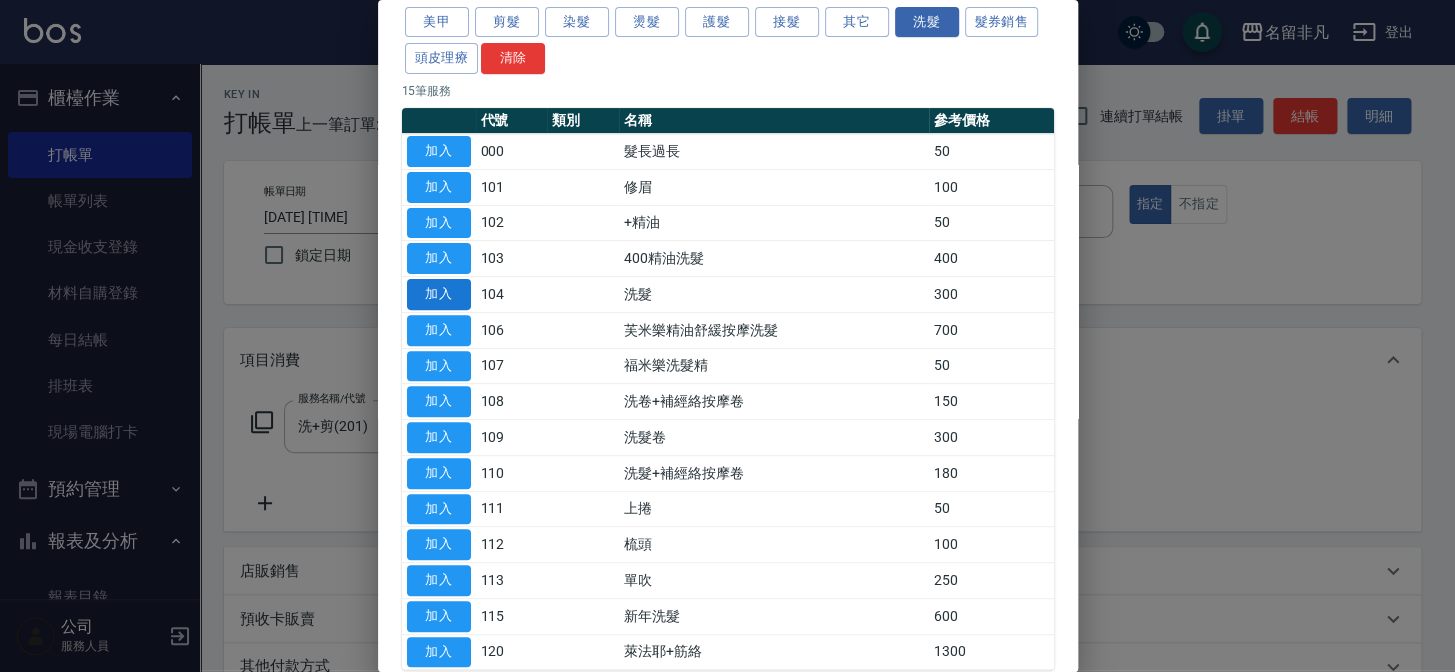click on "加入" at bounding box center [439, 294] 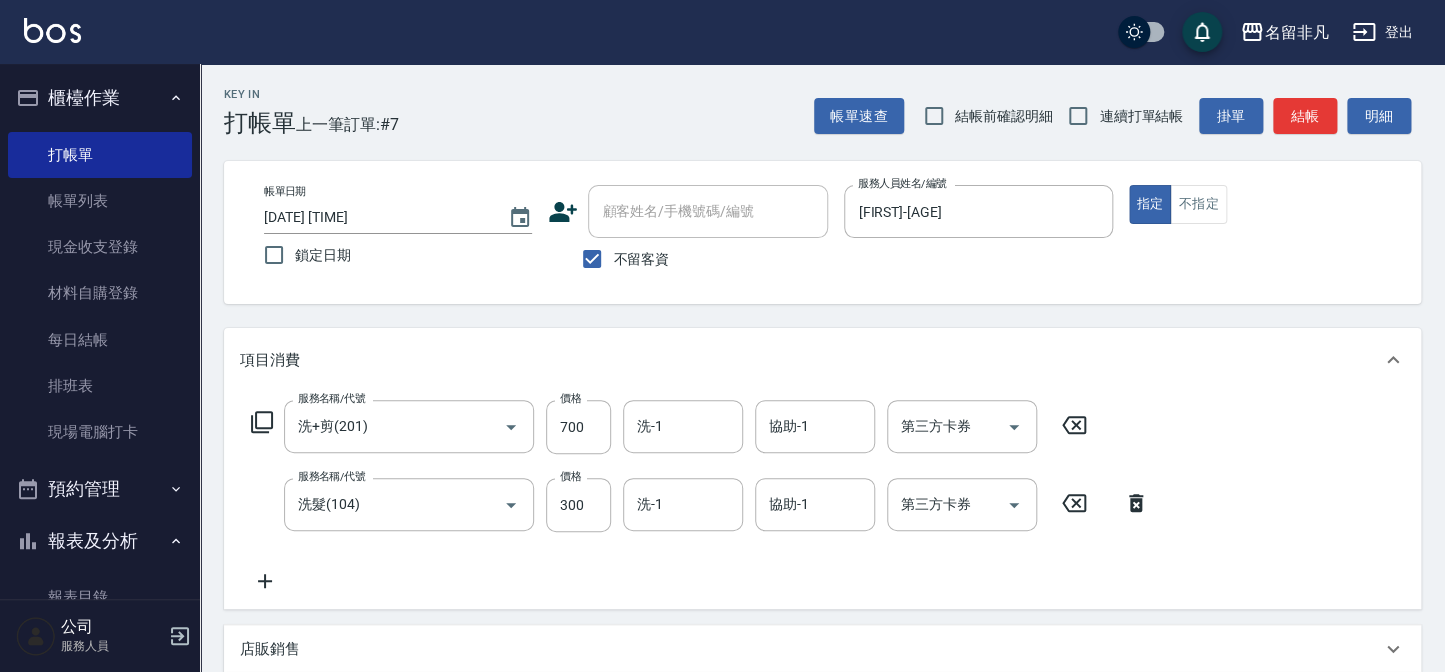 click 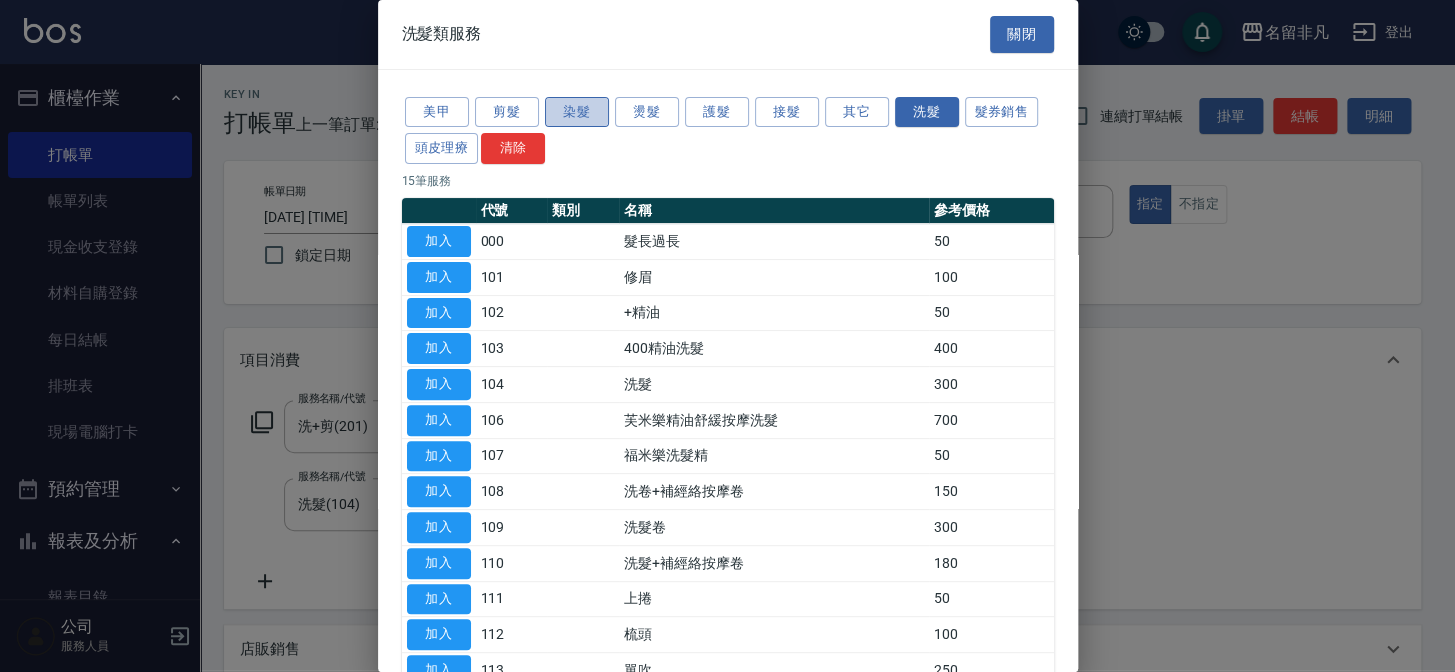 click on "染髮" at bounding box center (577, 112) 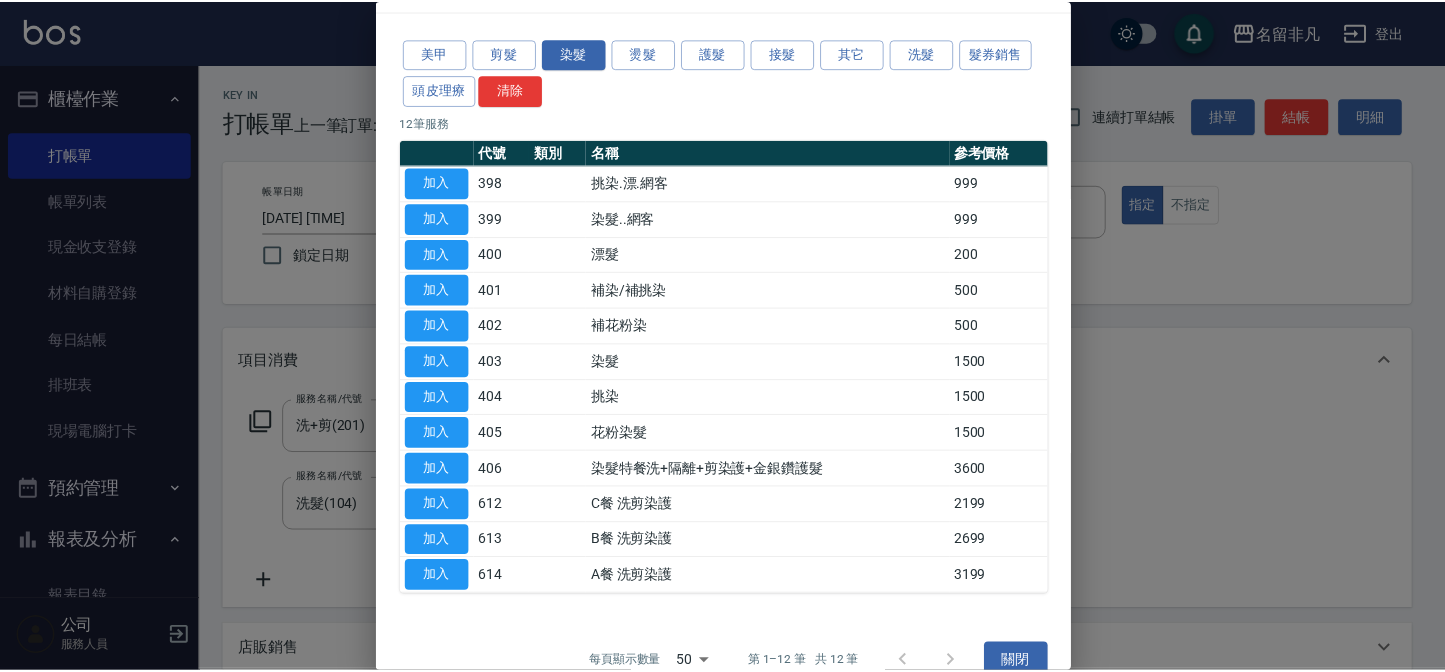 scroll, scrollTop: 89, scrollLeft: 0, axis: vertical 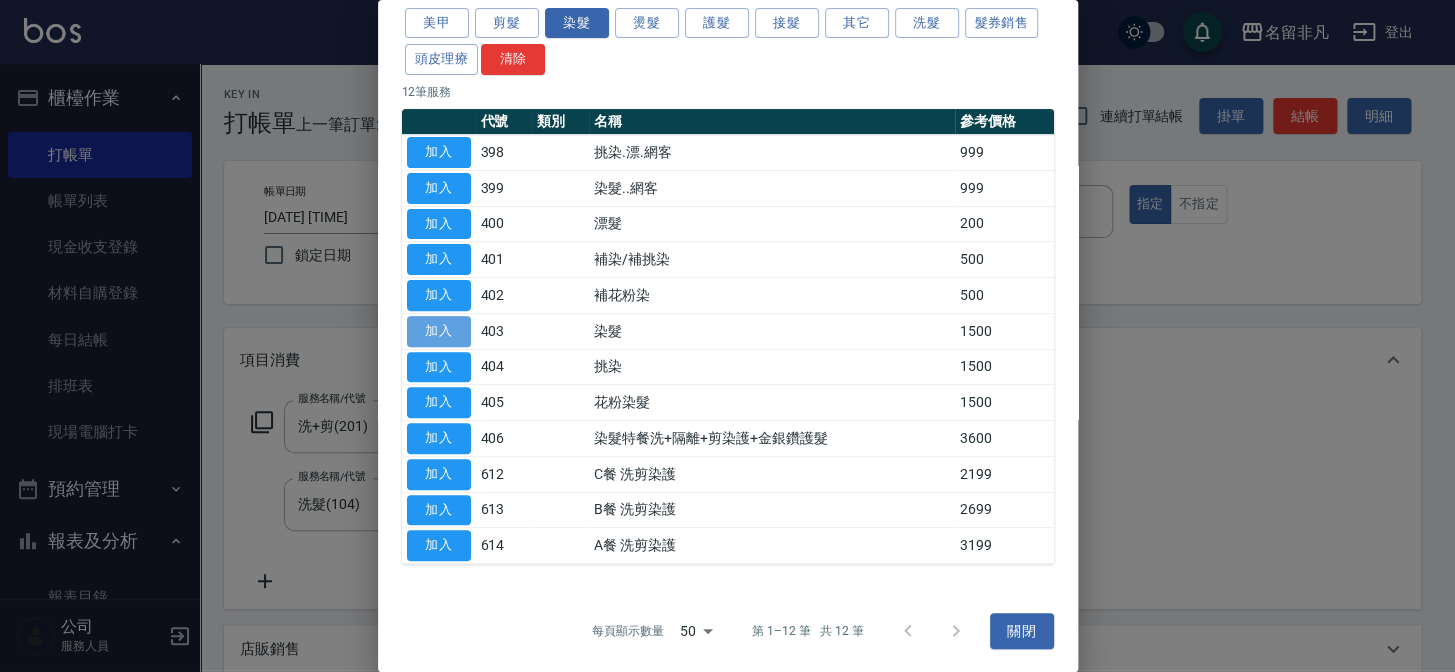 click on "加入" at bounding box center (439, 331) 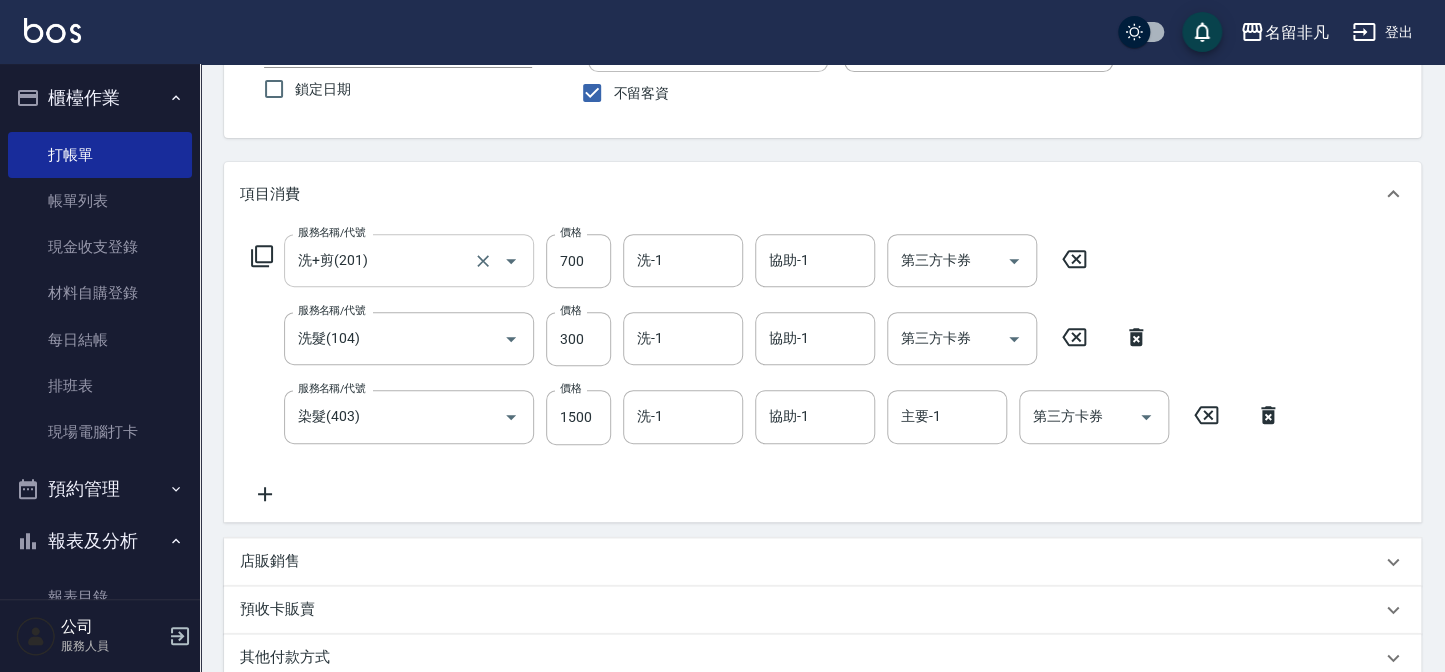scroll, scrollTop: 181, scrollLeft: 0, axis: vertical 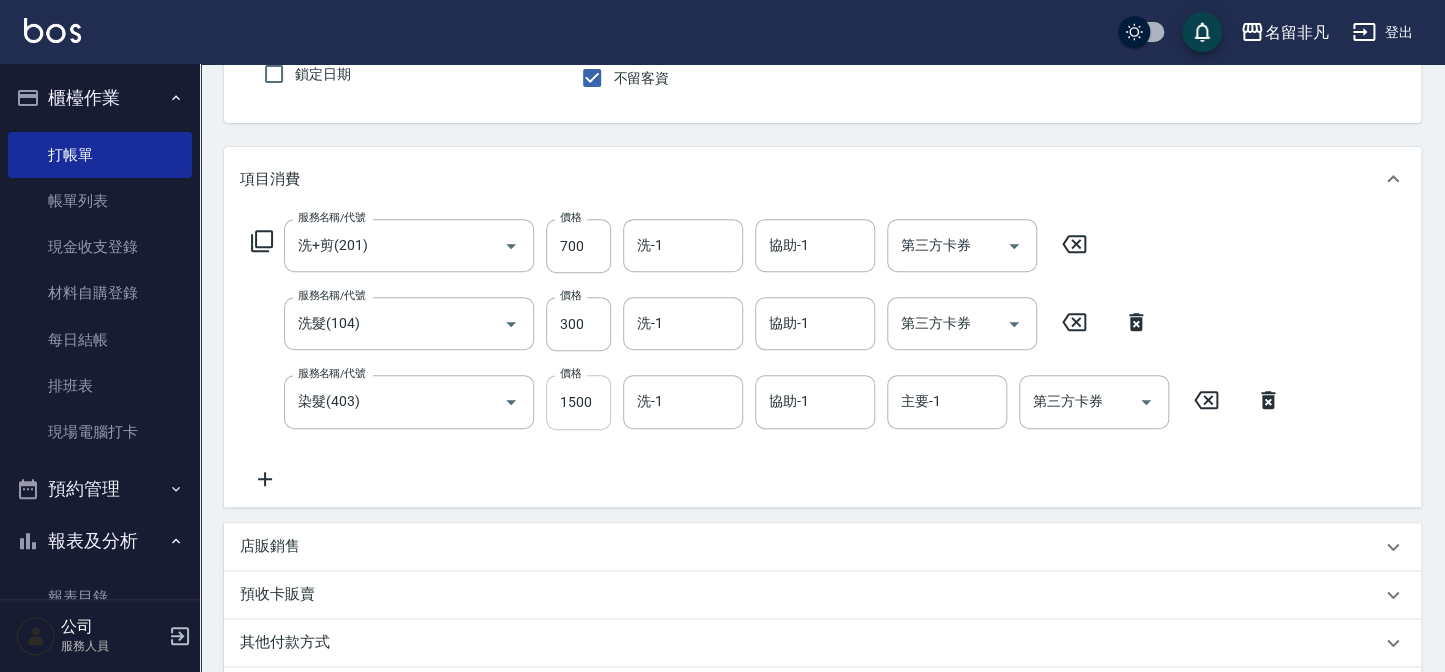 click on "1500" at bounding box center (578, 402) 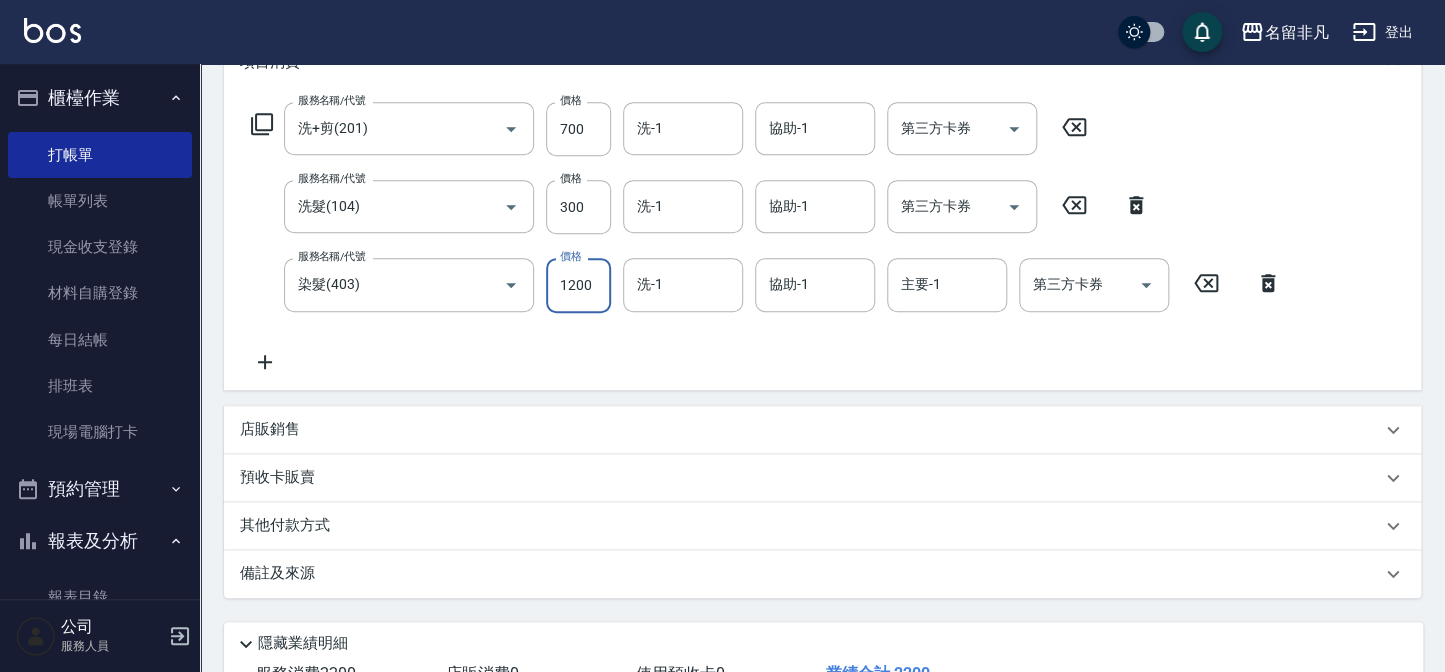scroll, scrollTop: 363, scrollLeft: 0, axis: vertical 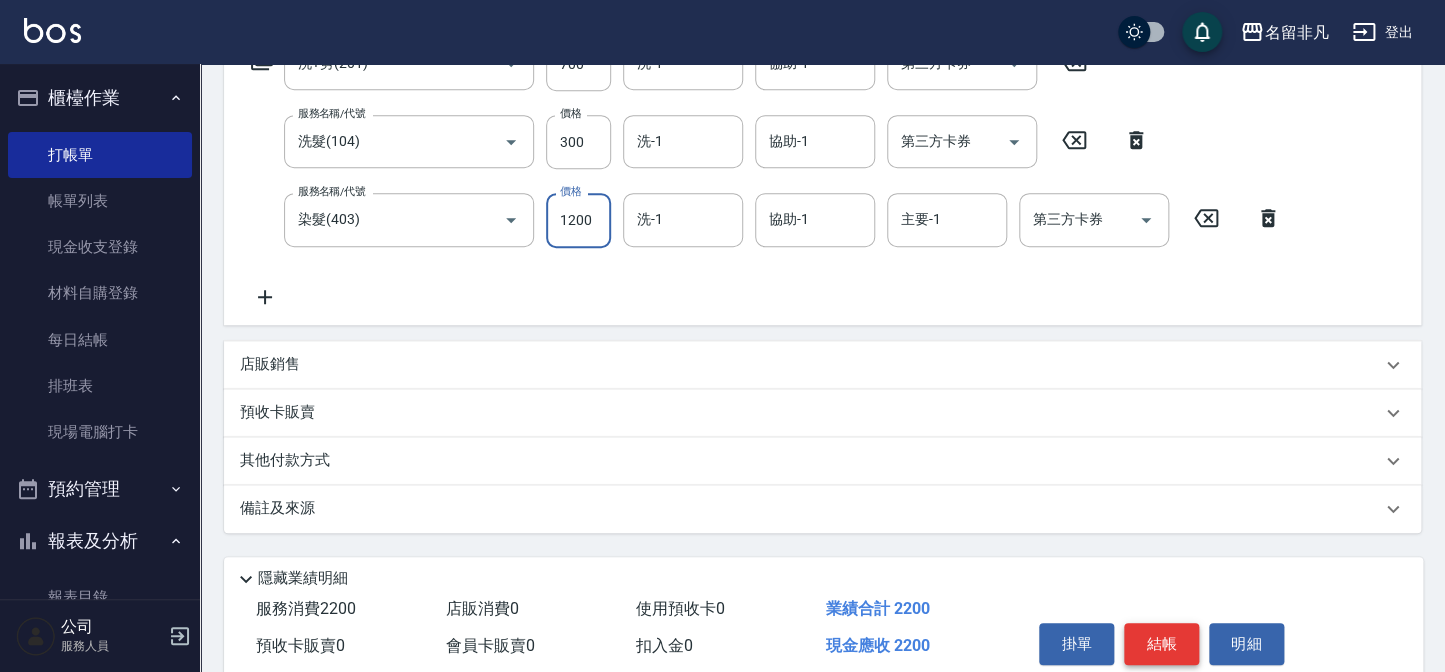 type on "1200" 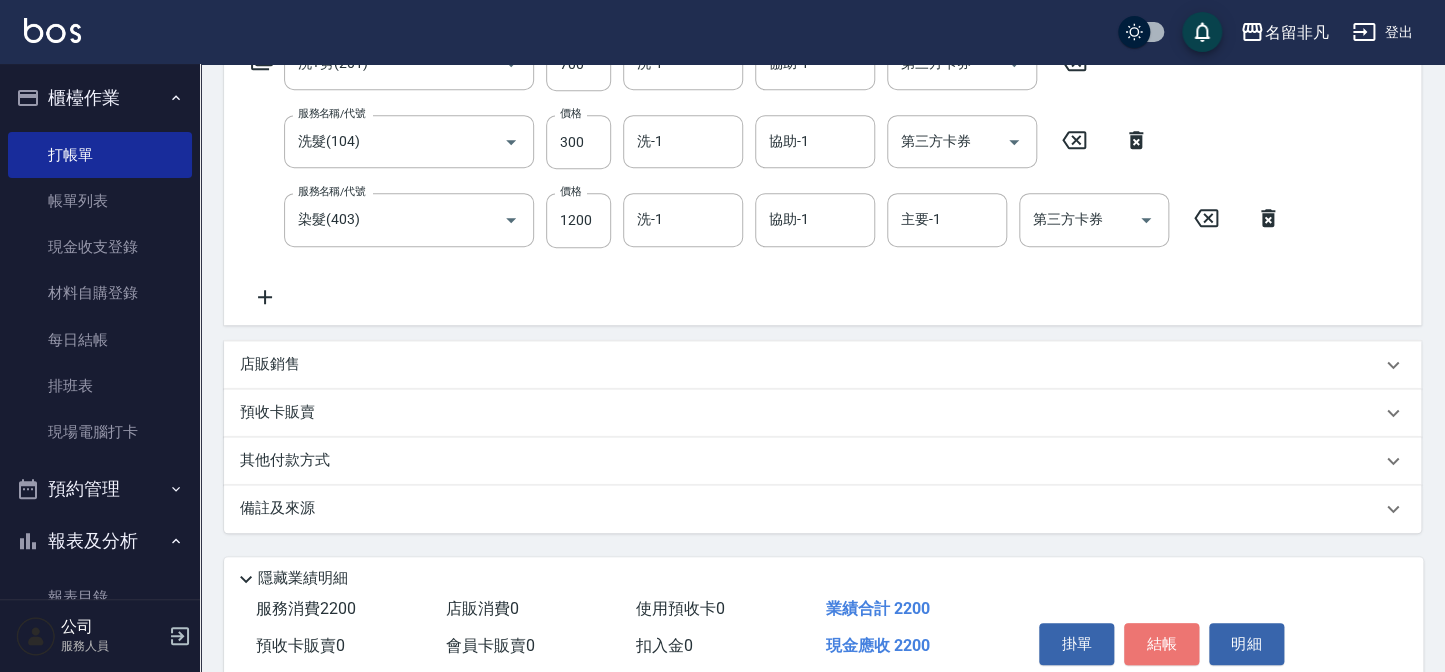 drag, startPoint x: 1154, startPoint y: 648, endPoint x: 1115, endPoint y: 629, distance: 43.382023 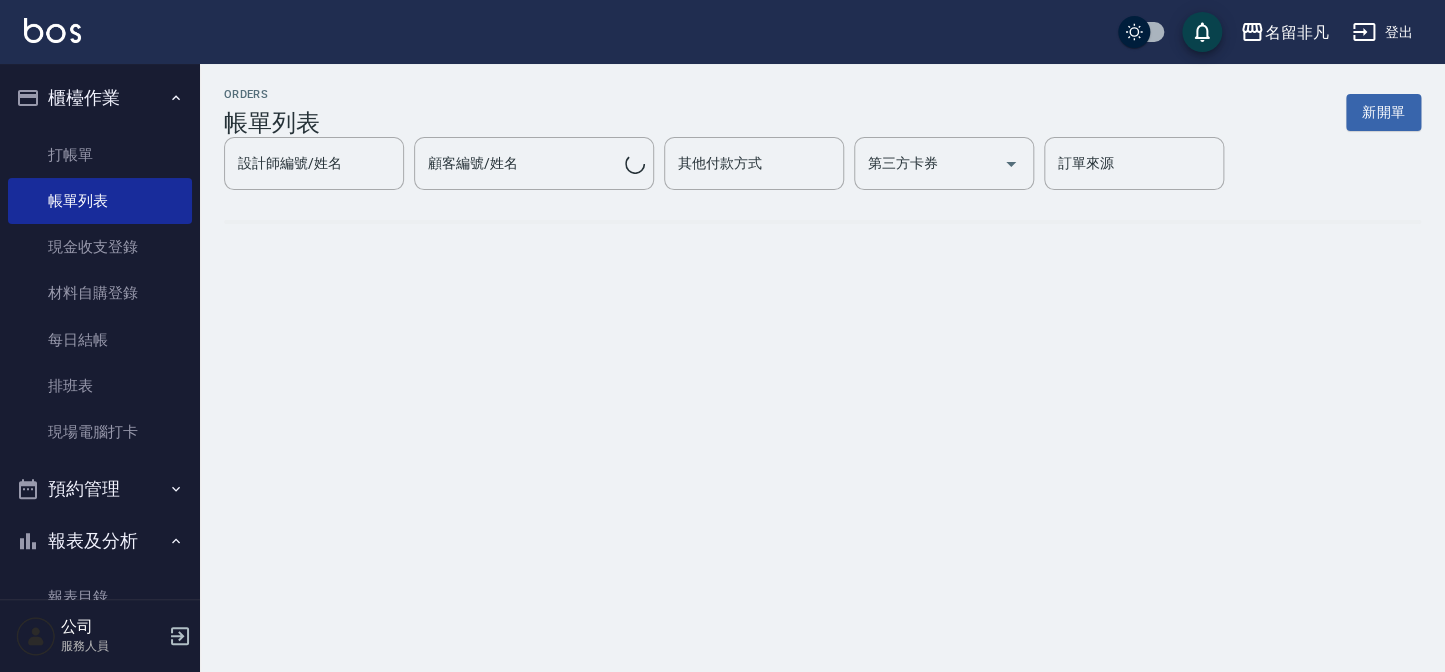 scroll, scrollTop: 0, scrollLeft: 0, axis: both 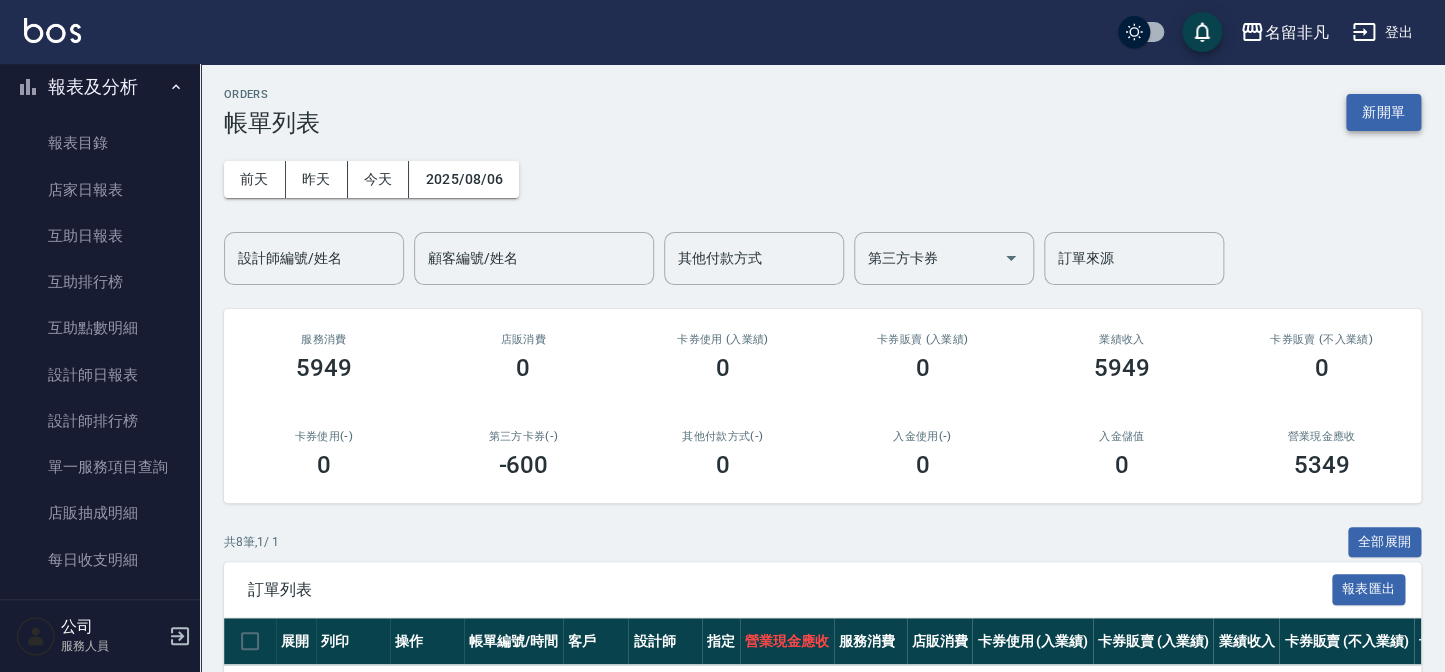 click on "新開單" at bounding box center (1383, 112) 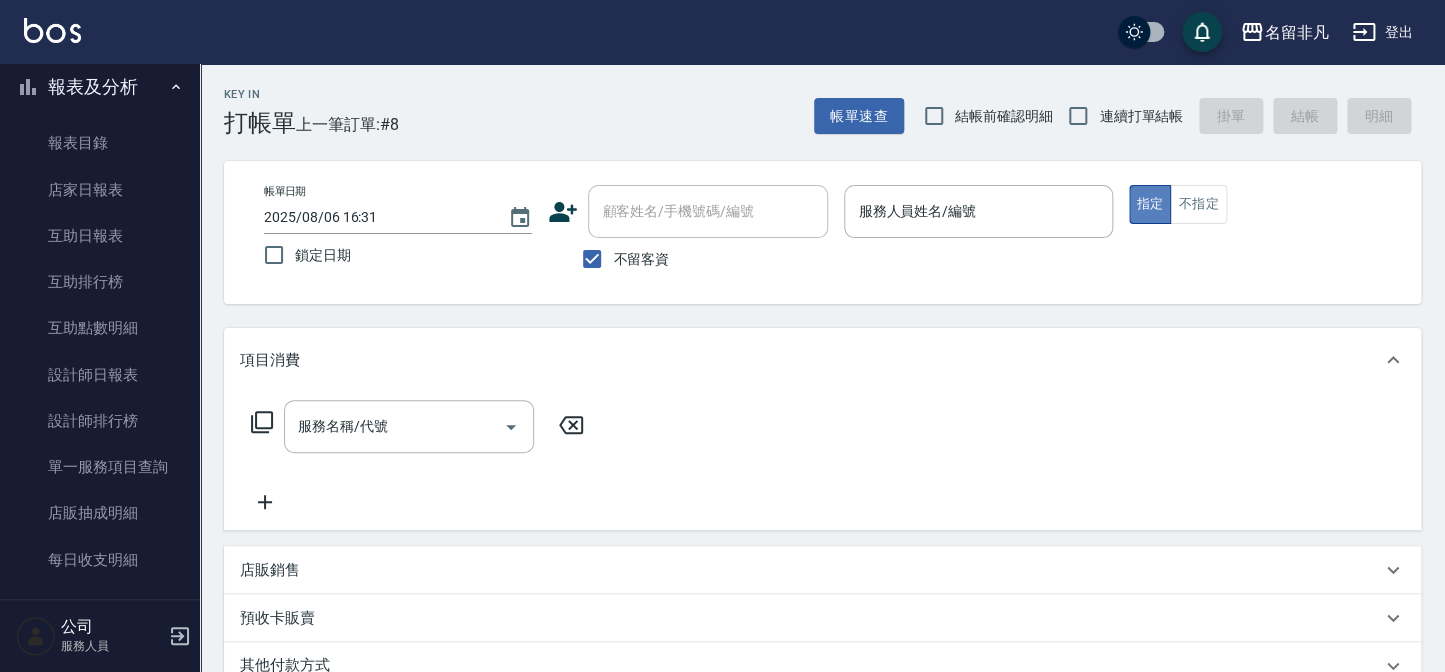 drag, startPoint x: 1137, startPoint y: 207, endPoint x: 1066, endPoint y: 192, distance: 72.56721 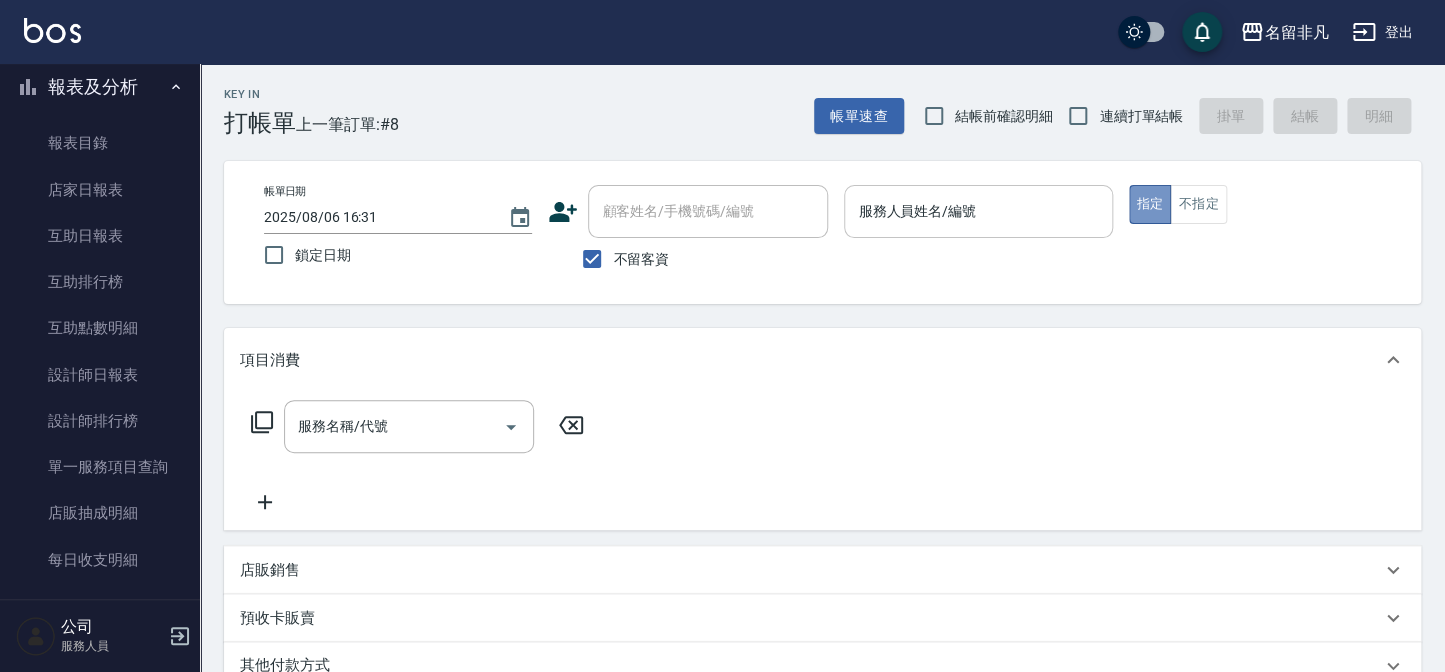 click on "指定" at bounding box center (1150, 204) 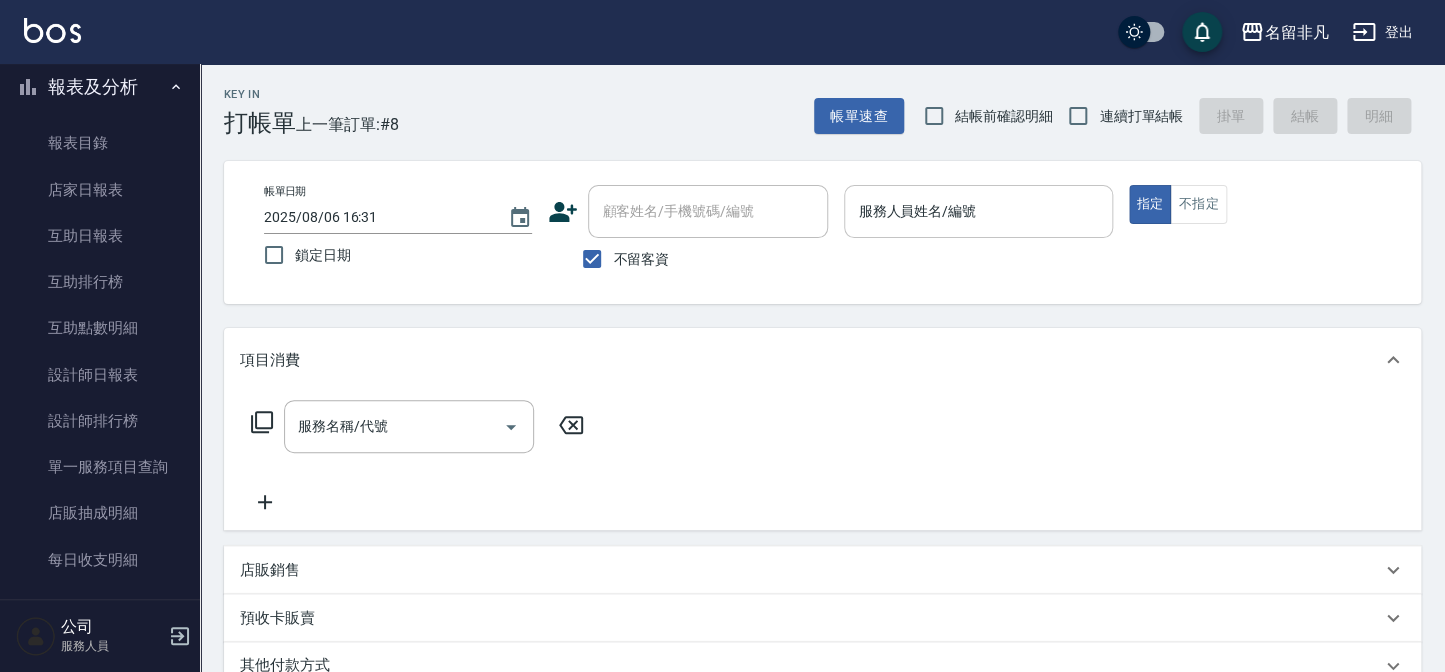drag, startPoint x: 1055, startPoint y: 190, endPoint x: 963, endPoint y: 229, distance: 99.92497 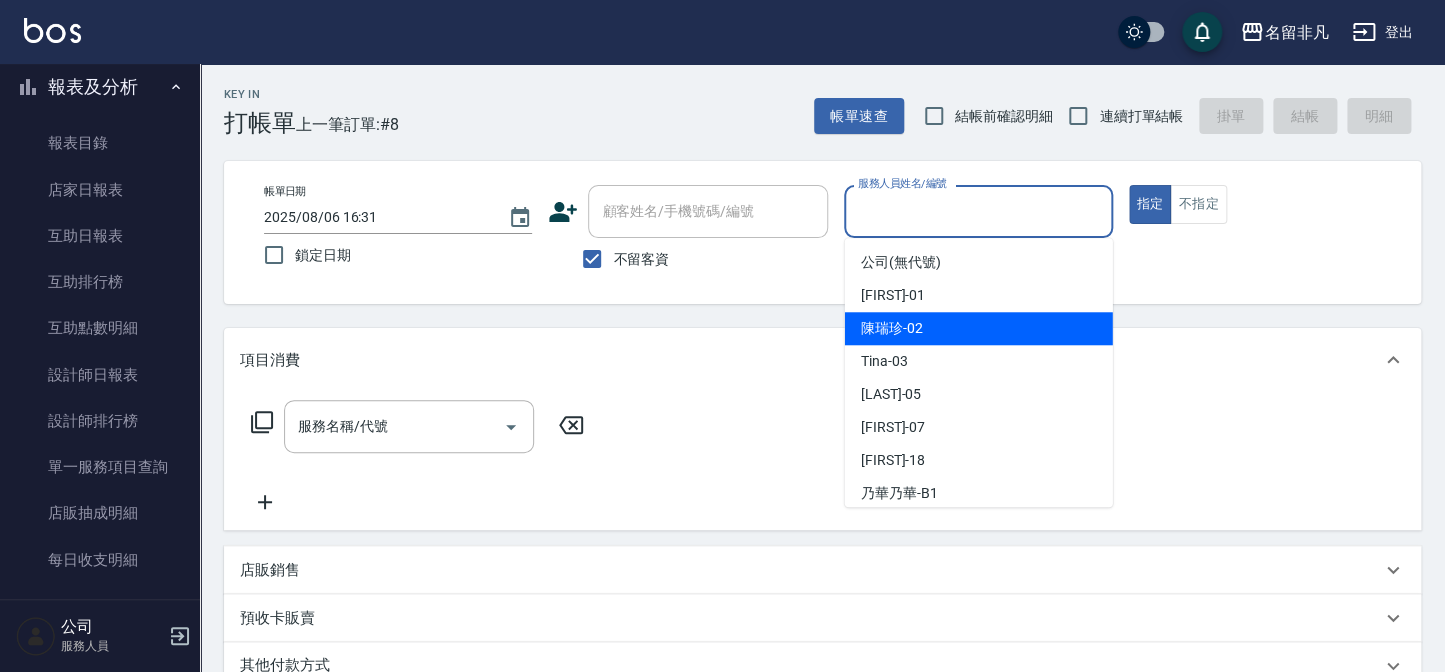 drag, startPoint x: 909, startPoint y: 330, endPoint x: 811, endPoint y: 321, distance: 98.4124 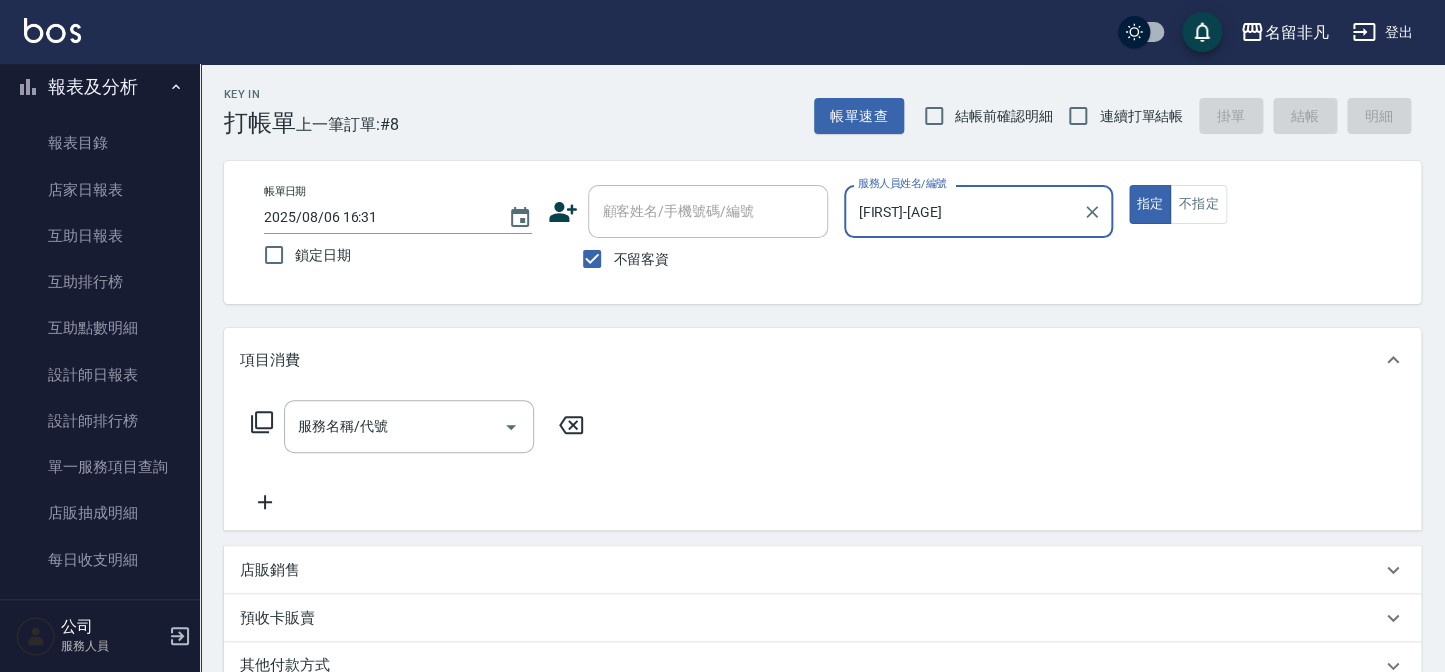 click 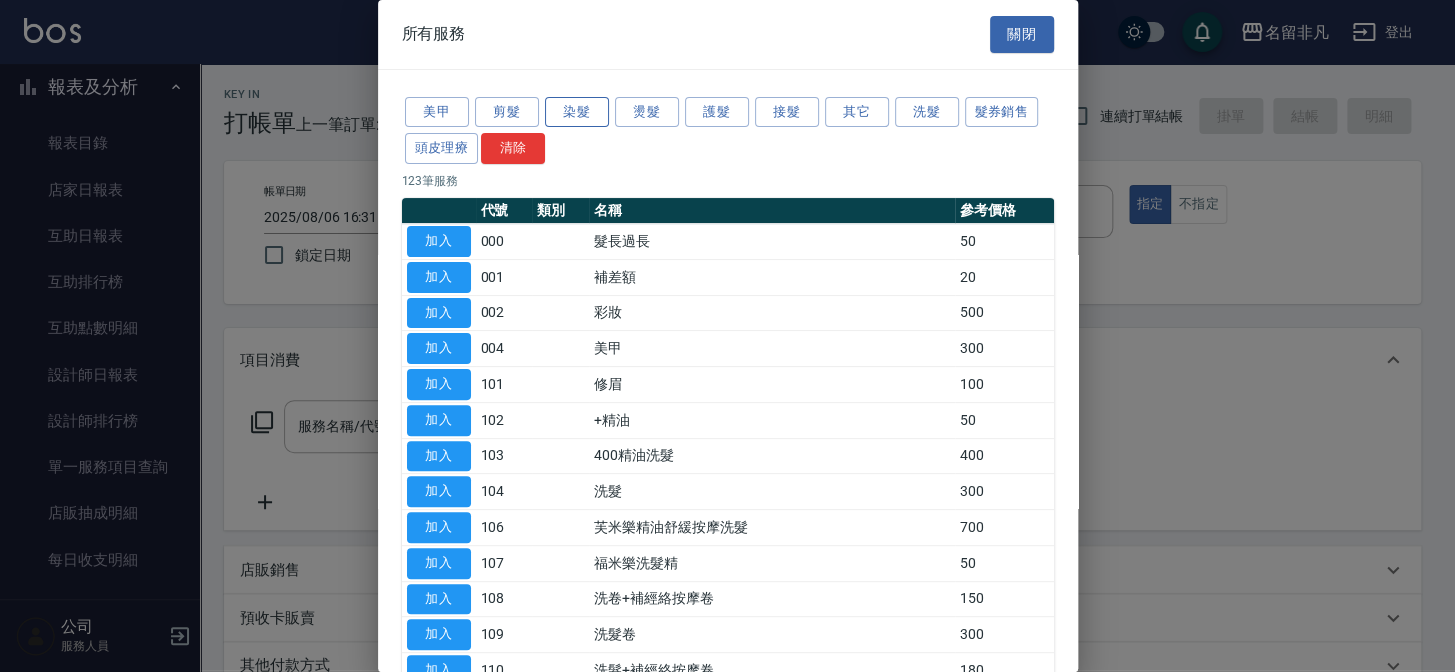 click on "染髮" at bounding box center [577, 112] 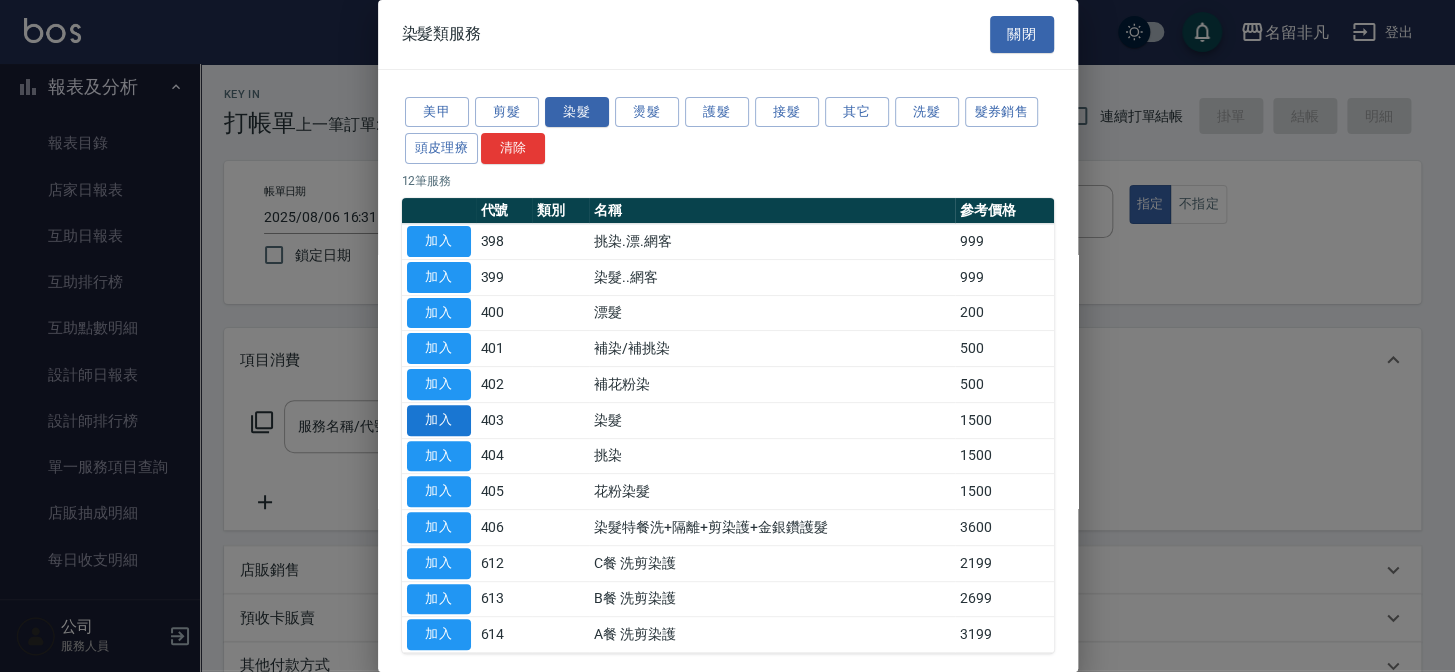 click on "加入" at bounding box center (439, 420) 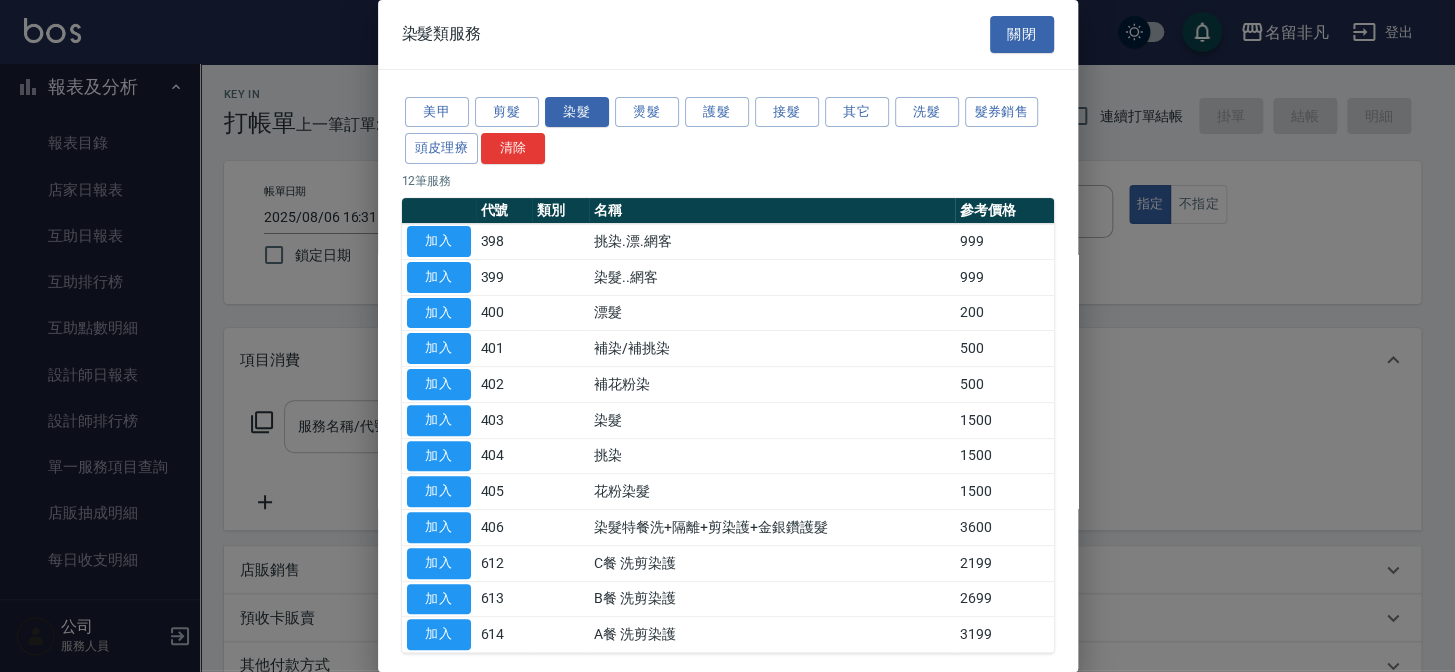 type on "染髮(403)" 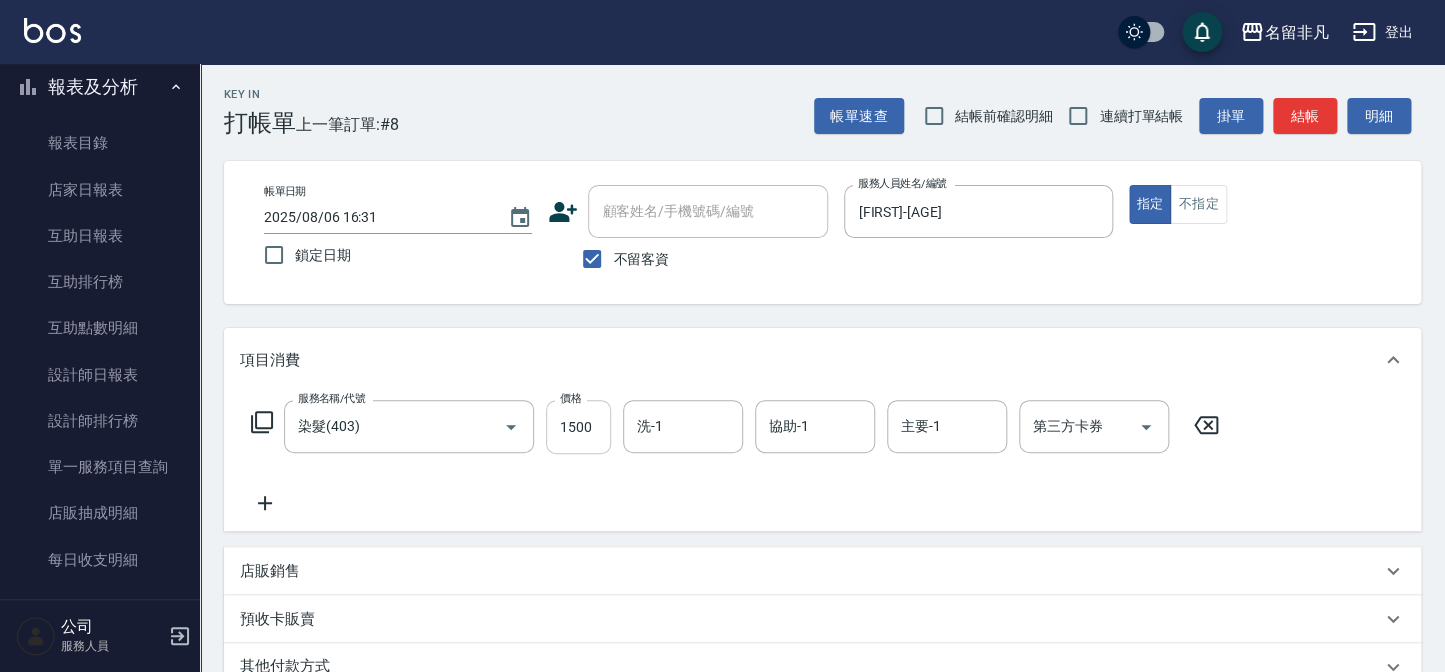 click on "1500" at bounding box center (578, 427) 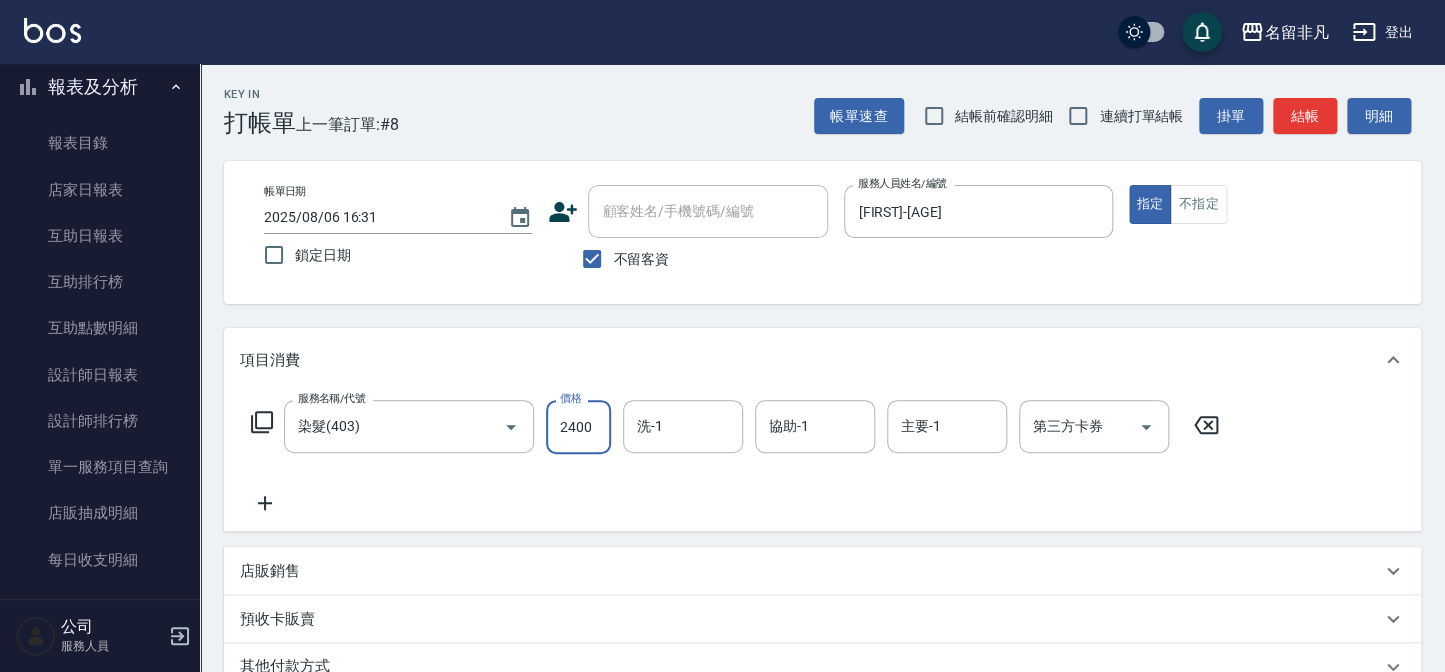 type on "2400" 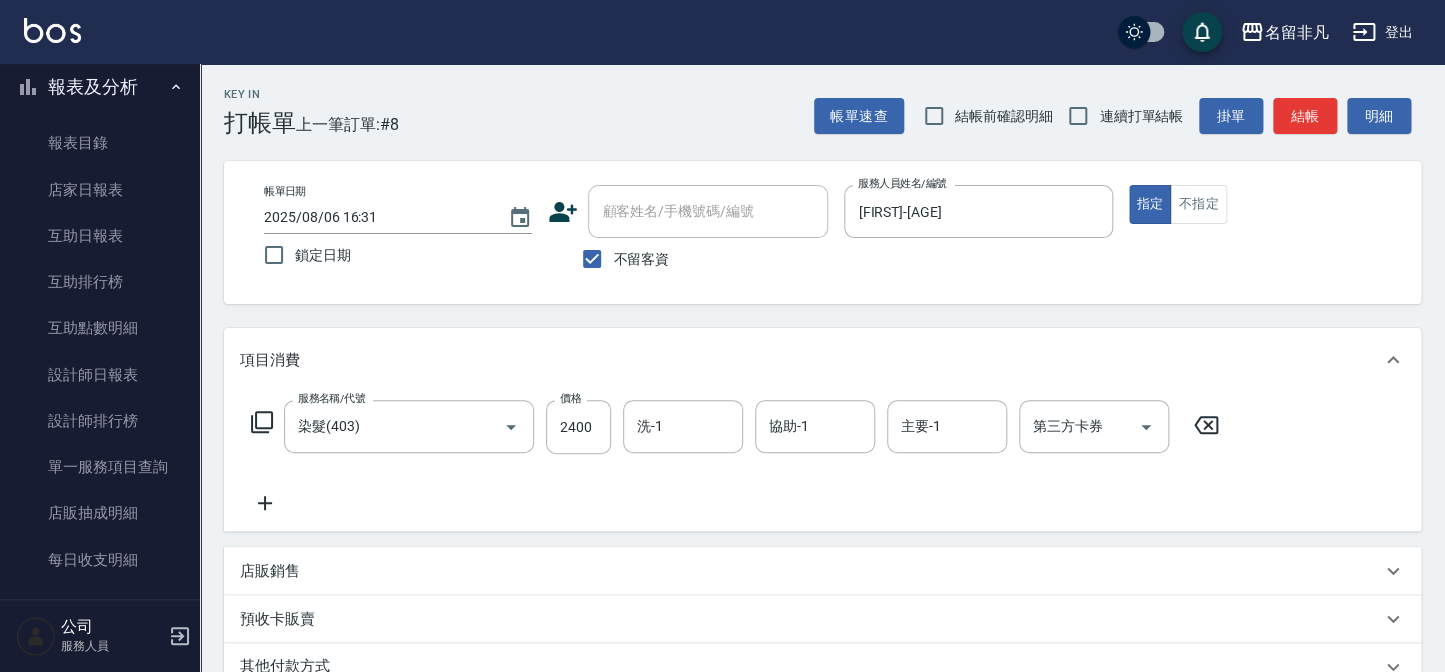 click 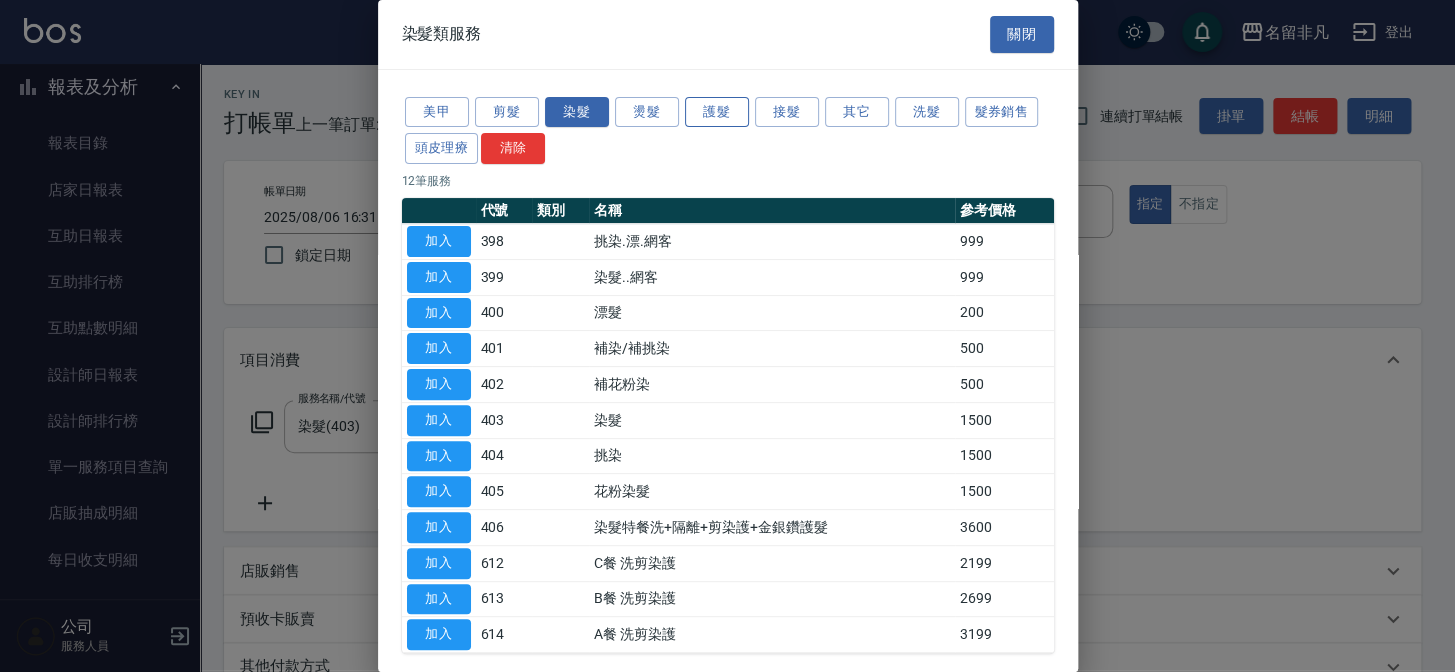click on "護髮" at bounding box center [717, 112] 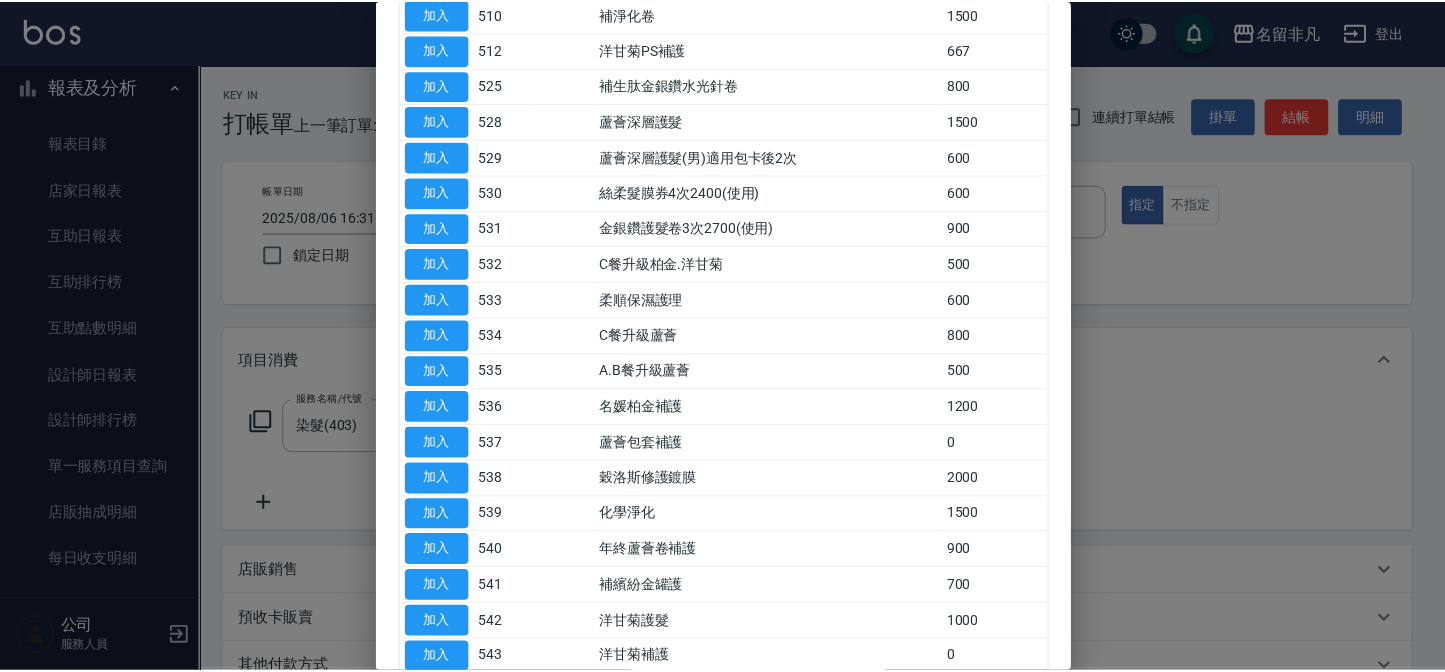 scroll, scrollTop: 545, scrollLeft: 0, axis: vertical 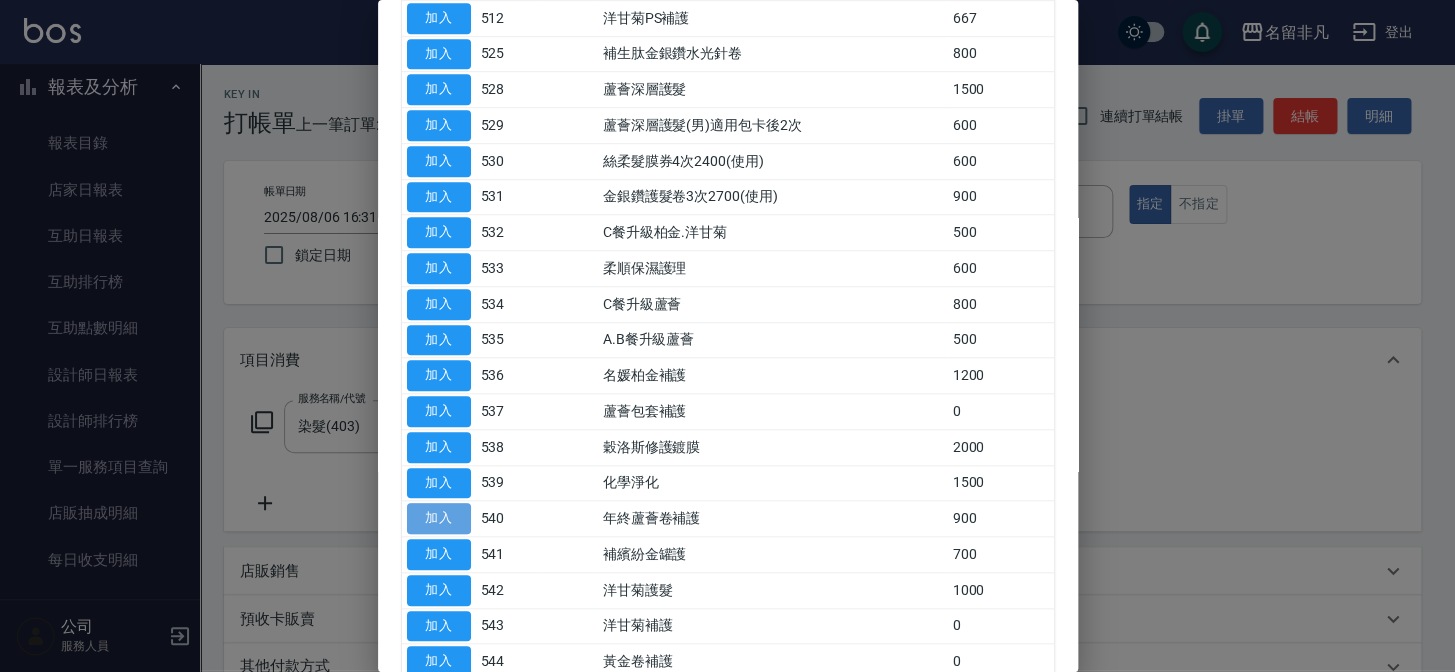 click on "加入" at bounding box center (439, 518) 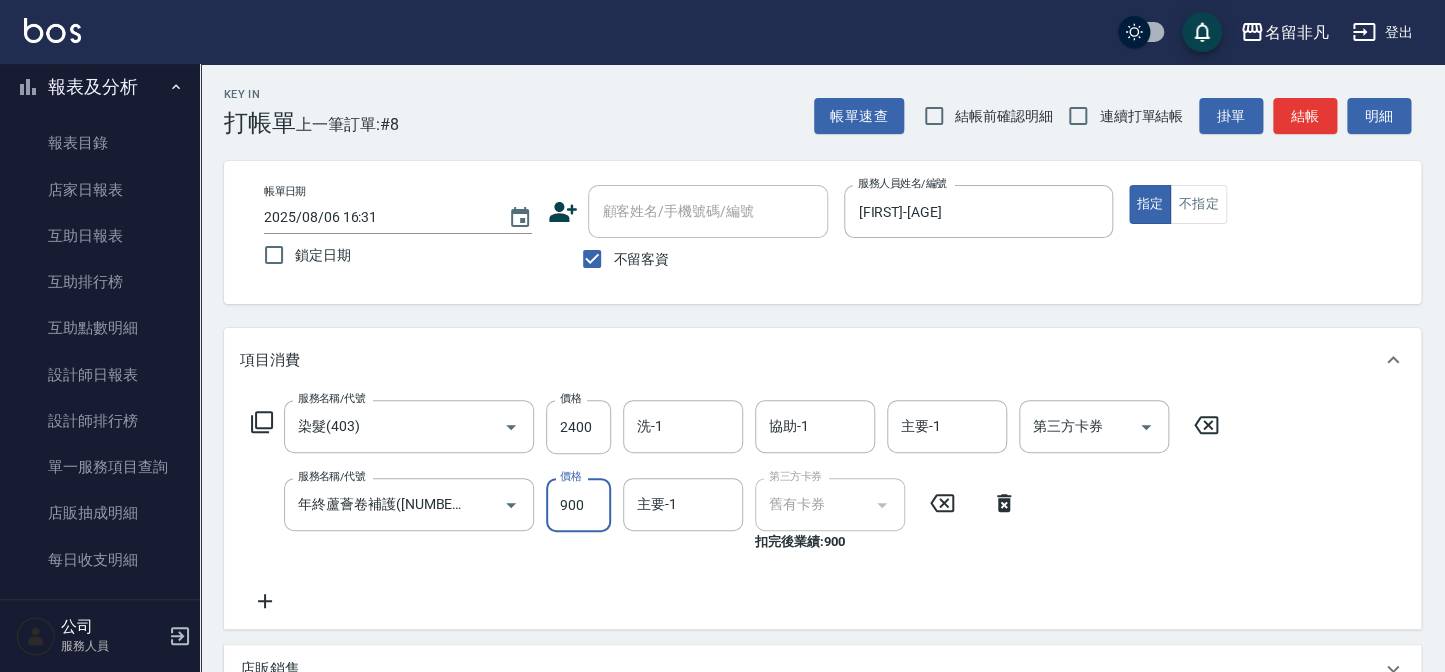 click on "900" at bounding box center [578, 505] 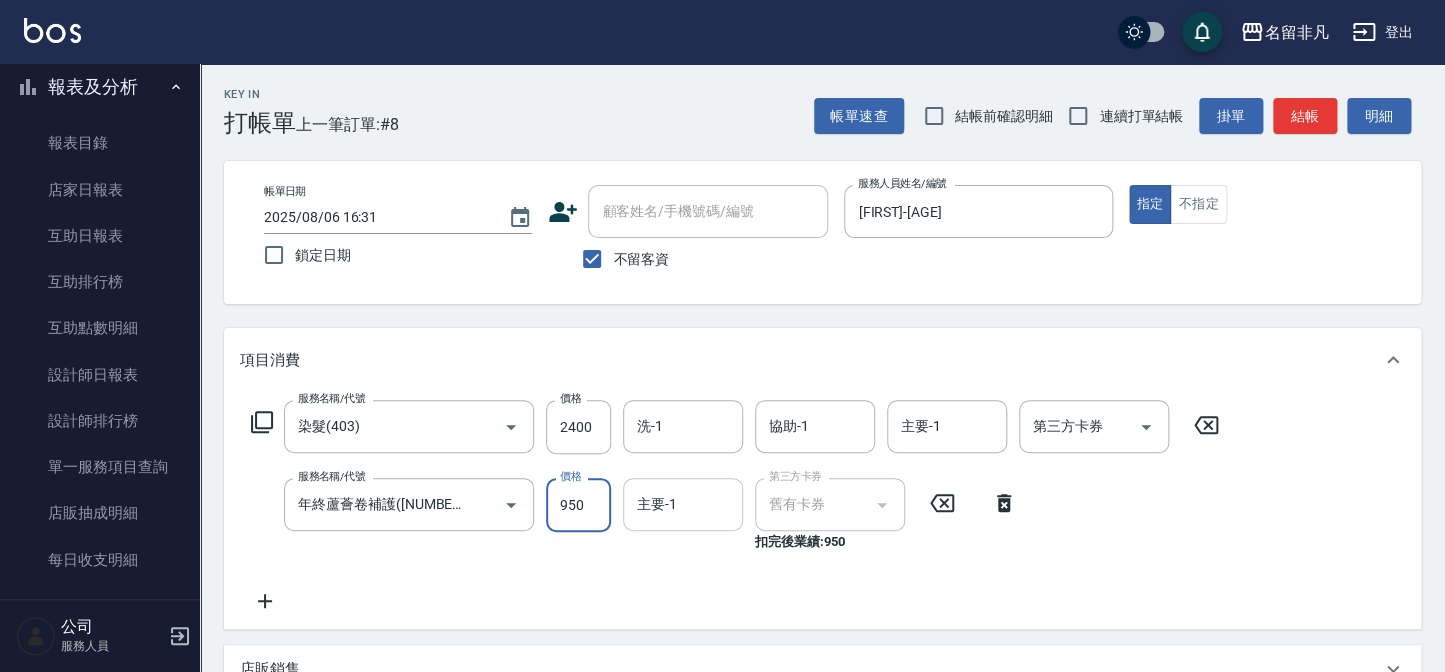 type on "950" 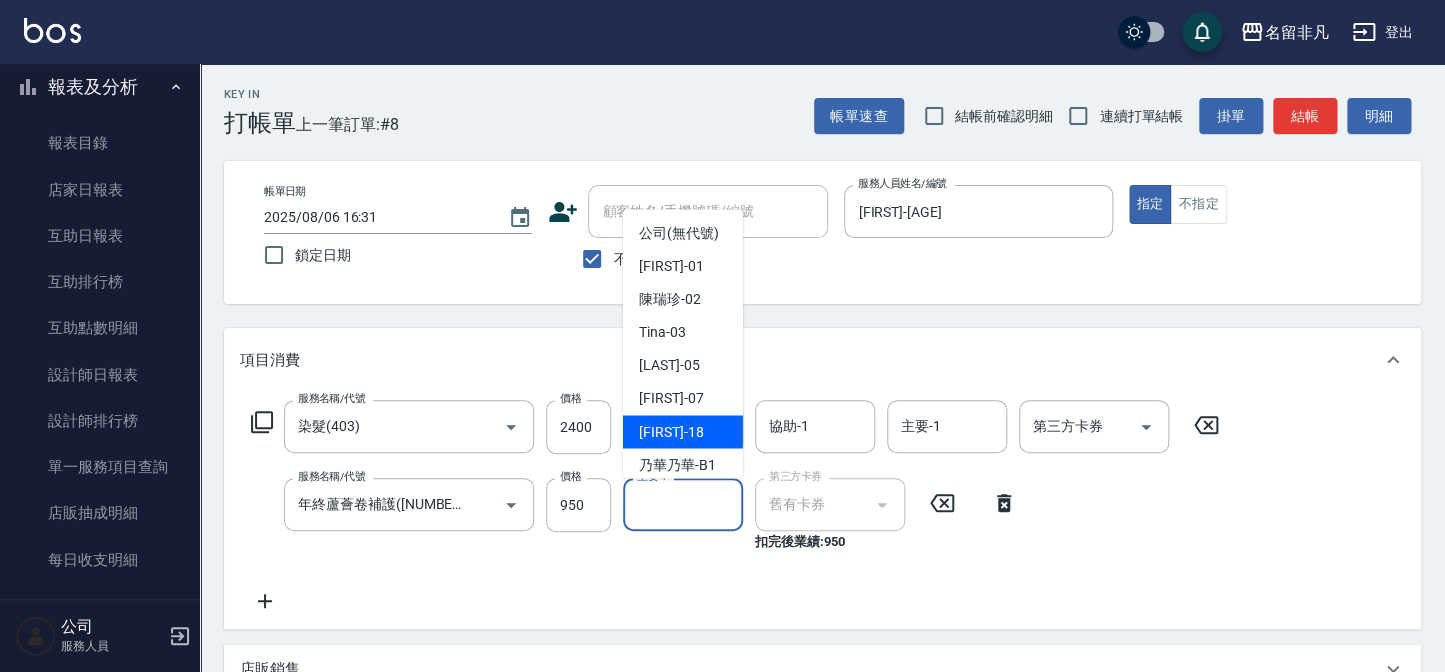 click on "[FIRST] - [AGE]" at bounding box center (671, 432) 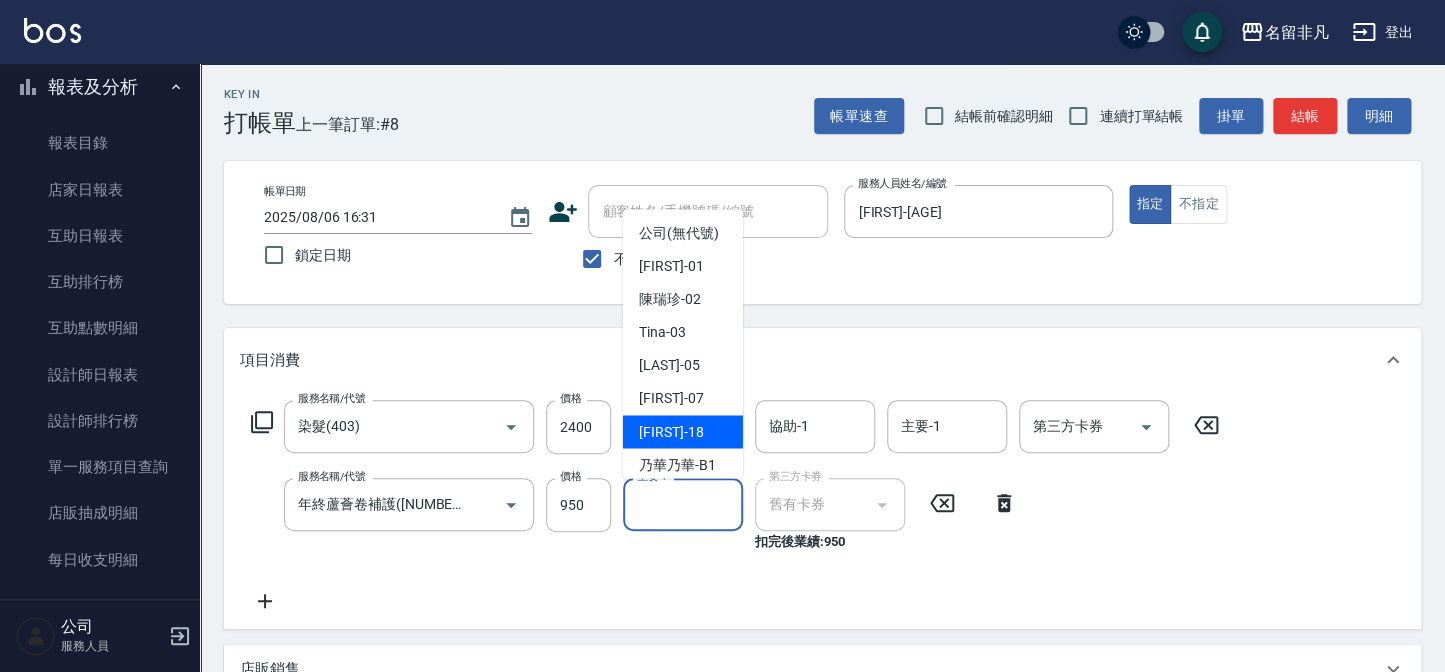 type on "[FIRST]-[AGE]" 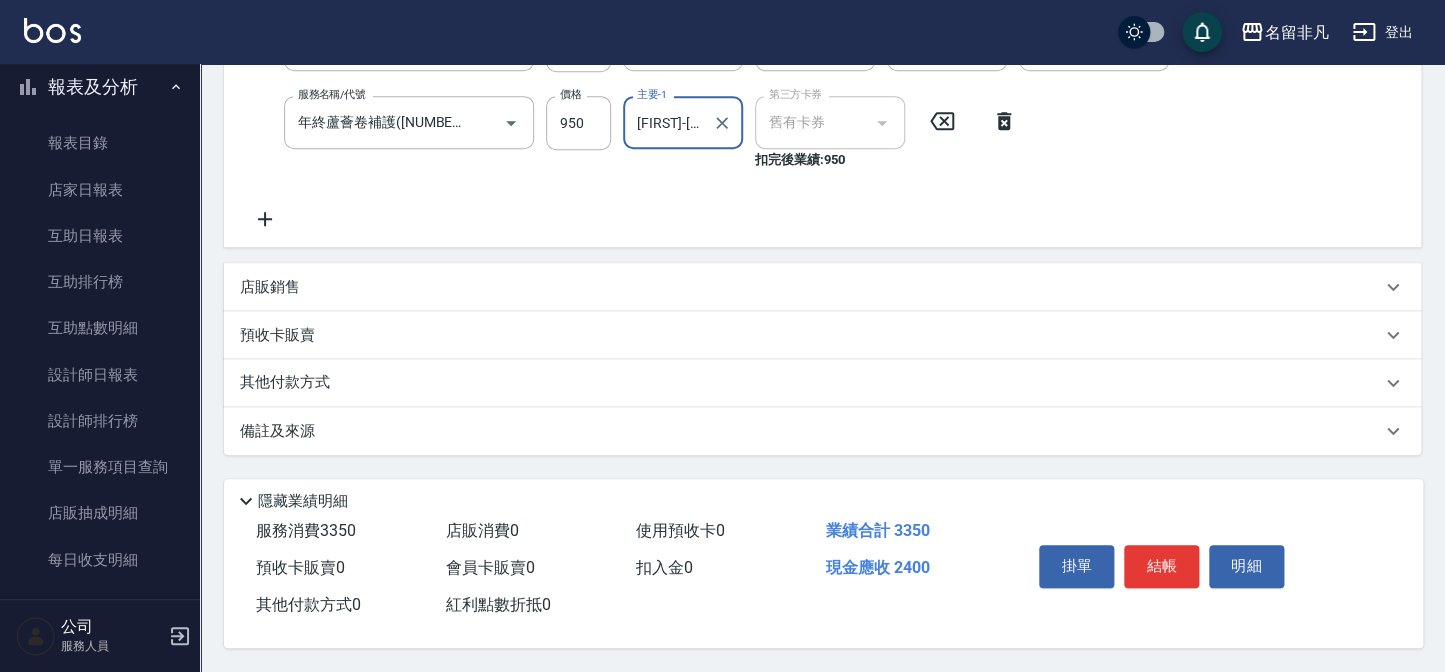 scroll, scrollTop: 387, scrollLeft: 0, axis: vertical 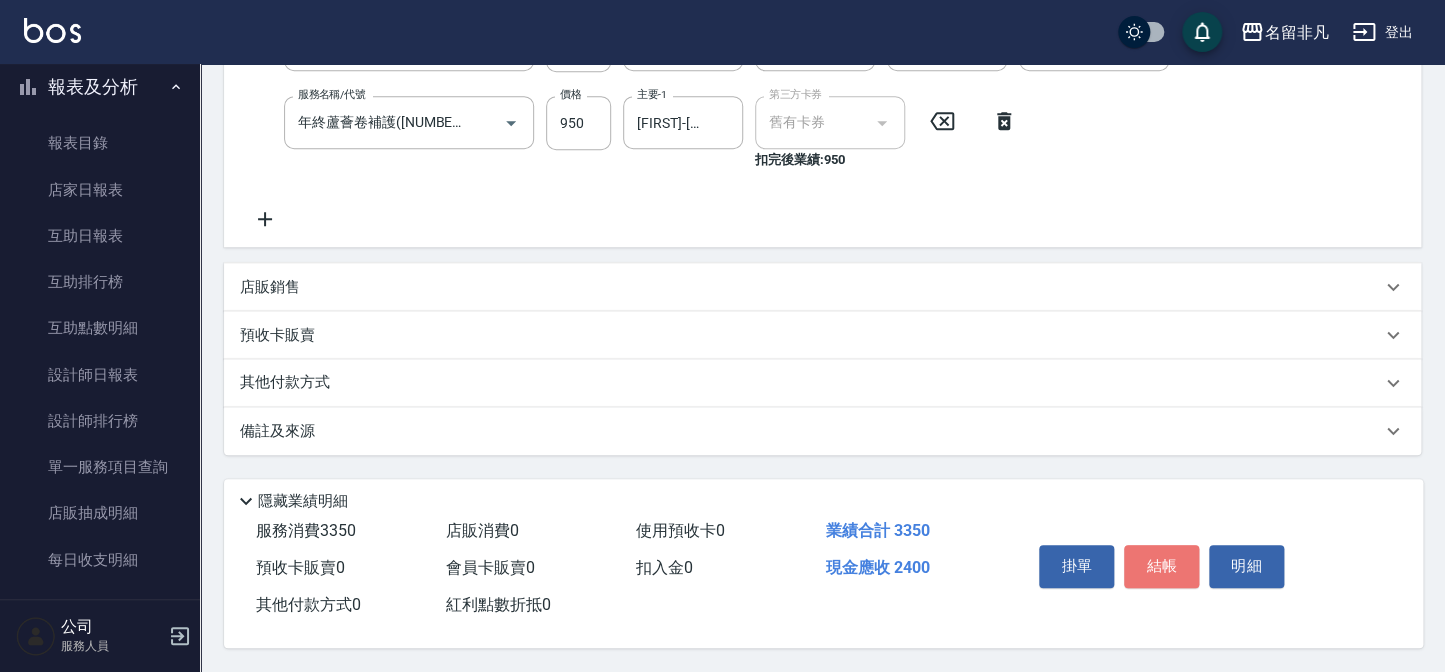drag, startPoint x: 1155, startPoint y: 558, endPoint x: 1054, endPoint y: 543, distance: 102.10779 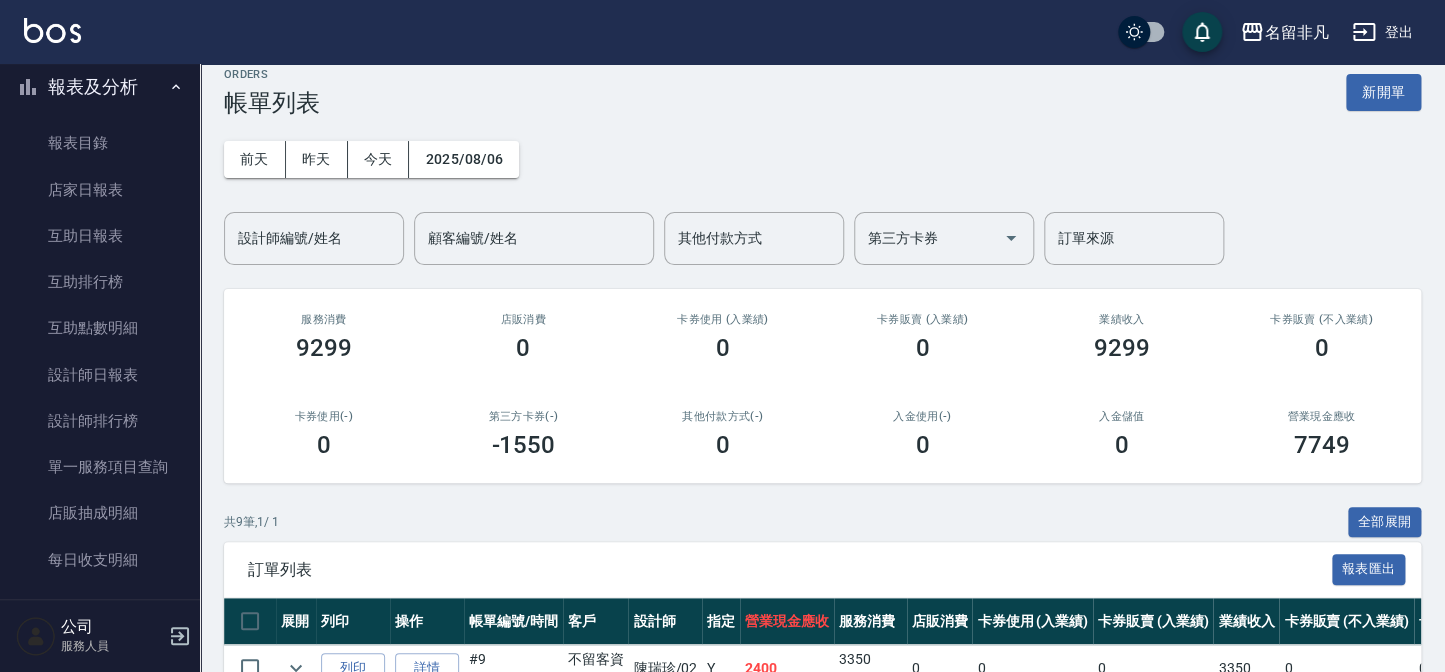 scroll, scrollTop: 0, scrollLeft: 0, axis: both 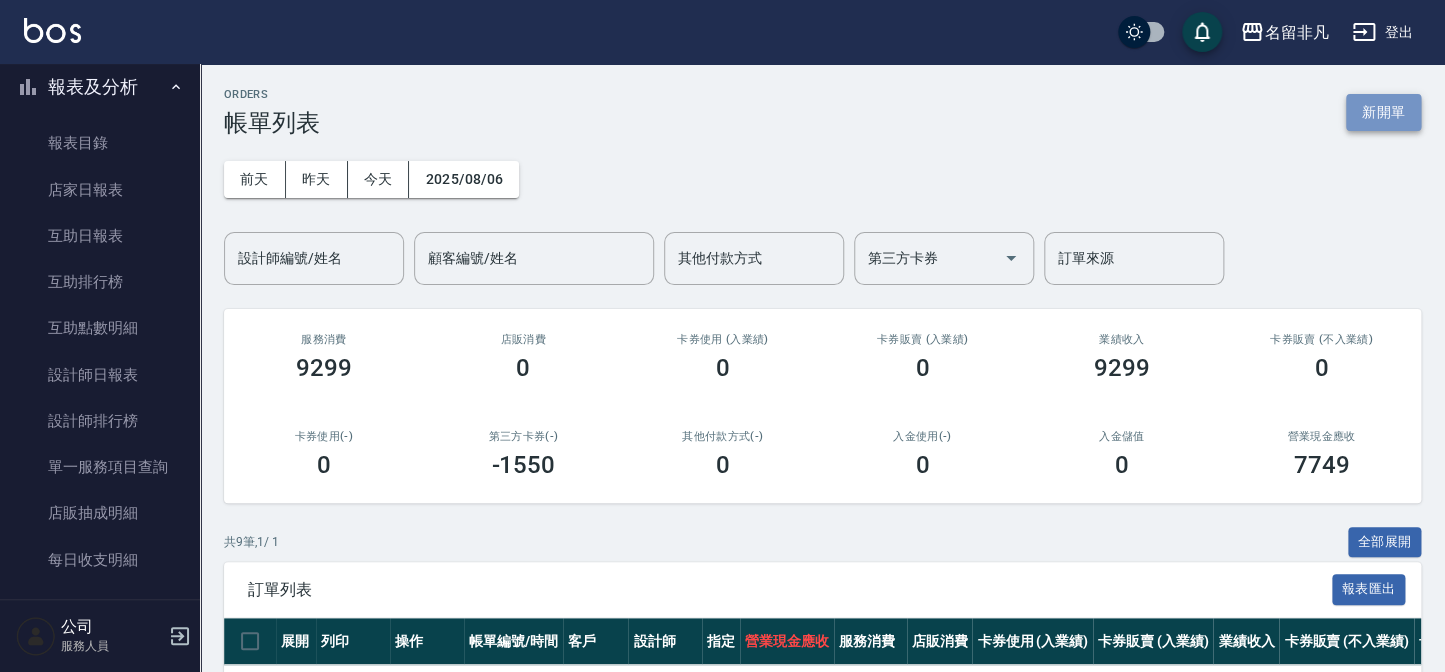 click on "新開單" at bounding box center (1383, 112) 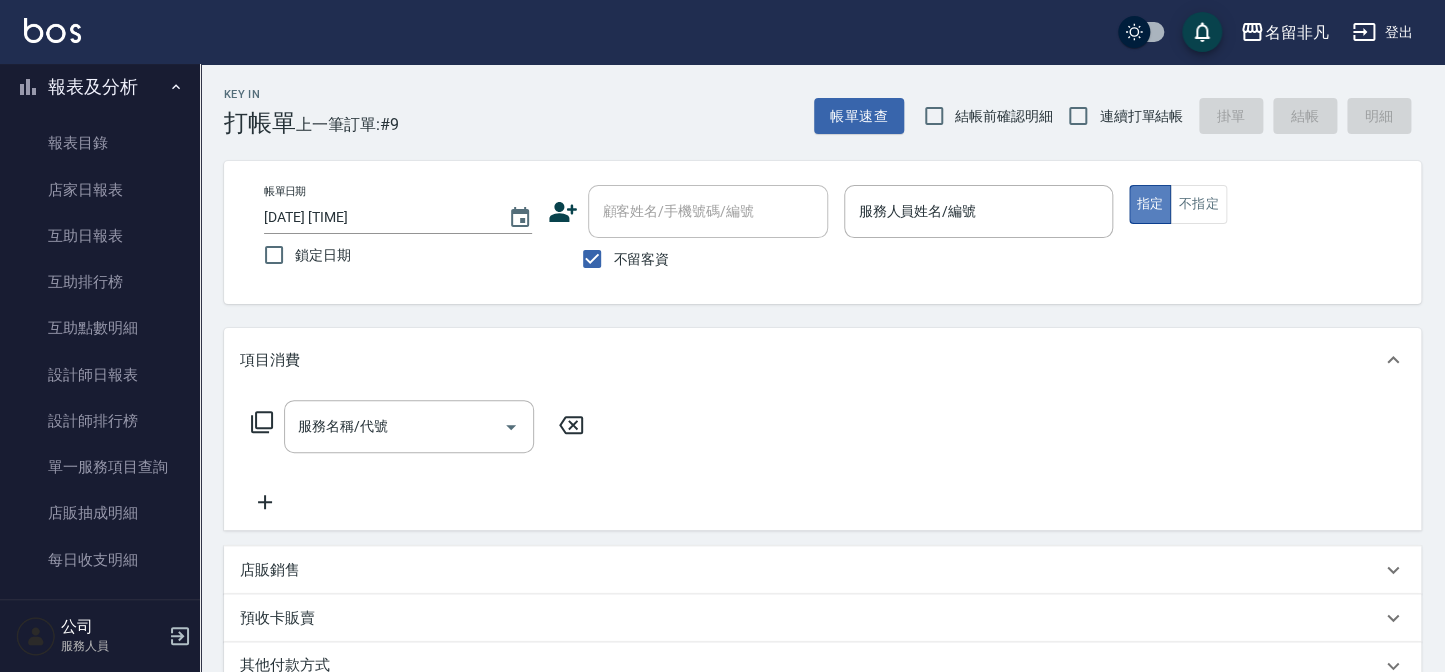 click on "指定" at bounding box center [1150, 204] 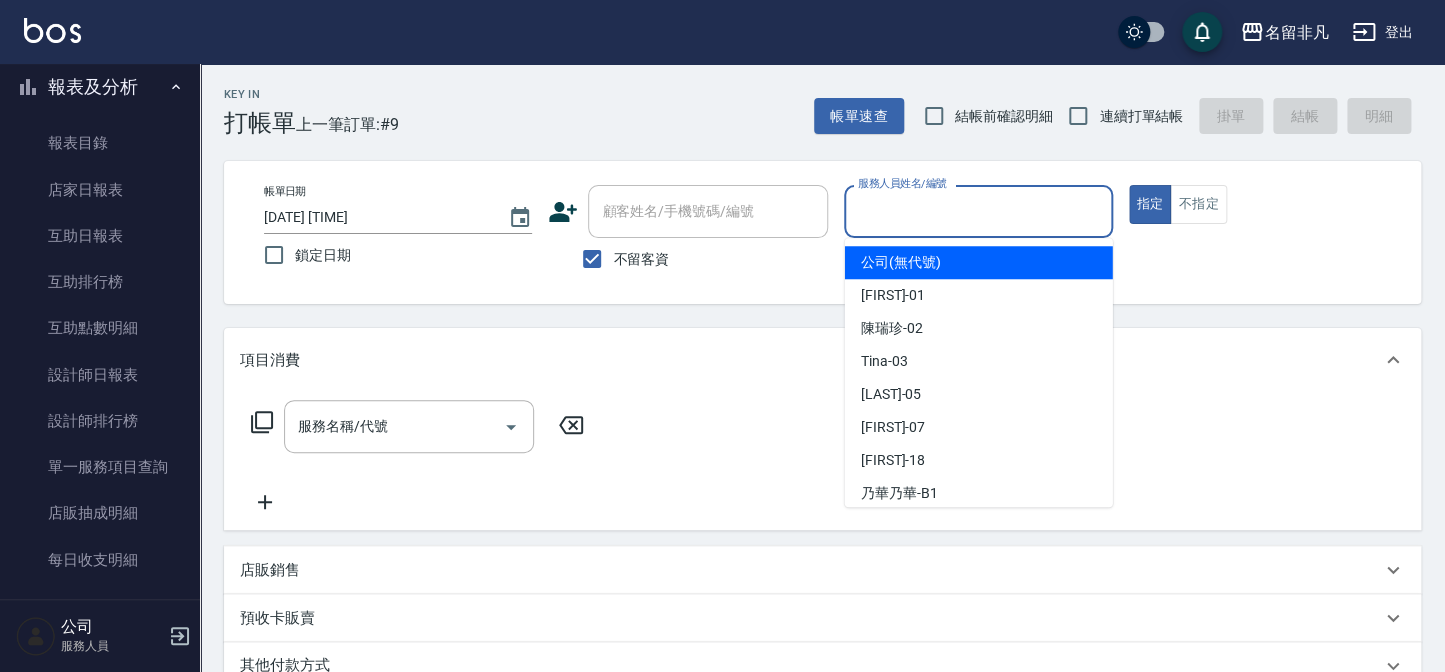 click on "服務人員姓名/編號" at bounding box center [978, 211] 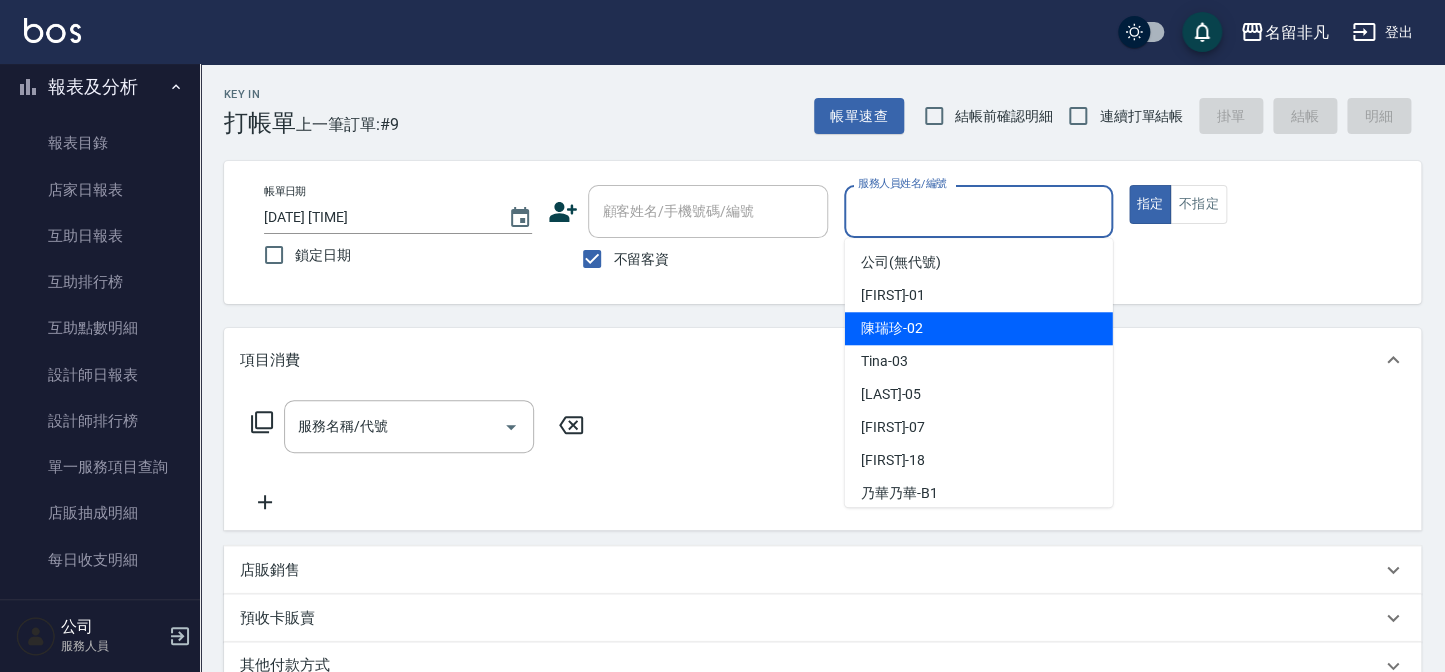 click on "[FIRST] - [AGE]" at bounding box center [979, 328] 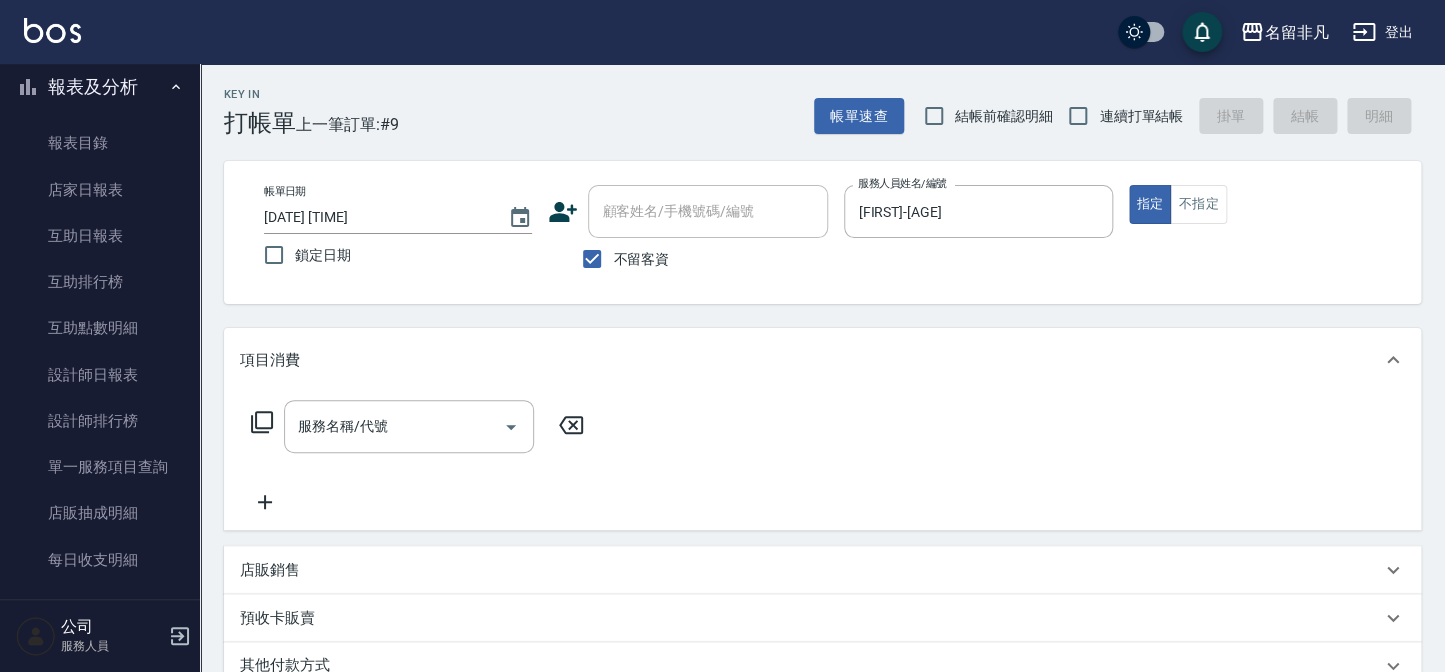 click 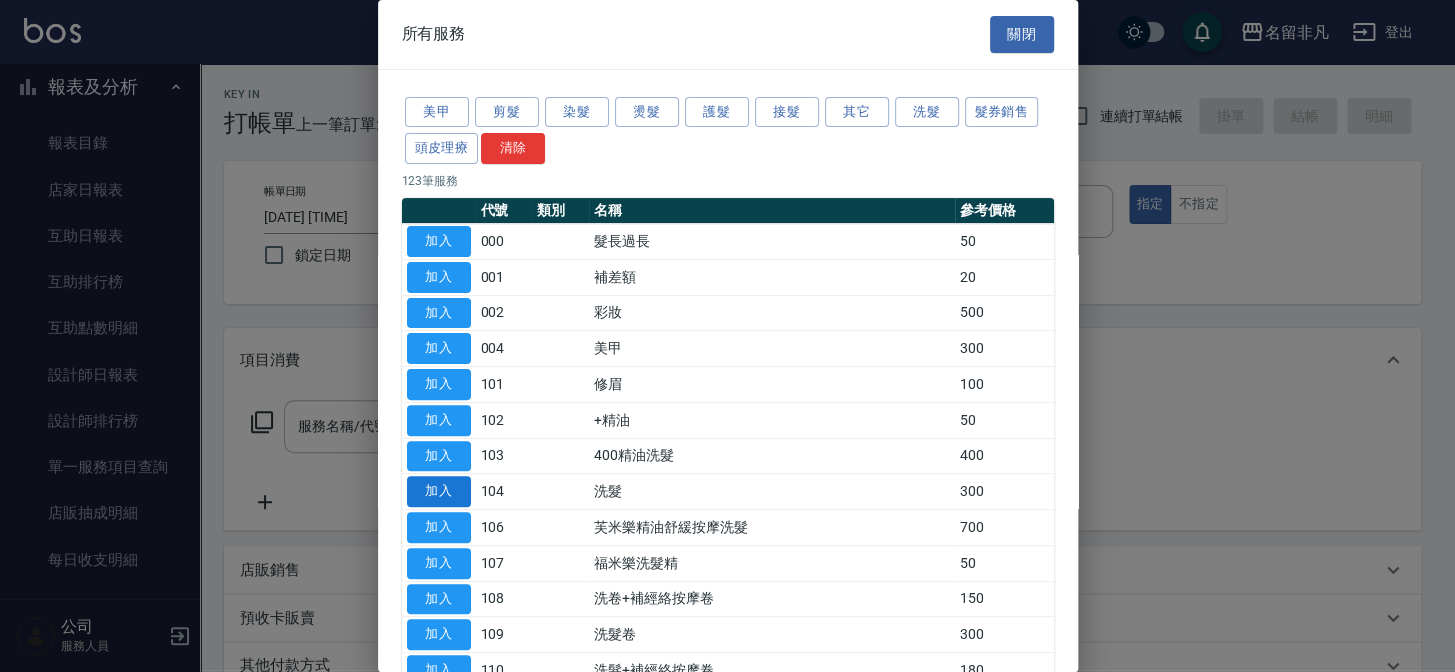 click on "加入" at bounding box center [439, 491] 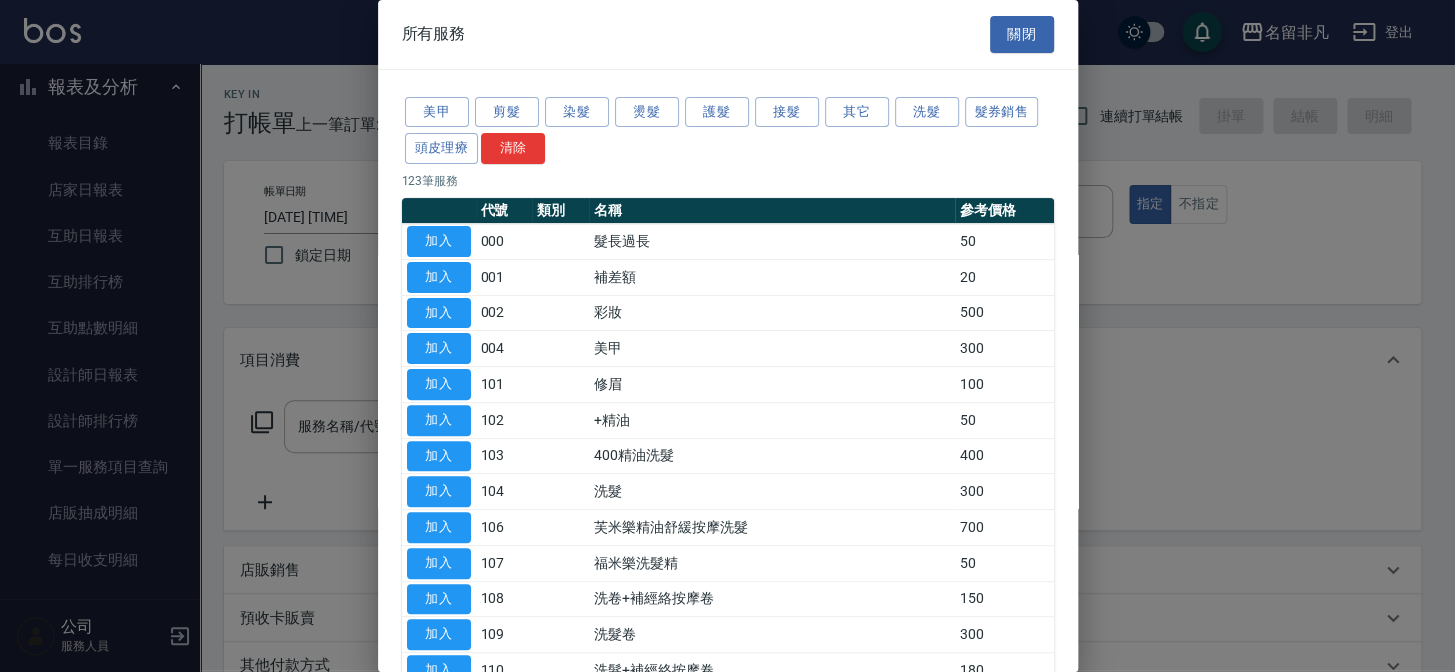 type on "洗髮(104)" 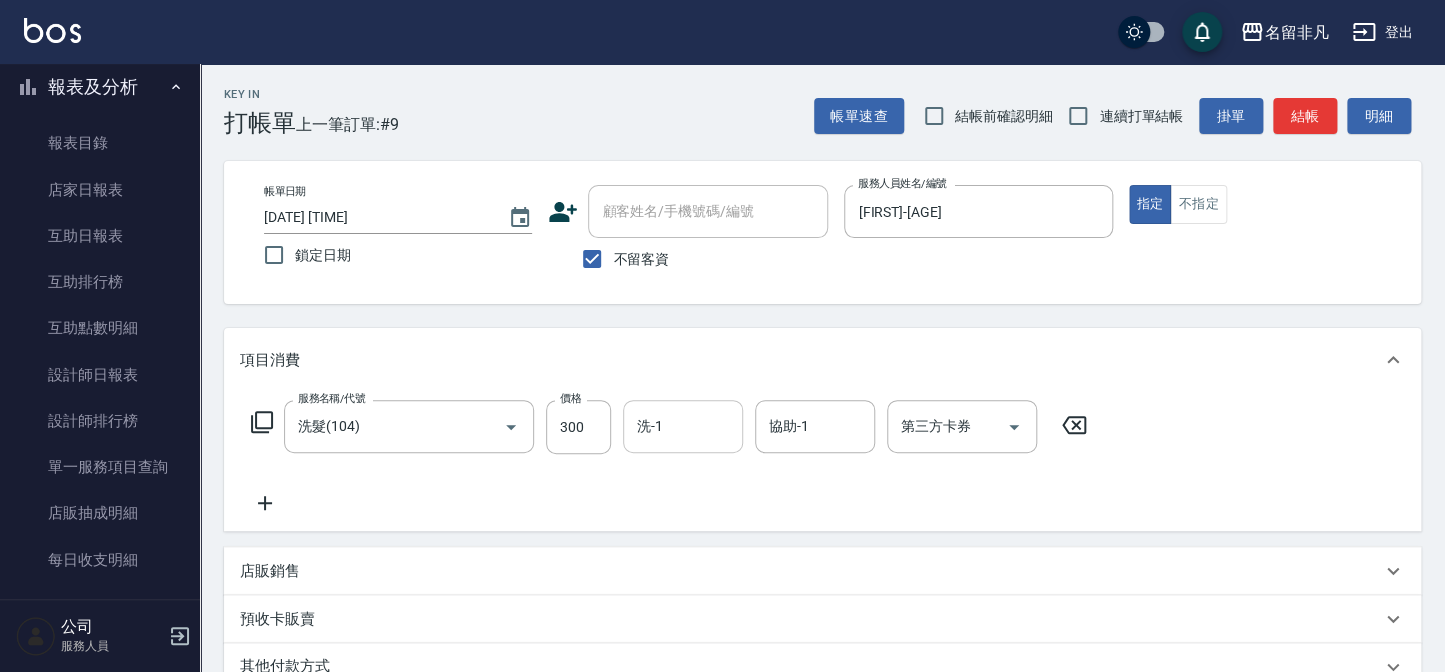 click on "洗-1 洗-1" at bounding box center [683, 426] 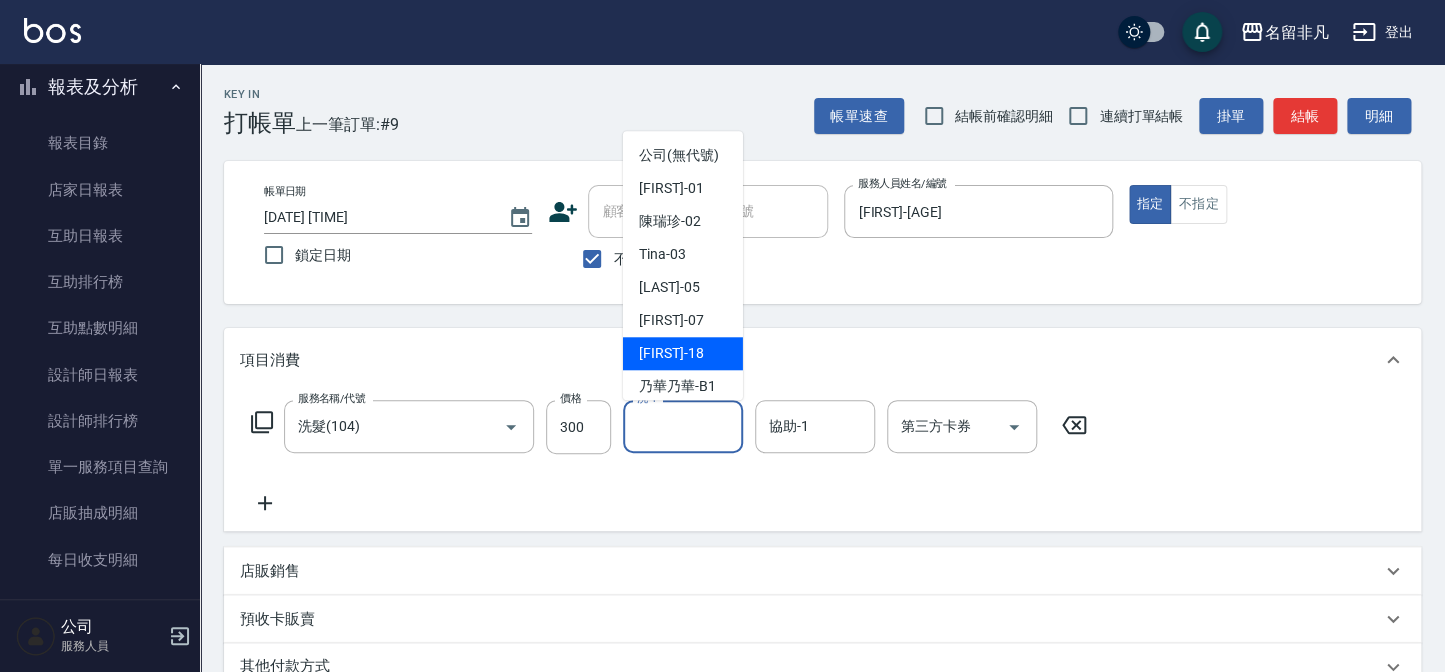click on "[FIRST] - [AGE]" at bounding box center [671, 353] 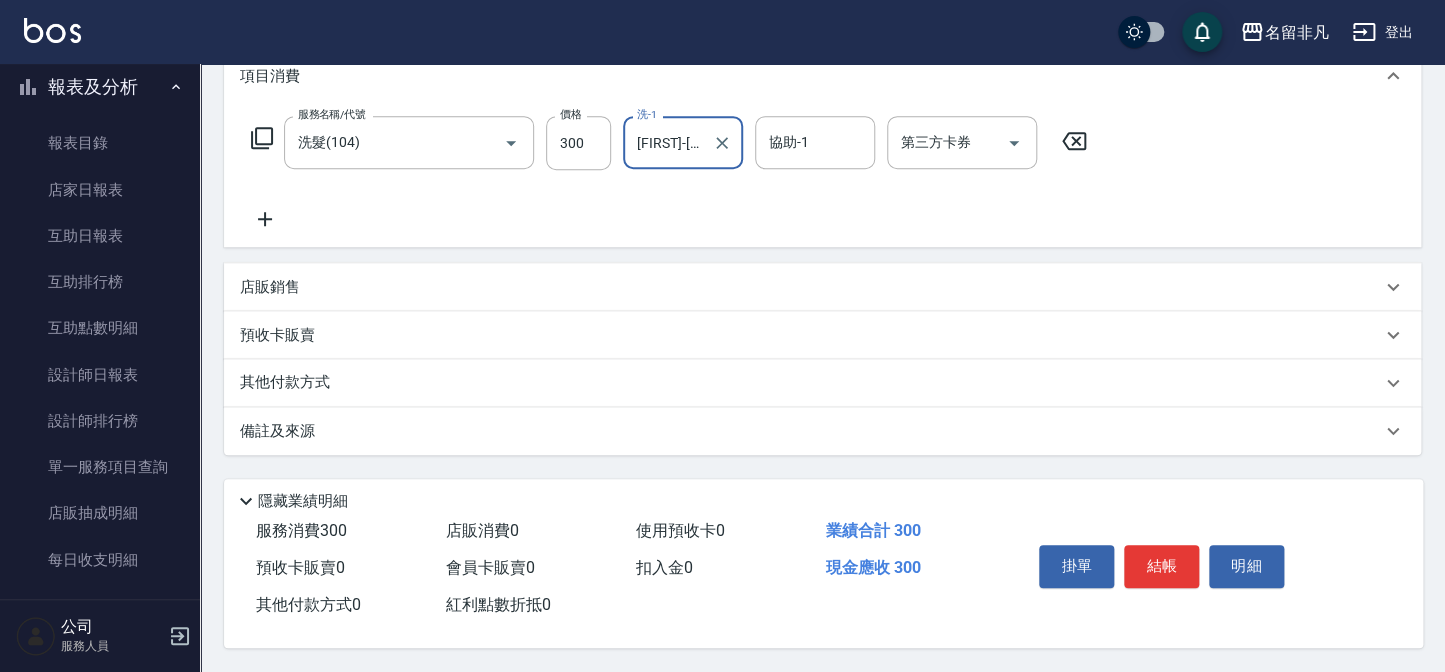 scroll, scrollTop: 289, scrollLeft: 0, axis: vertical 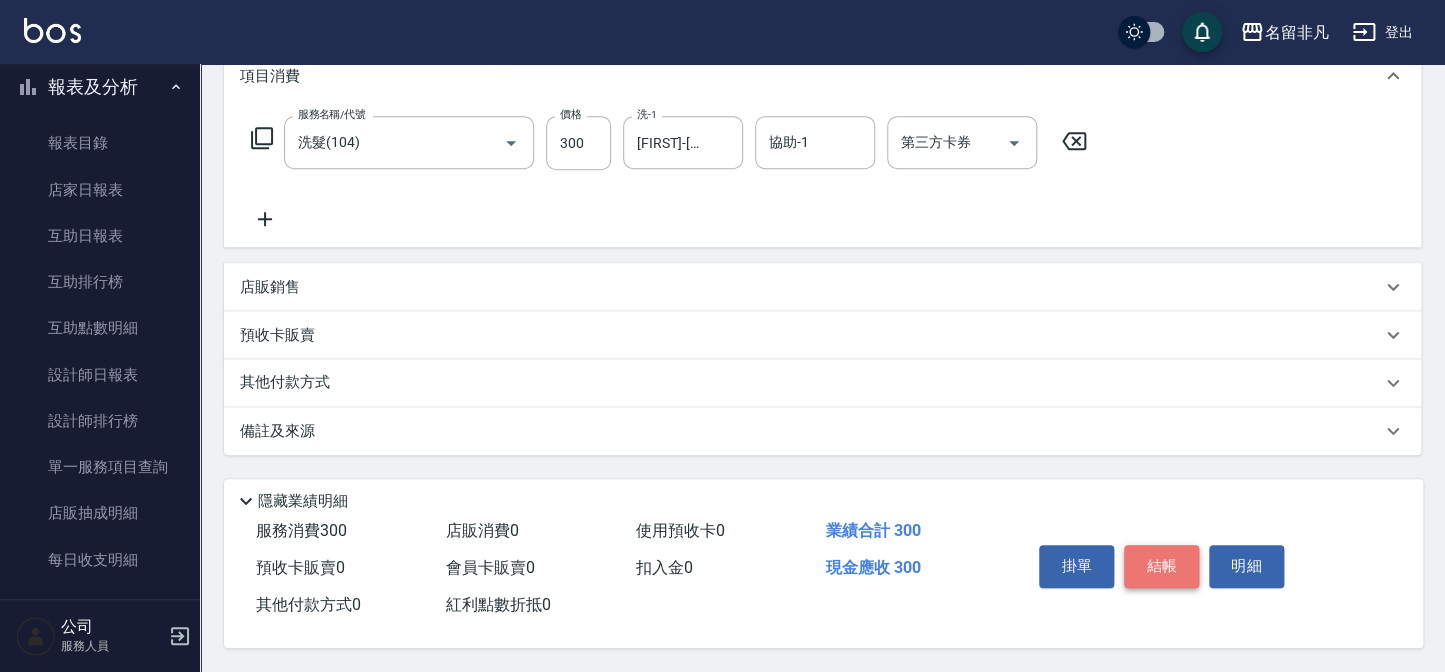 click on "結帳" at bounding box center [1161, 566] 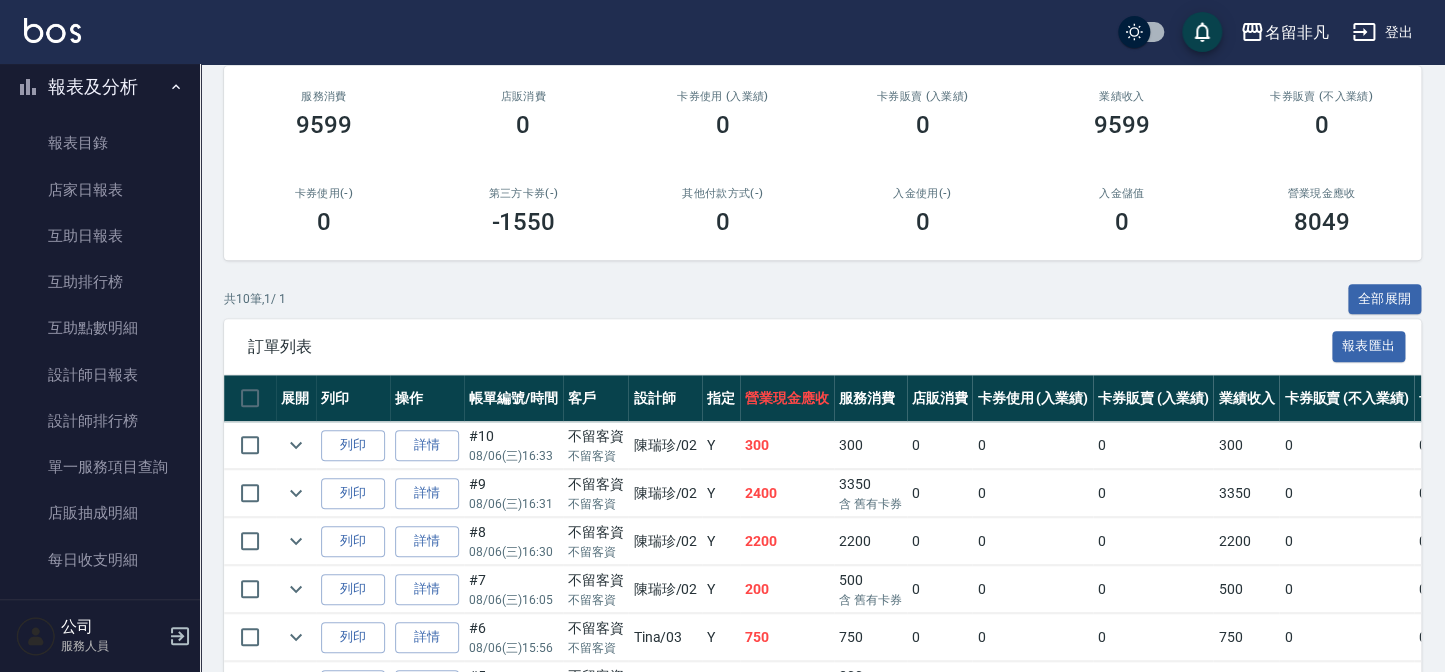 scroll, scrollTop: 272, scrollLeft: 0, axis: vertical 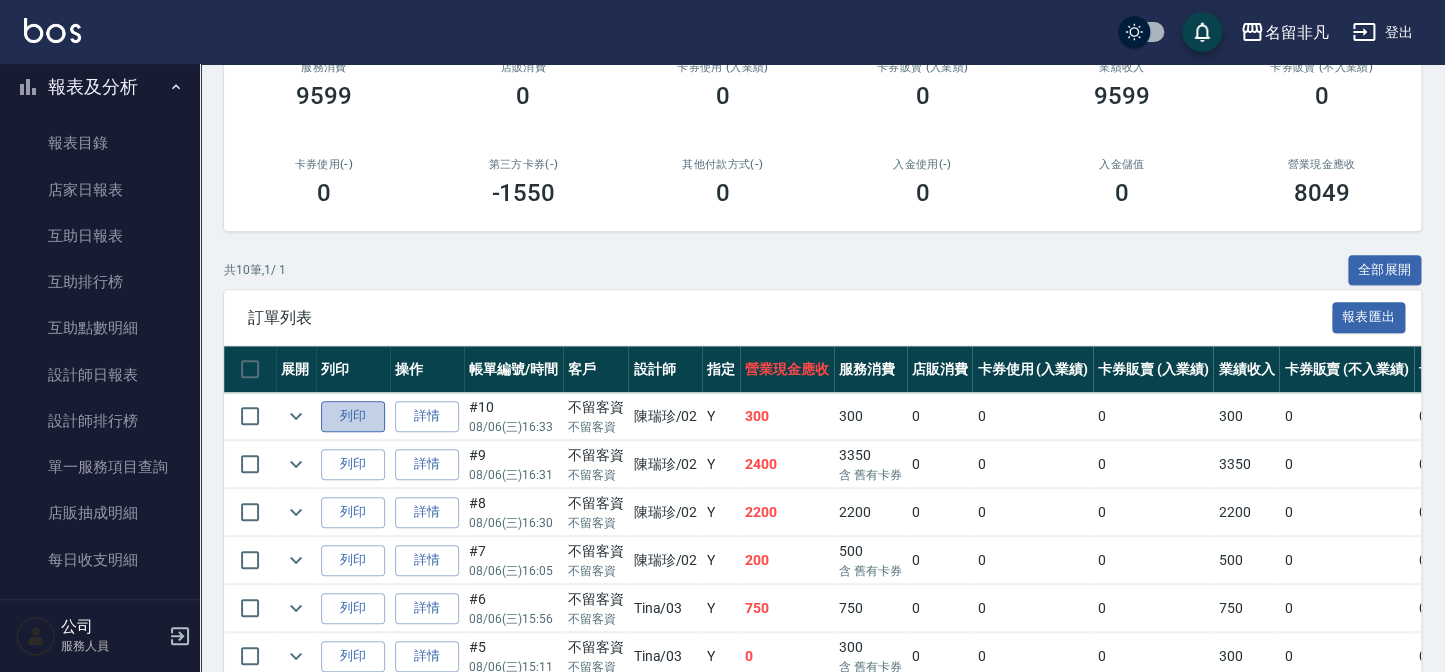 click on "列印" at bounding box center [353, 416] 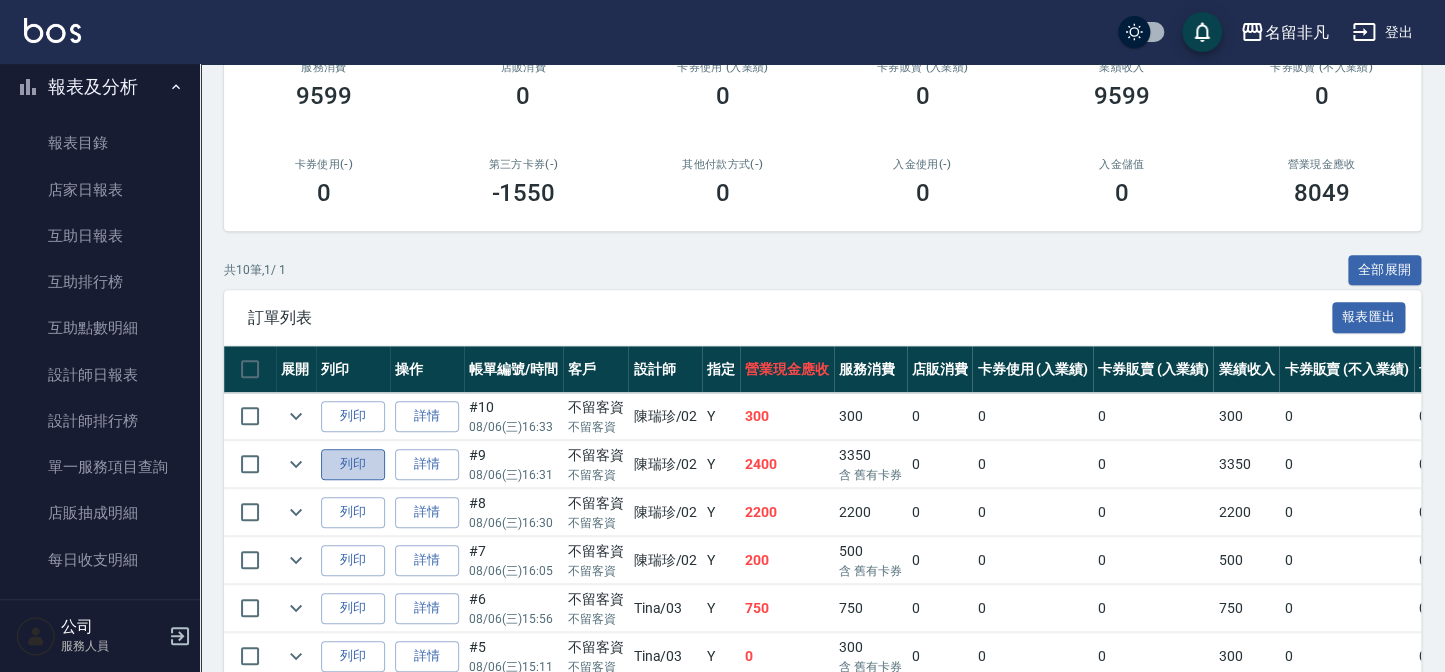 click on "列印" at bounding box center (353, 464) 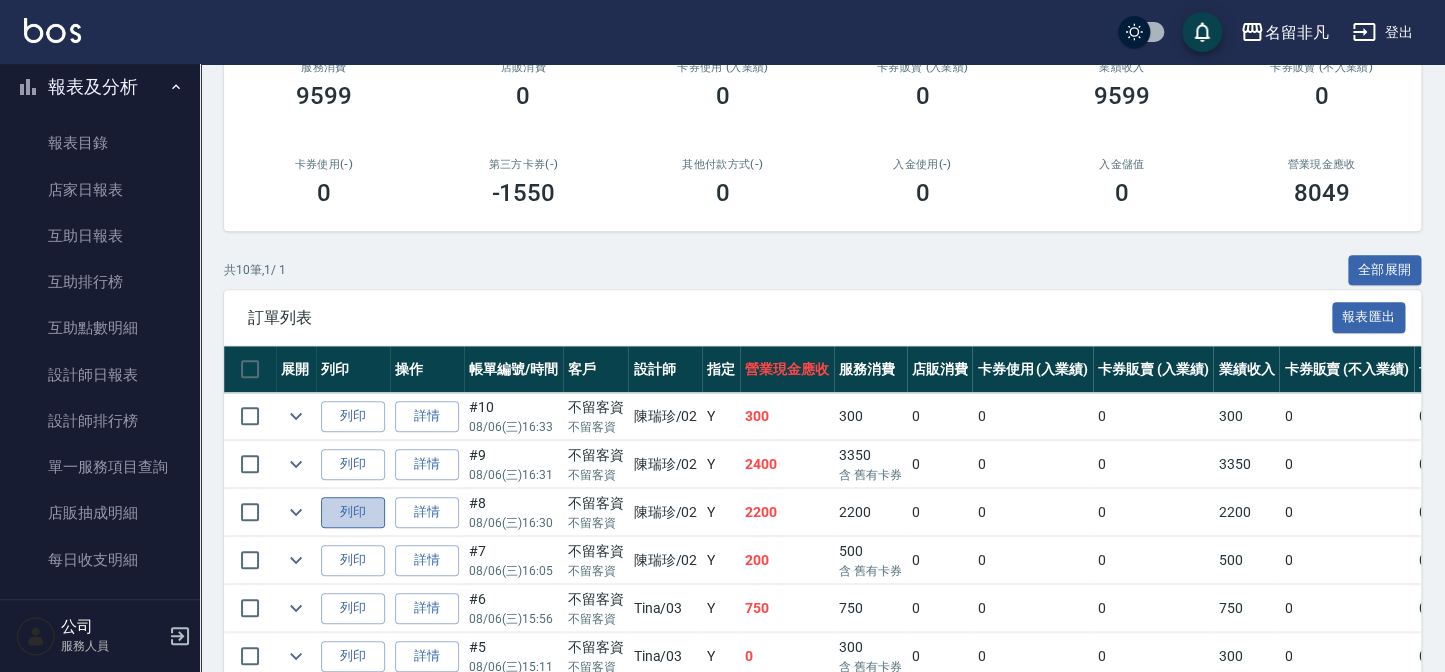 click on "列印" at bounding box center (353, 512) 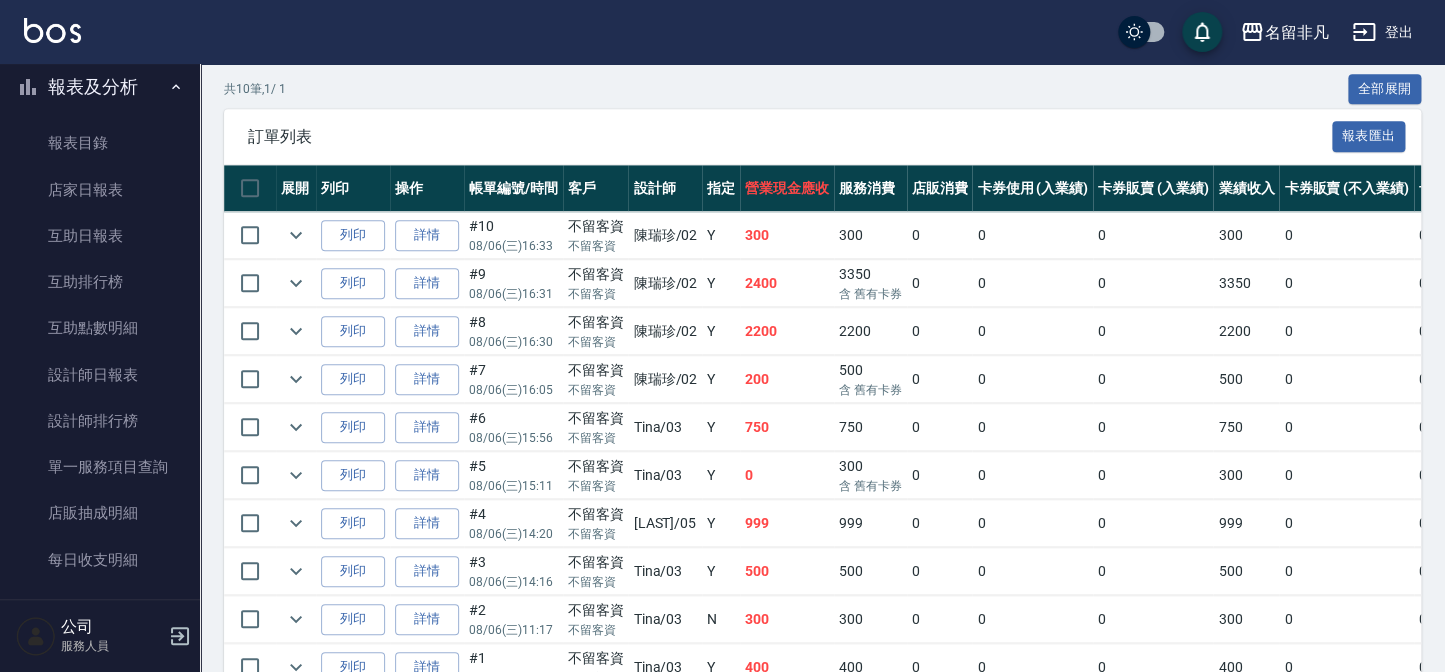scroll, scrollTop: 454, scrollLeft: 0, axis: vertical 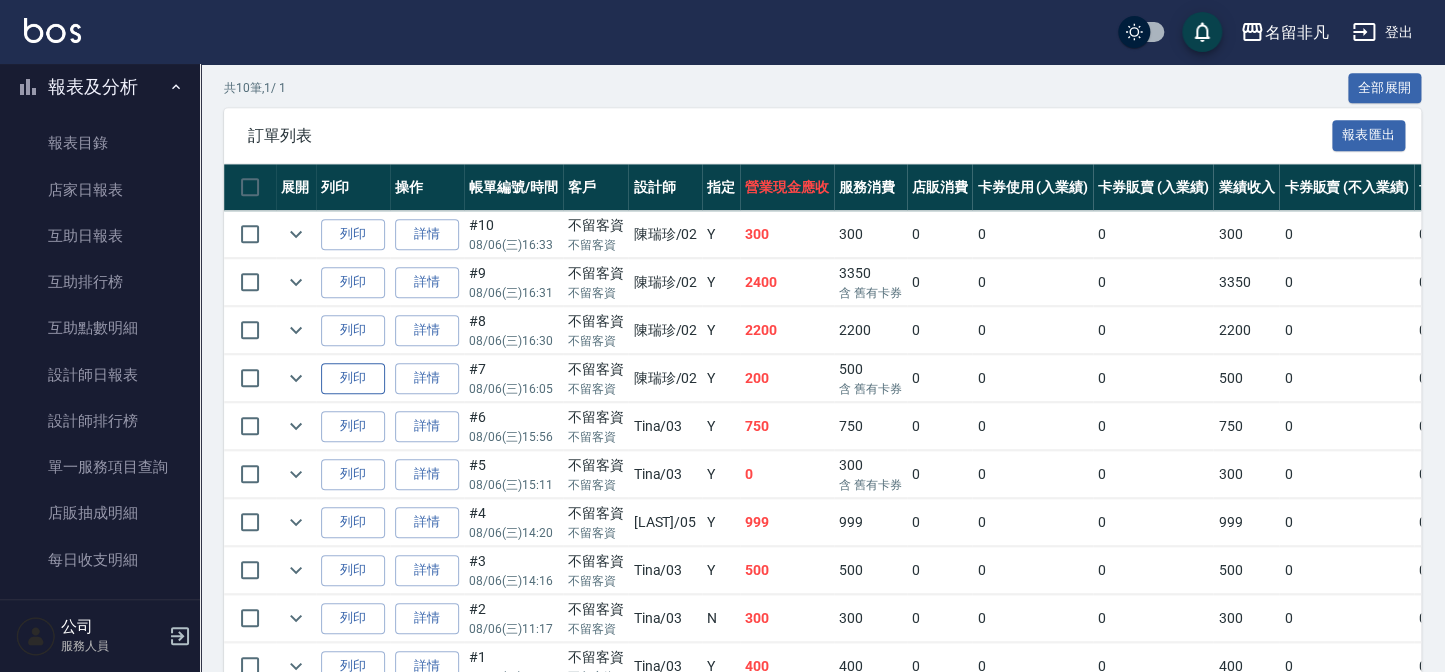 click on "列印" at bounding box center (353, 378) 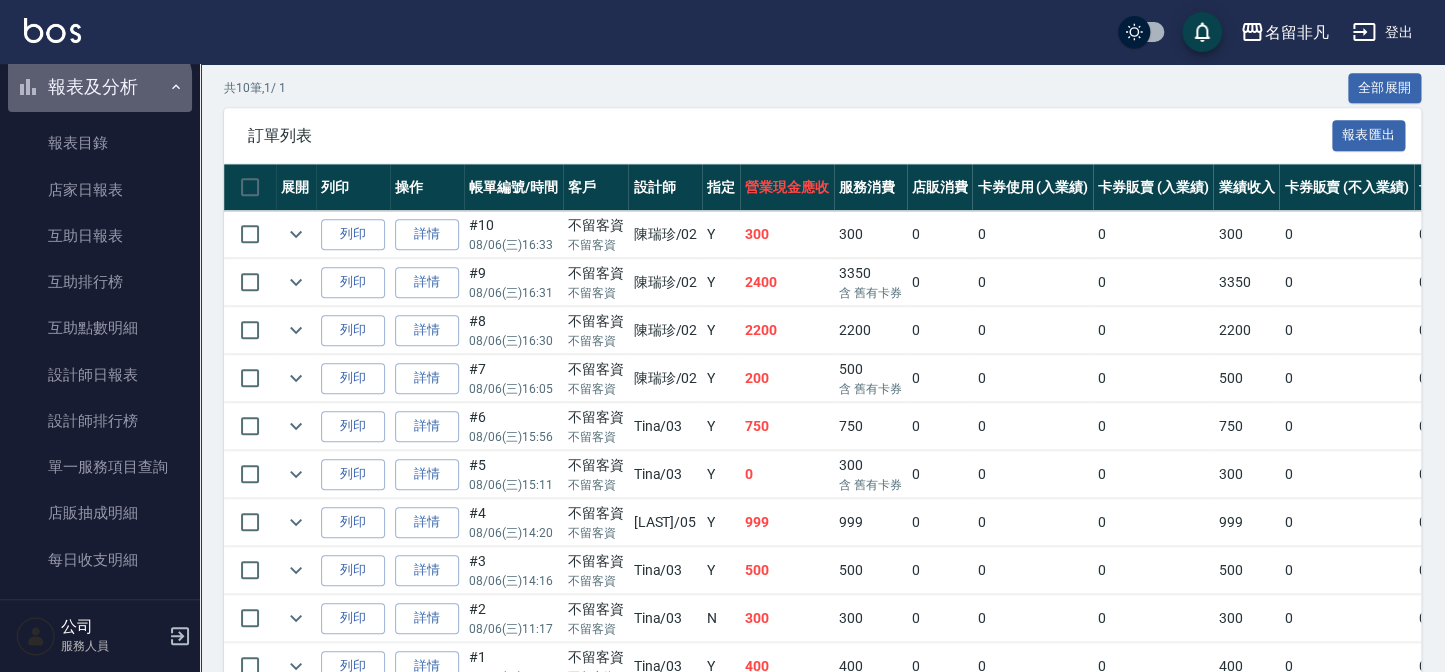 click on "報表及分析" at bounding box center (100, 87) 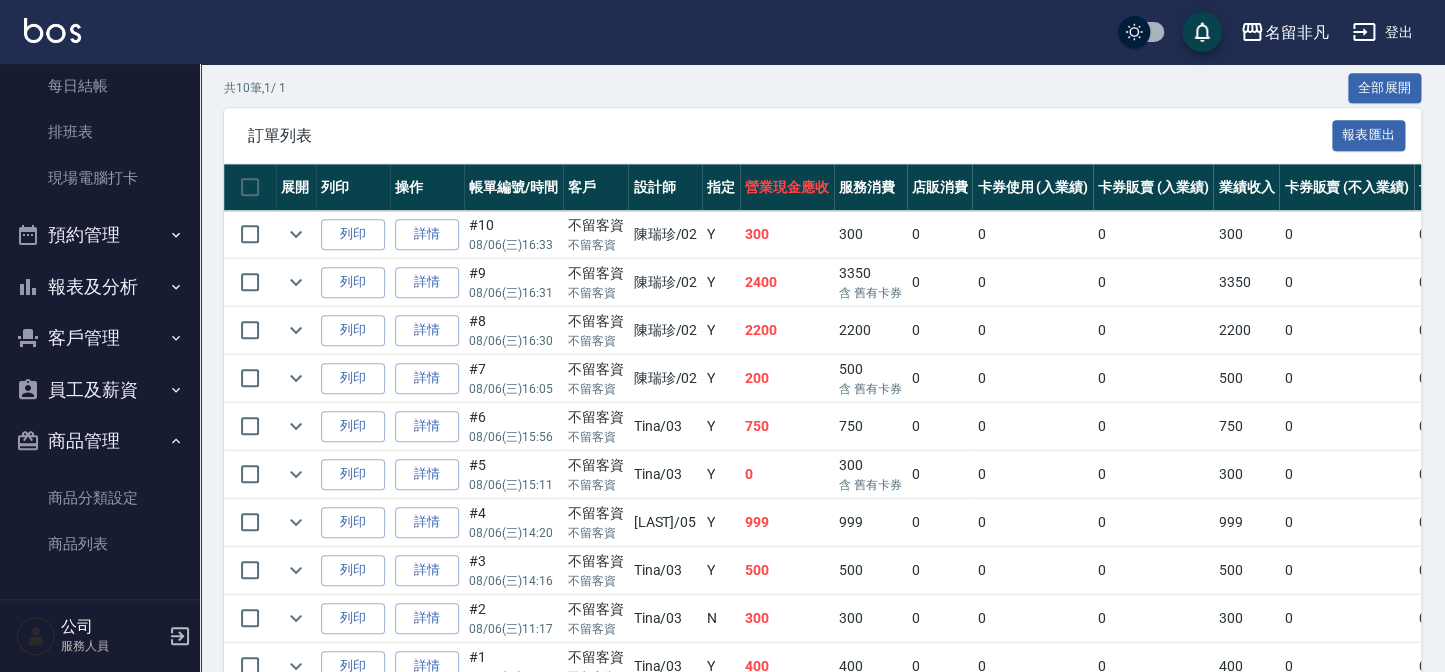 scroll, scrollTop: 254, scrollLeft: 0, axis: vertical 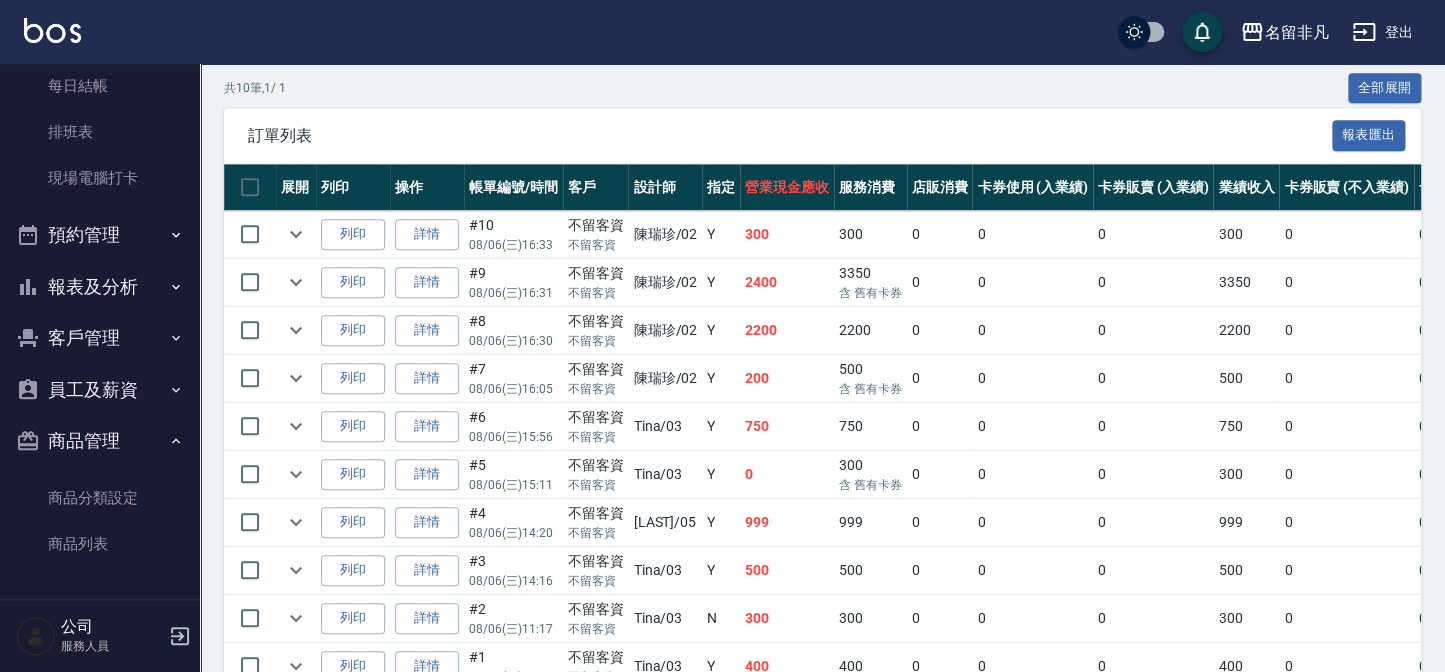 click on "報表及分析" at bounding box center (100, 287) 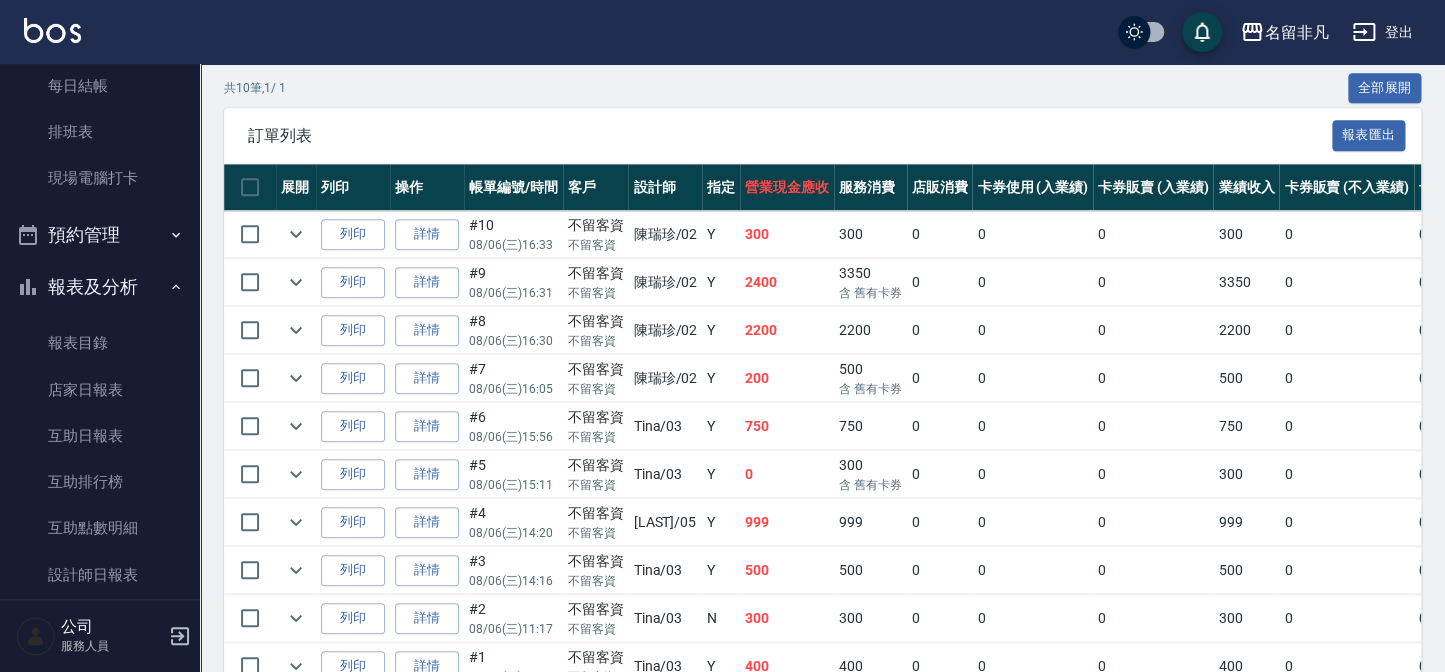 scroll, scrollTop: 454, scrollLeft: 0, axis: vertical 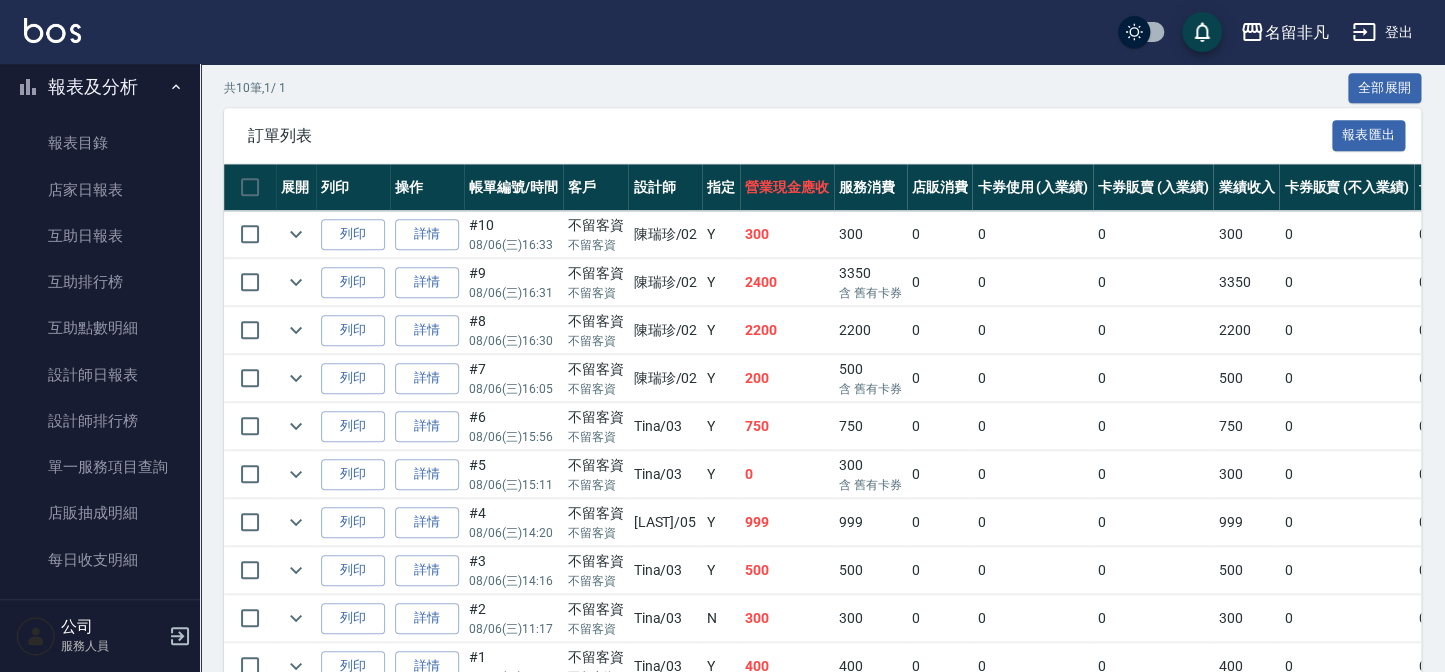 click on "報表及分析" at bounding box center [100, 87] 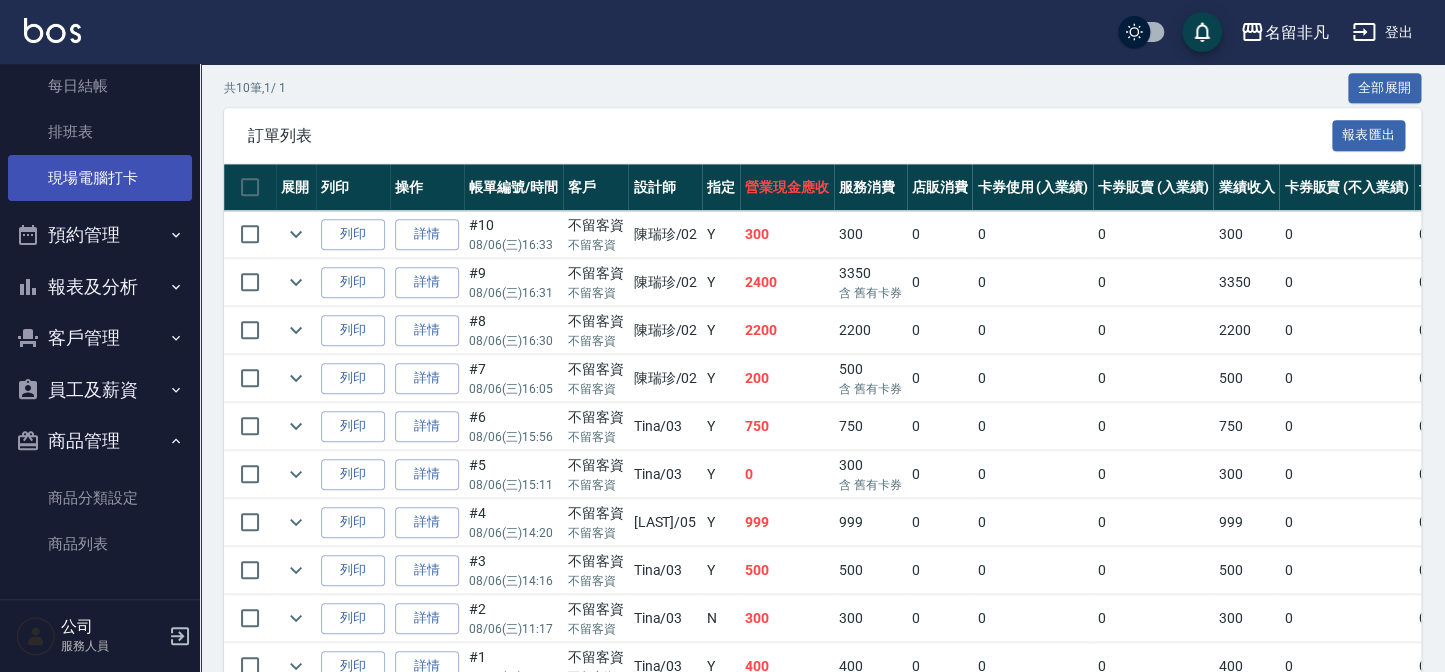 scroll, scrollTop: 253, scrollLeft: 0, axis: vertical 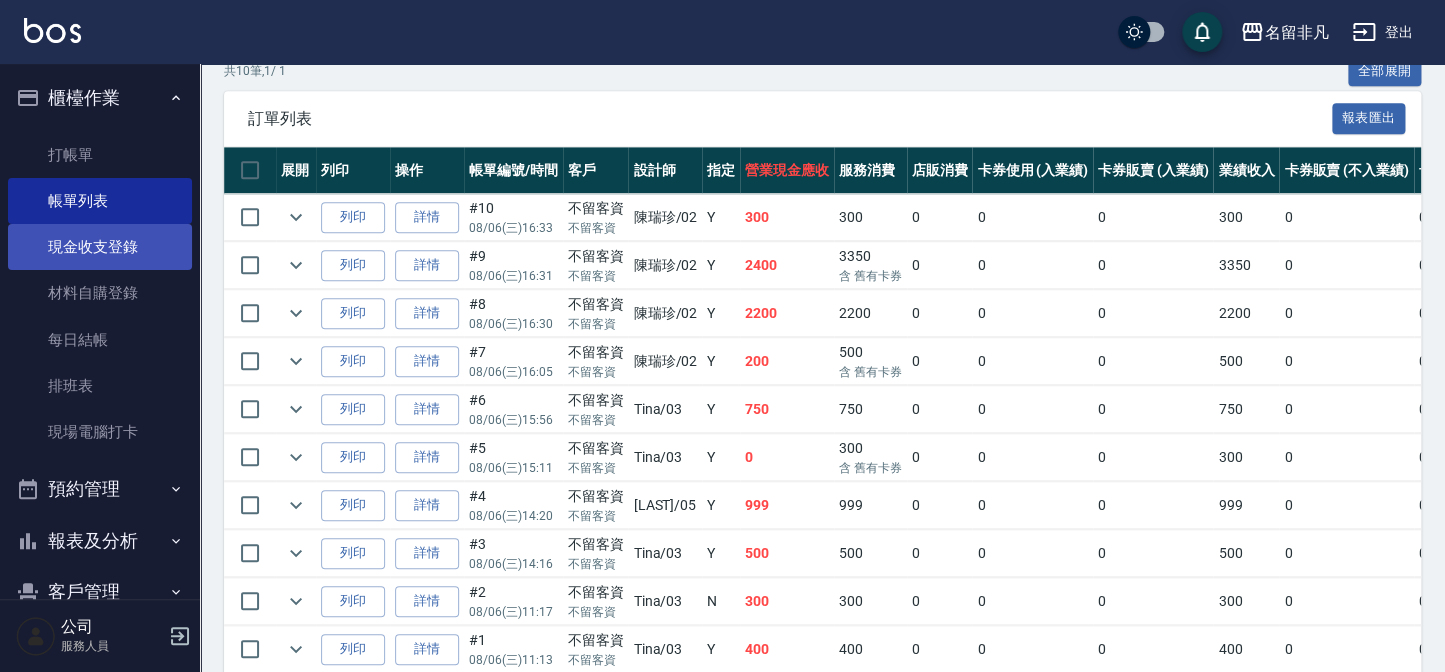 click on "現金收支登錄" at bounding box center (100, 247) 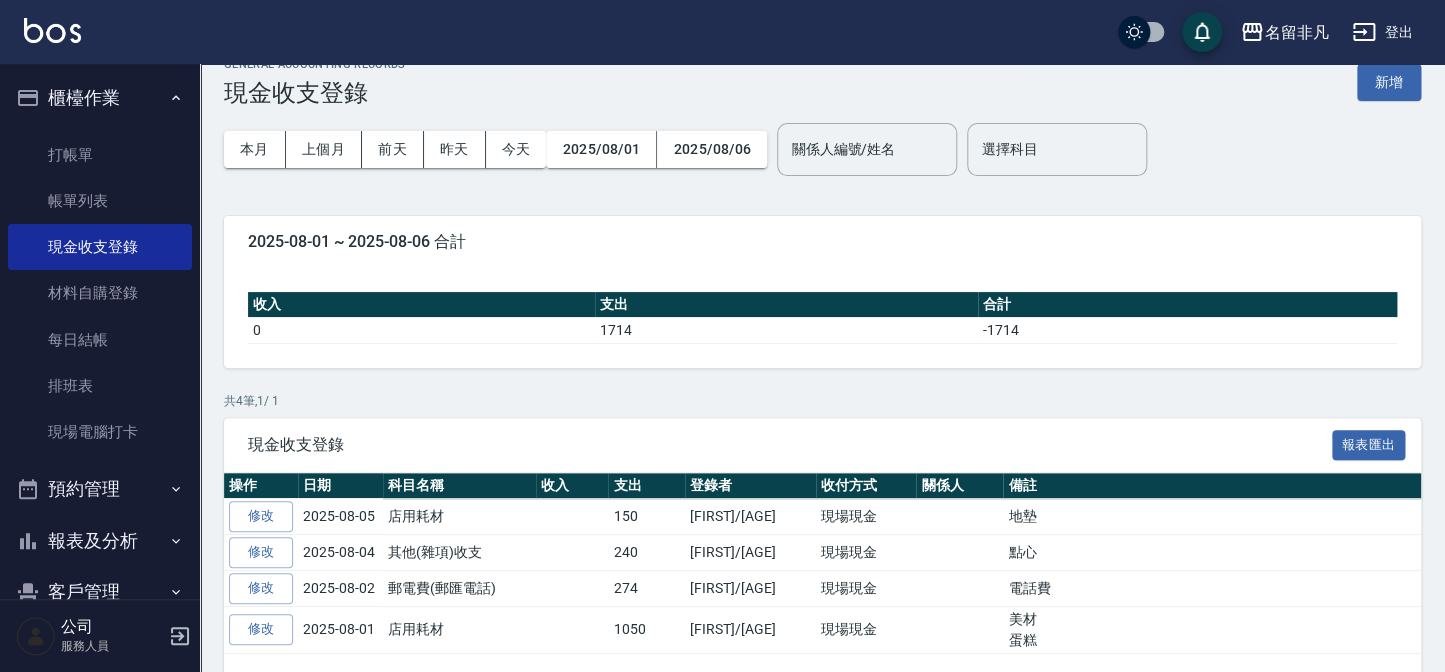 scroll, scrollTop: 0, scrollLeft: 0, axis: both 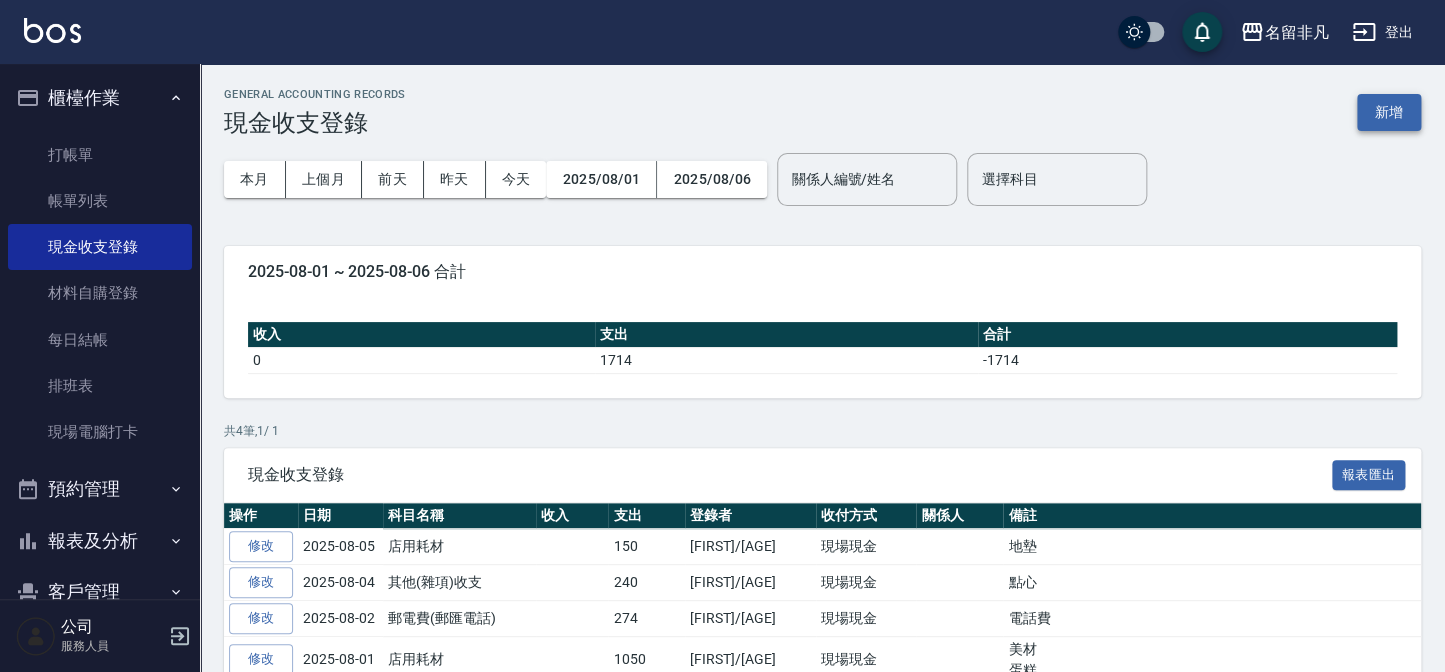 click on "新增" at bounding box center (1389, 112) 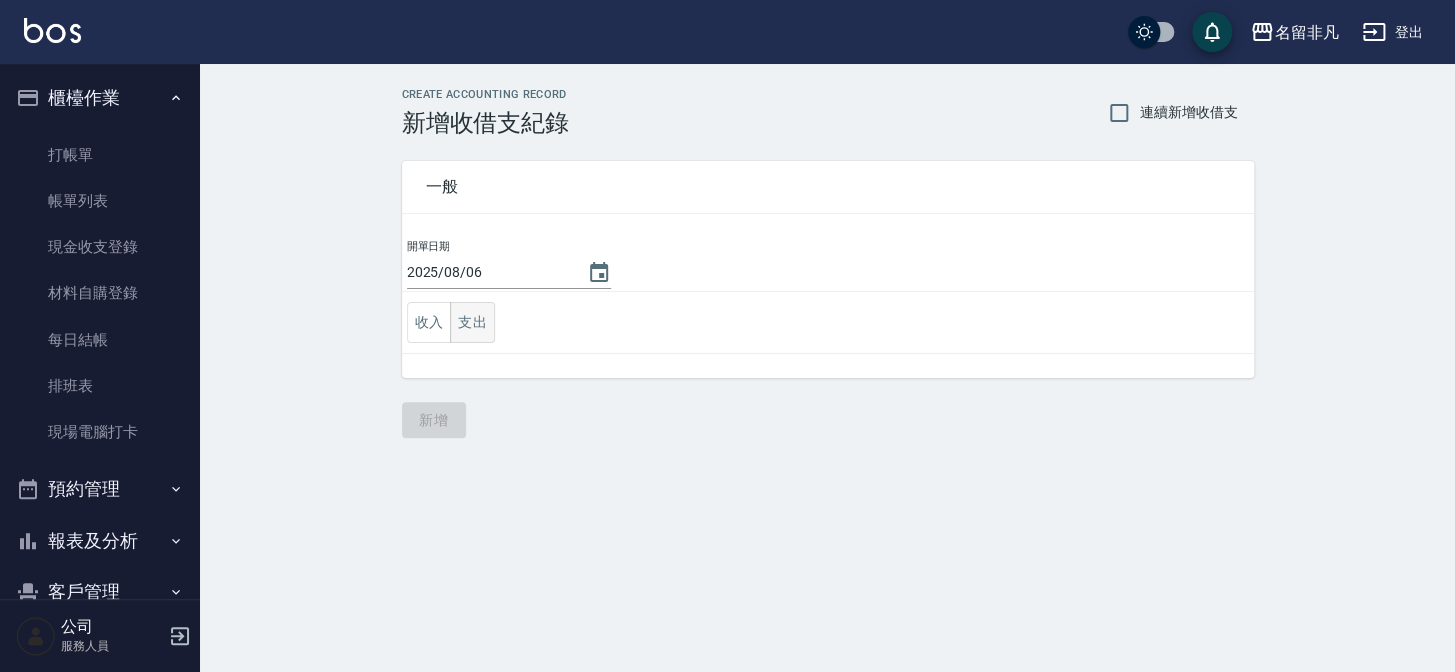 click on "支出" at bounding box center (472, 322) 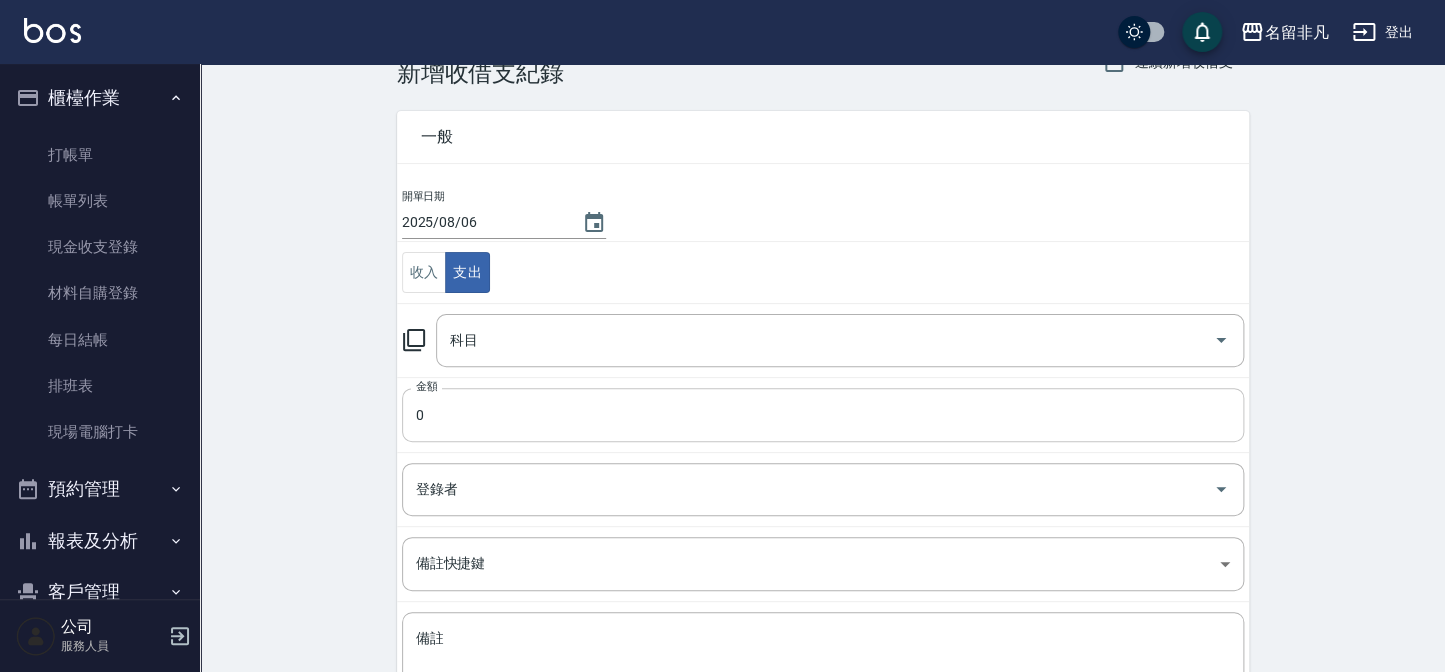 scroll, scrollTop: 90, scrollLeft: 0, axis: vertical 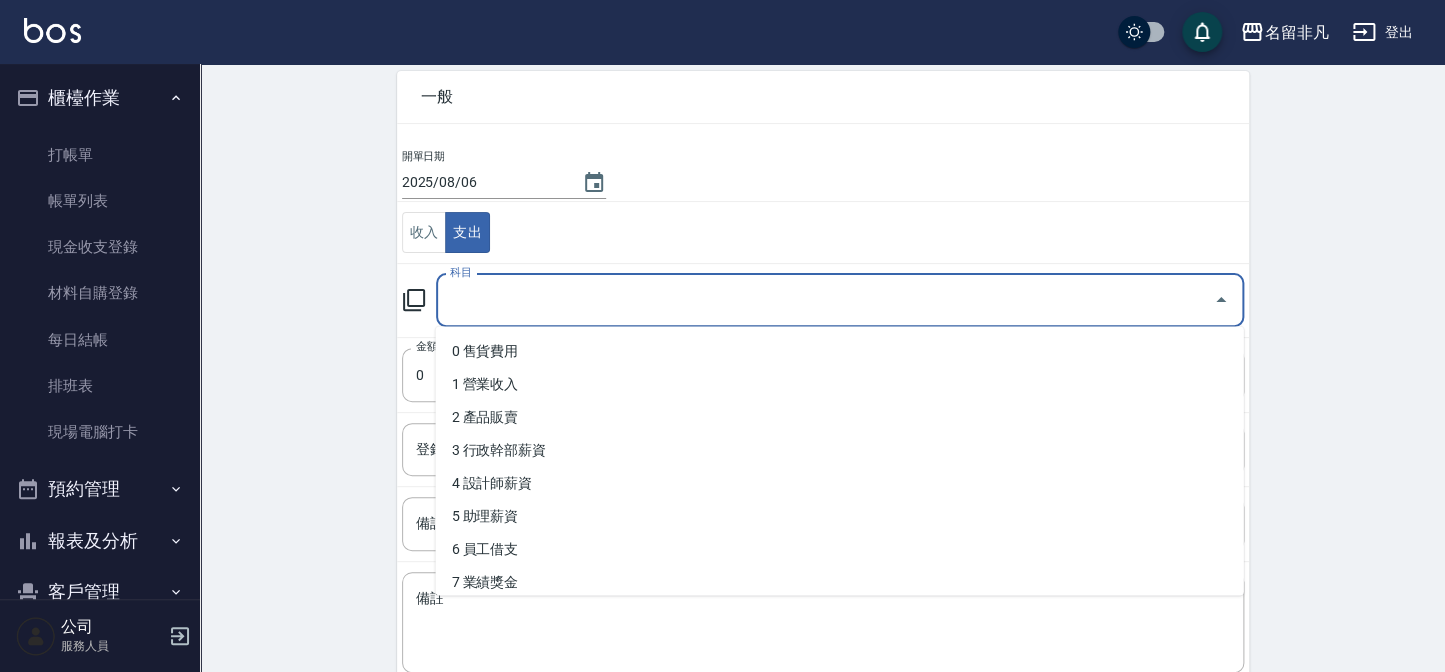 click on "科目" at bounding box center [825, 300] 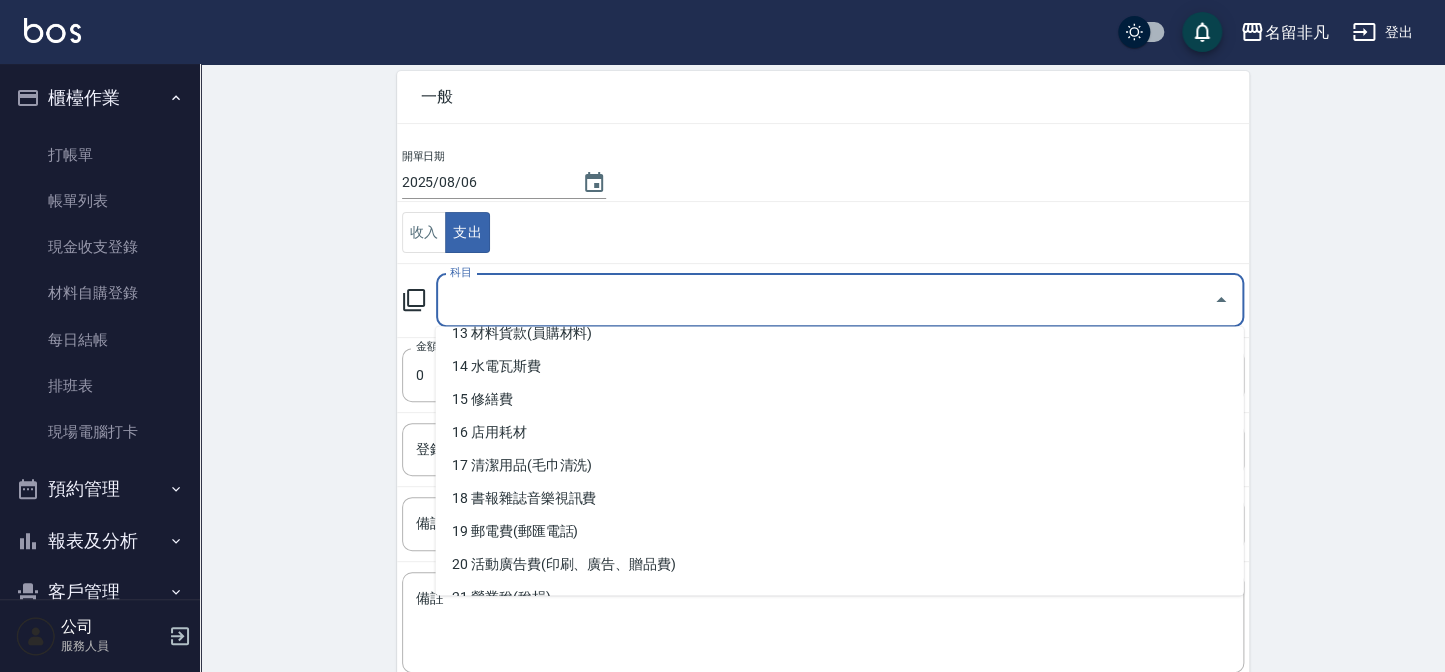 scroll, scrollTop: 454, scrollLeft: 0, axis: vertical 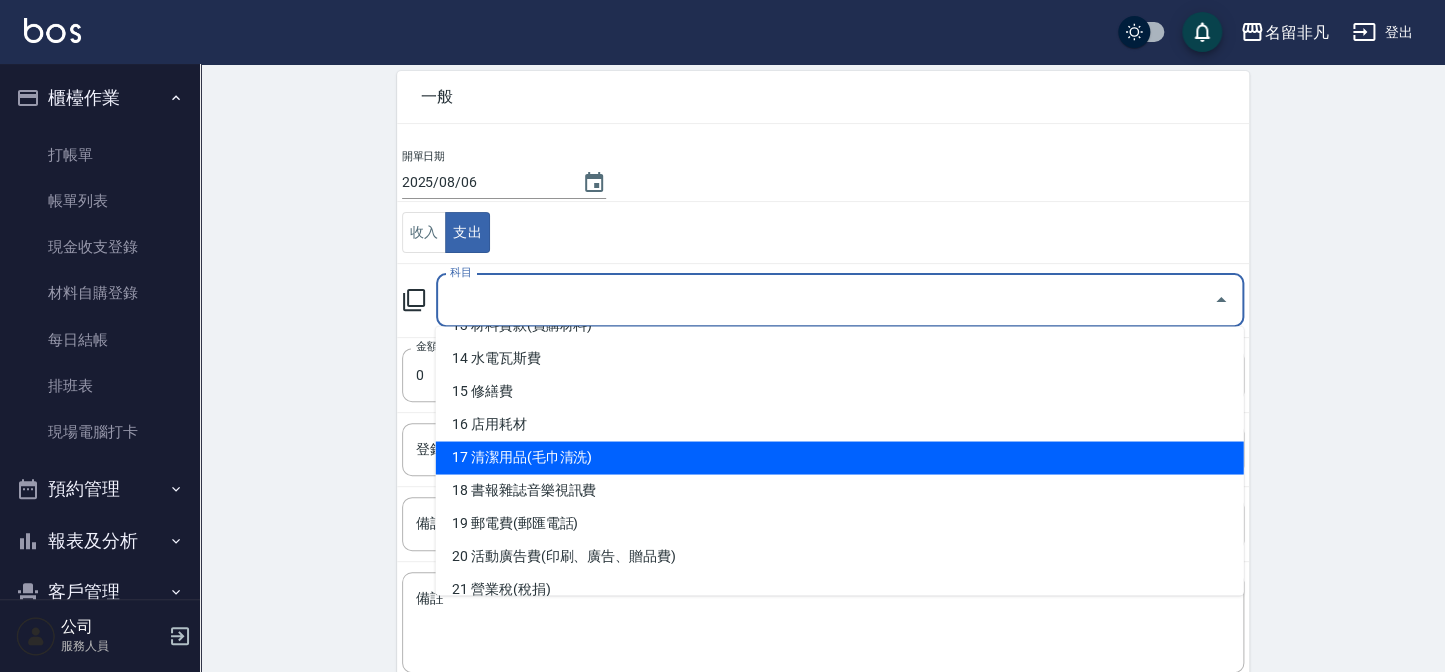 click on "17 清潔用品(毛巾清洗)" at bounding box center (839, 457) 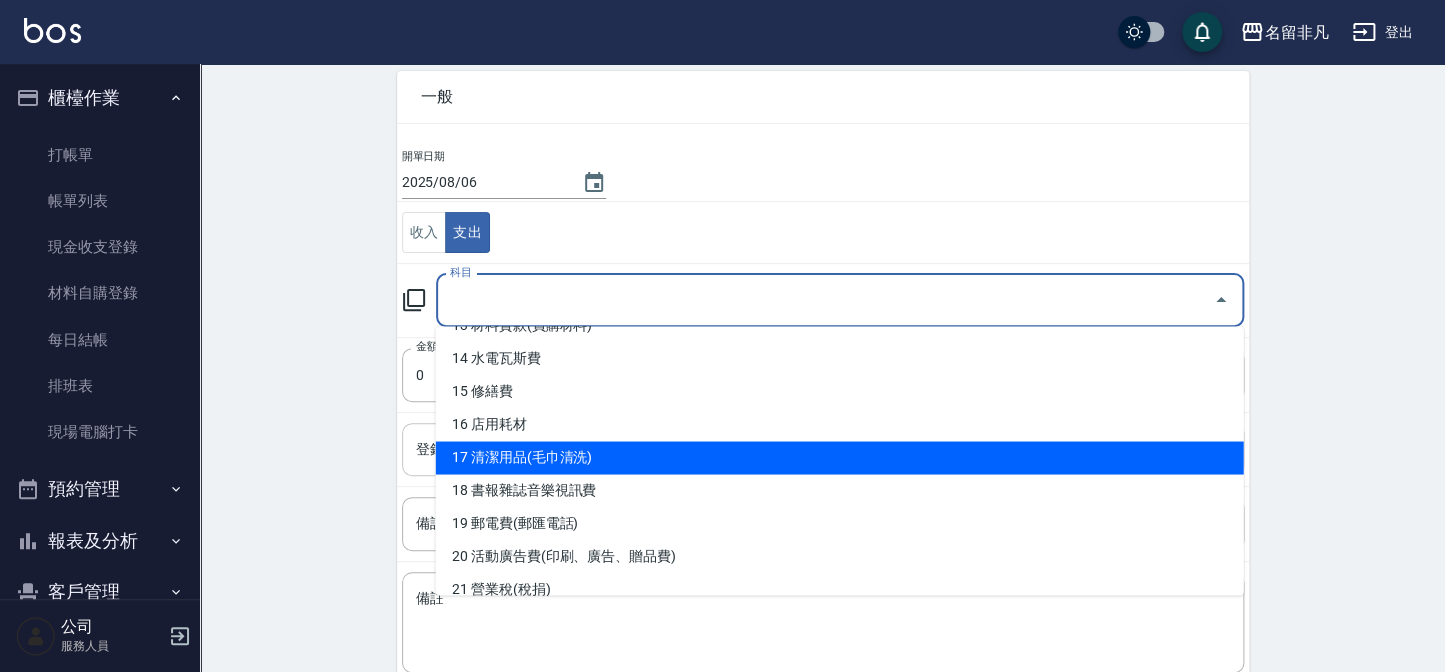 type on "17 清潔用品(毛巾清洗)" 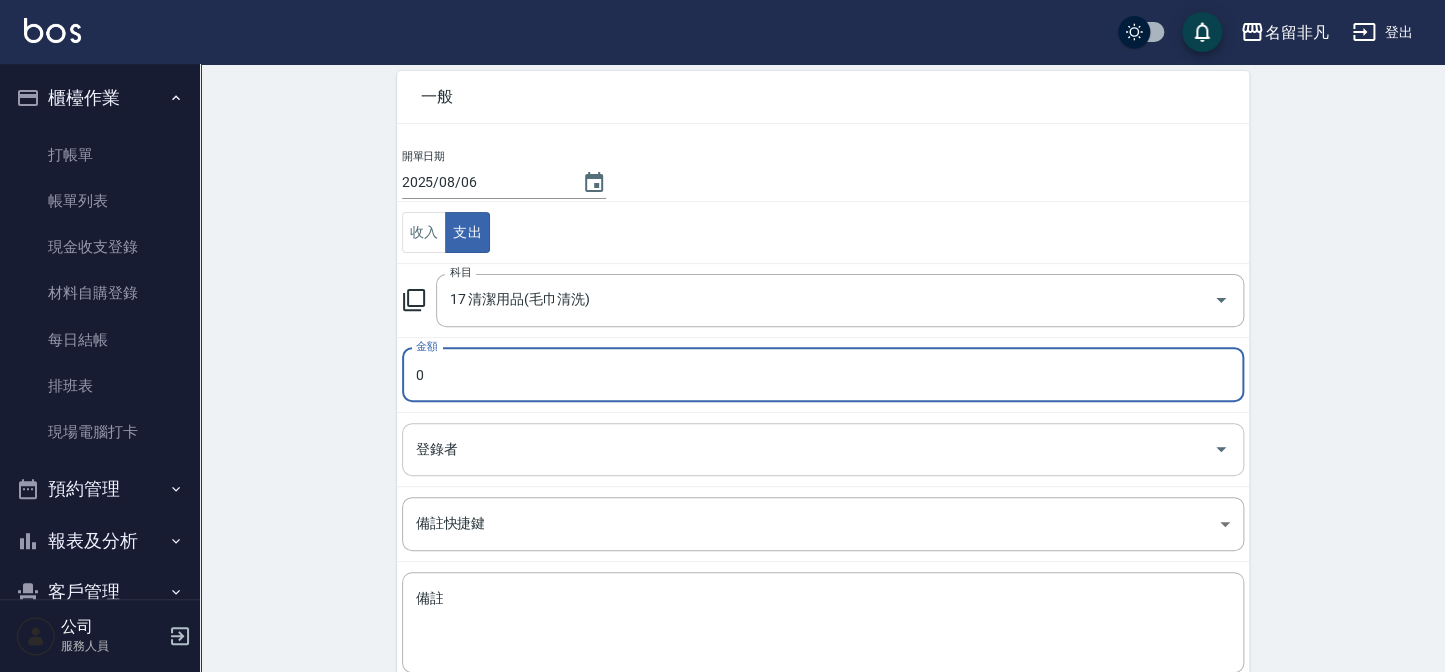 click on "登錄者" at bounding box center [808, 449] 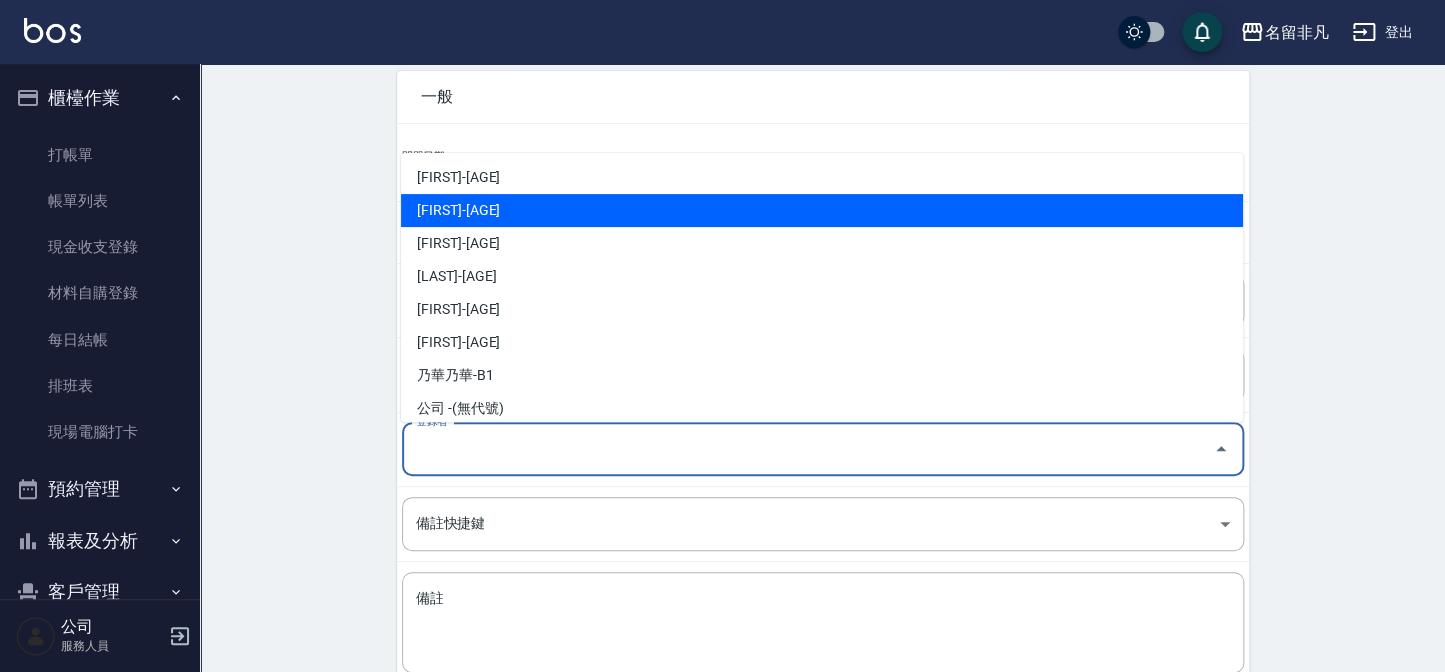 click on "[FIRST]-[AGE]" at bounding box center (822, 210) 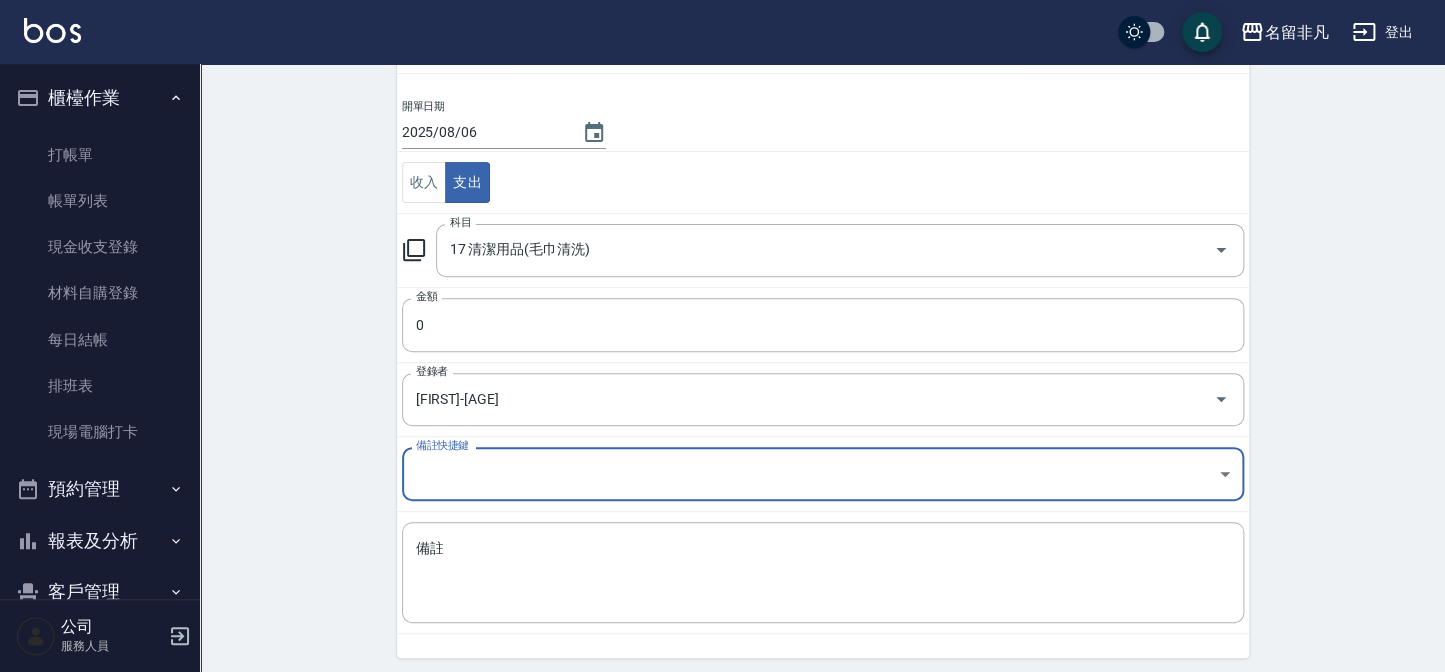 scroll, scrollTop: 181, scrollLeft: 0, axis: vertical 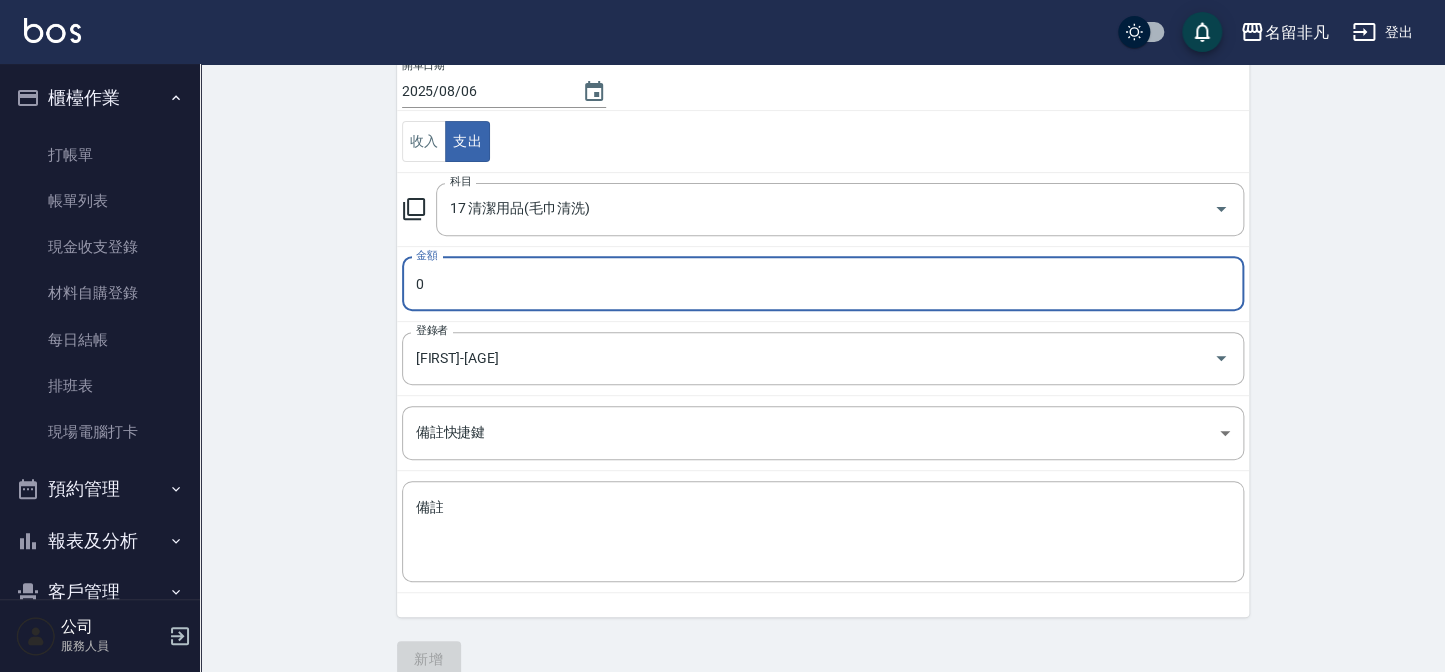 click on "0" at bounding box center (823, 284) 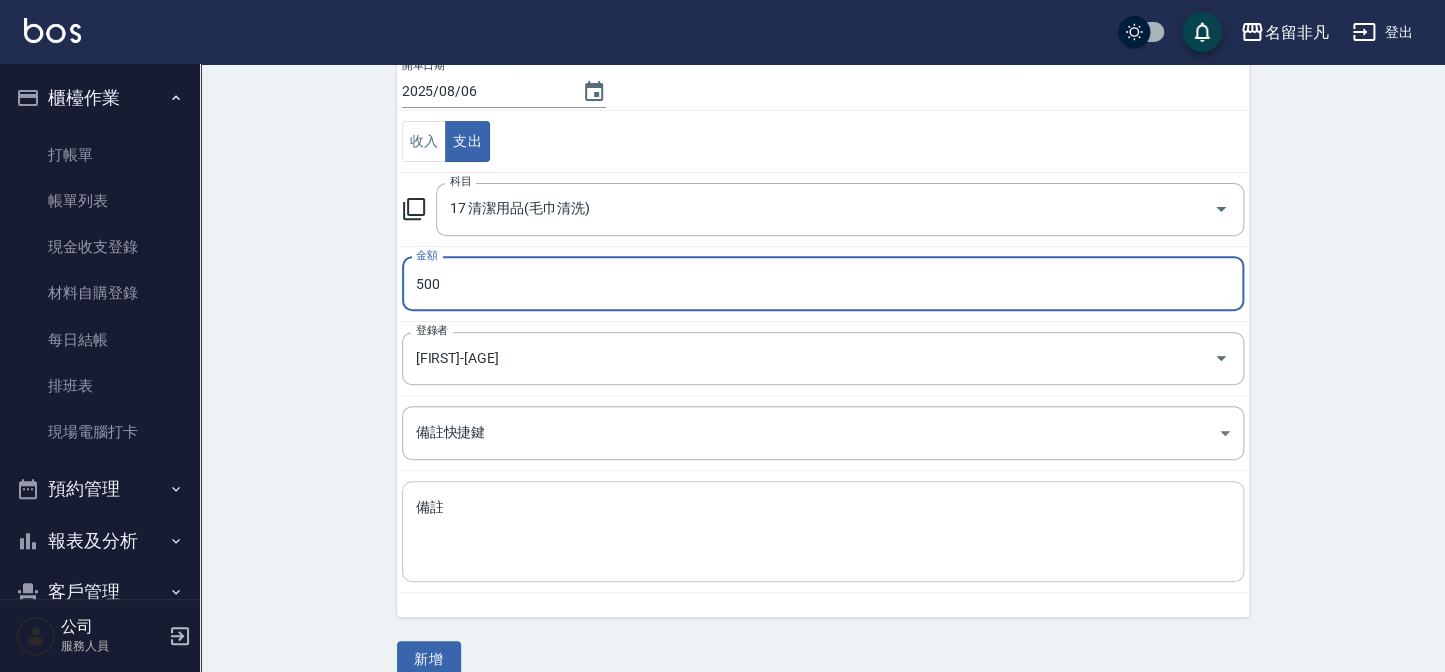 type on "500" 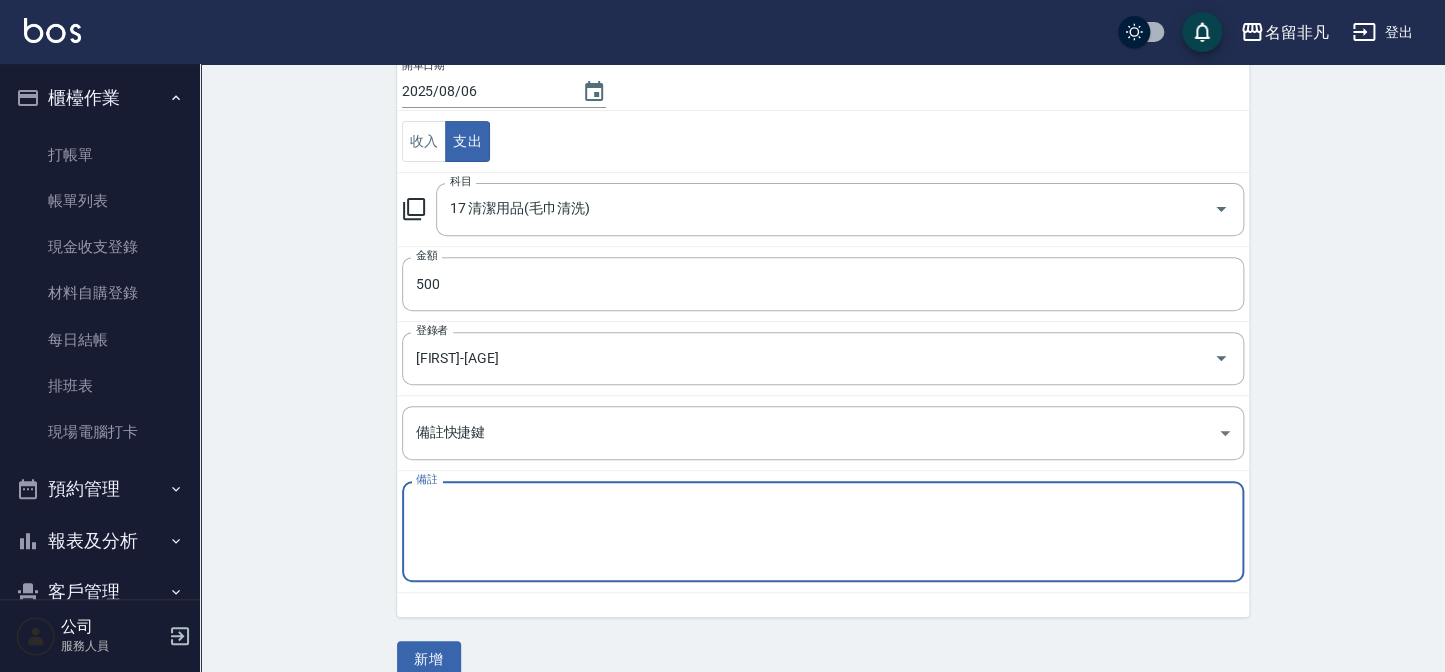 type on "x" 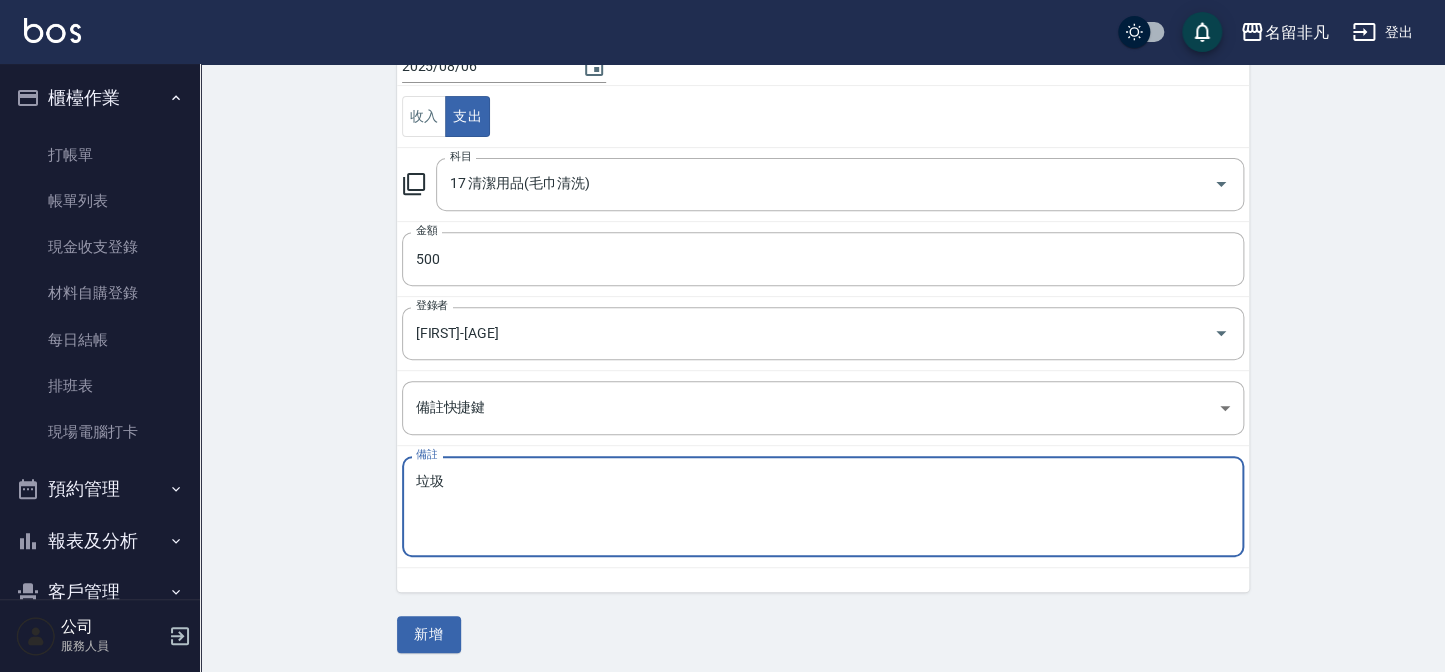 scroll, scrollTop: 210, scrollLeft: 0, axis: vertical 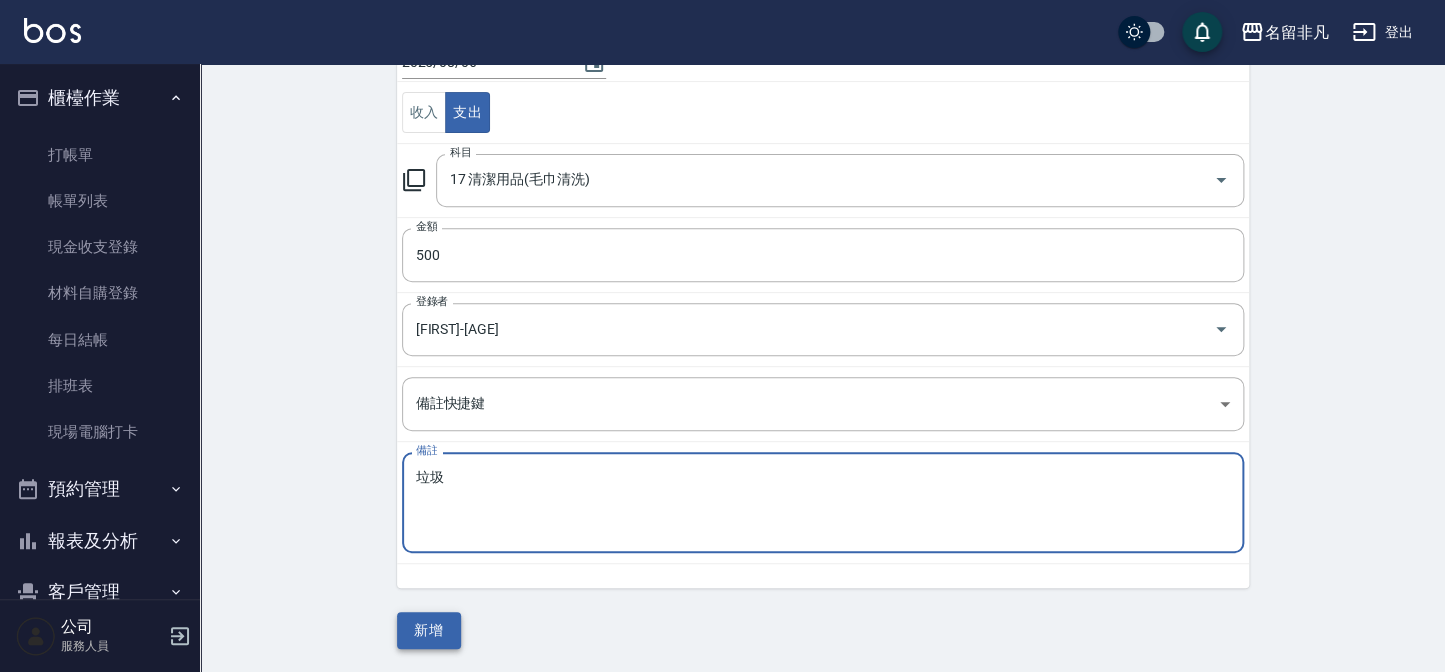 type on "垃圾" 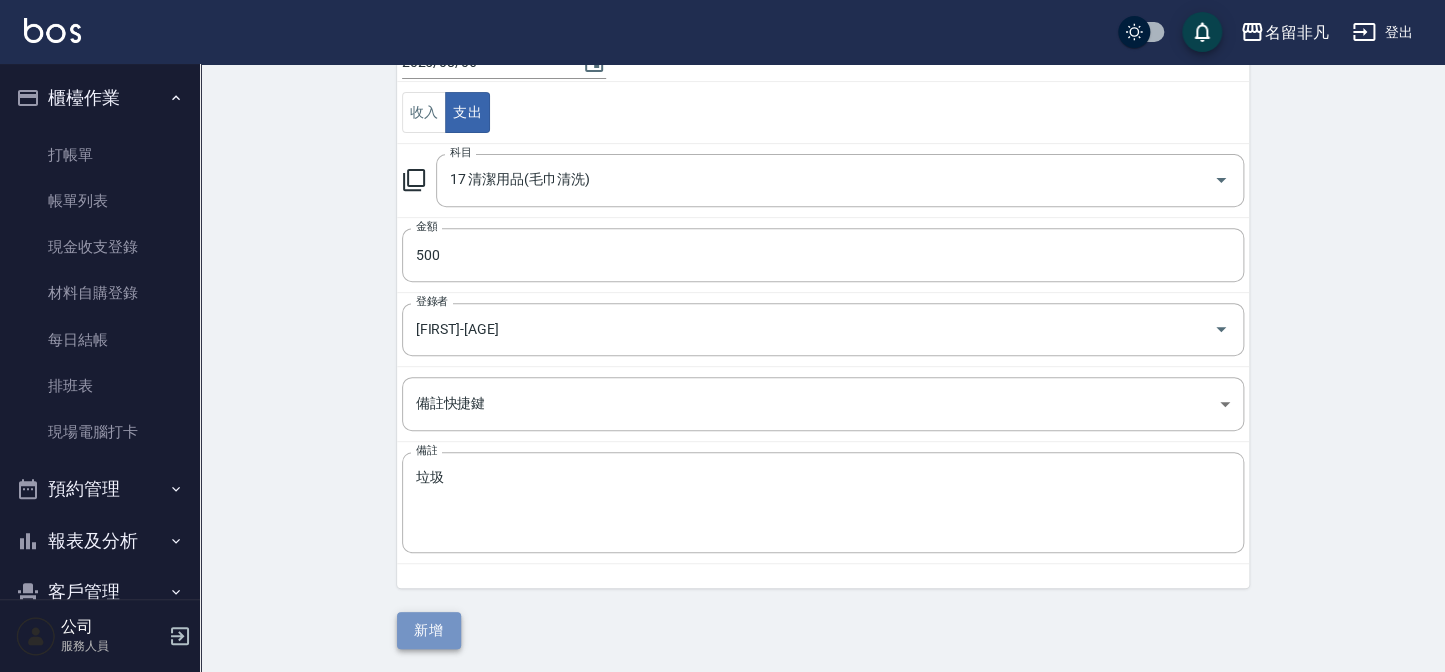click on "新增" at bounding box center (429, 630) 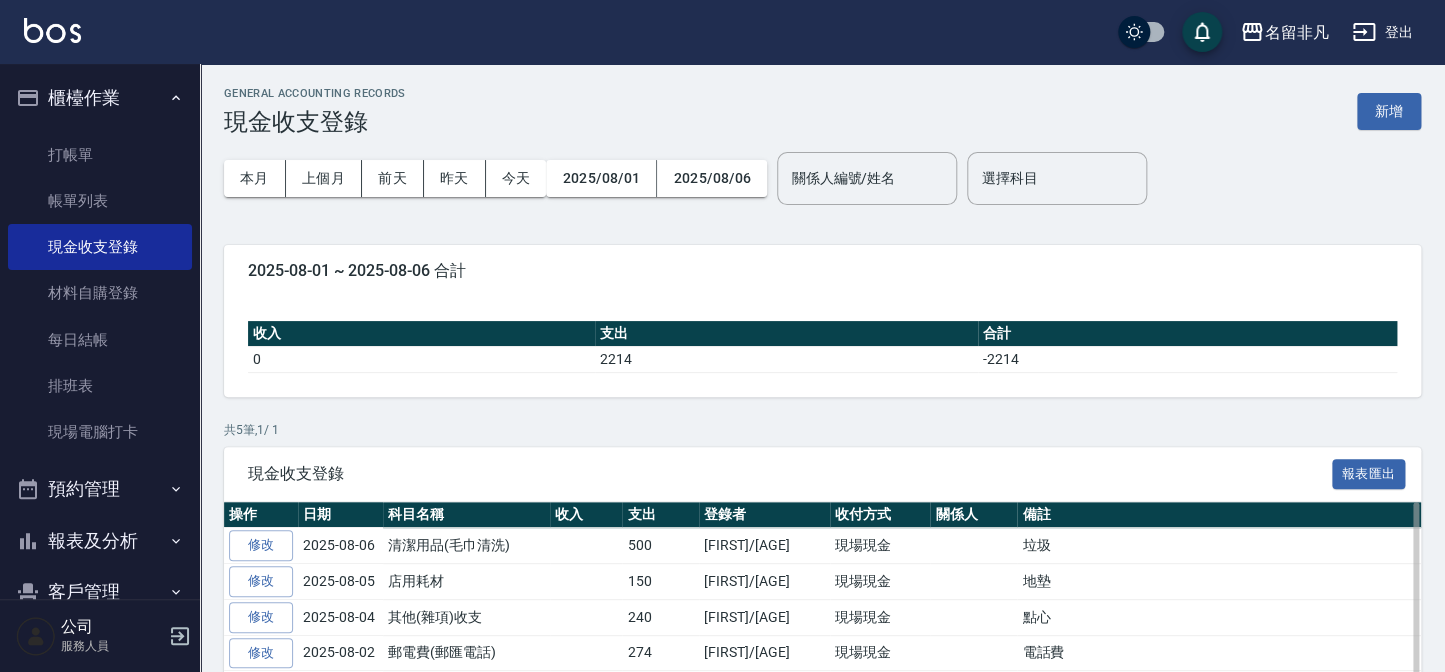 scroll, scrollTop: 0, scrollLeft: 0, axis: both 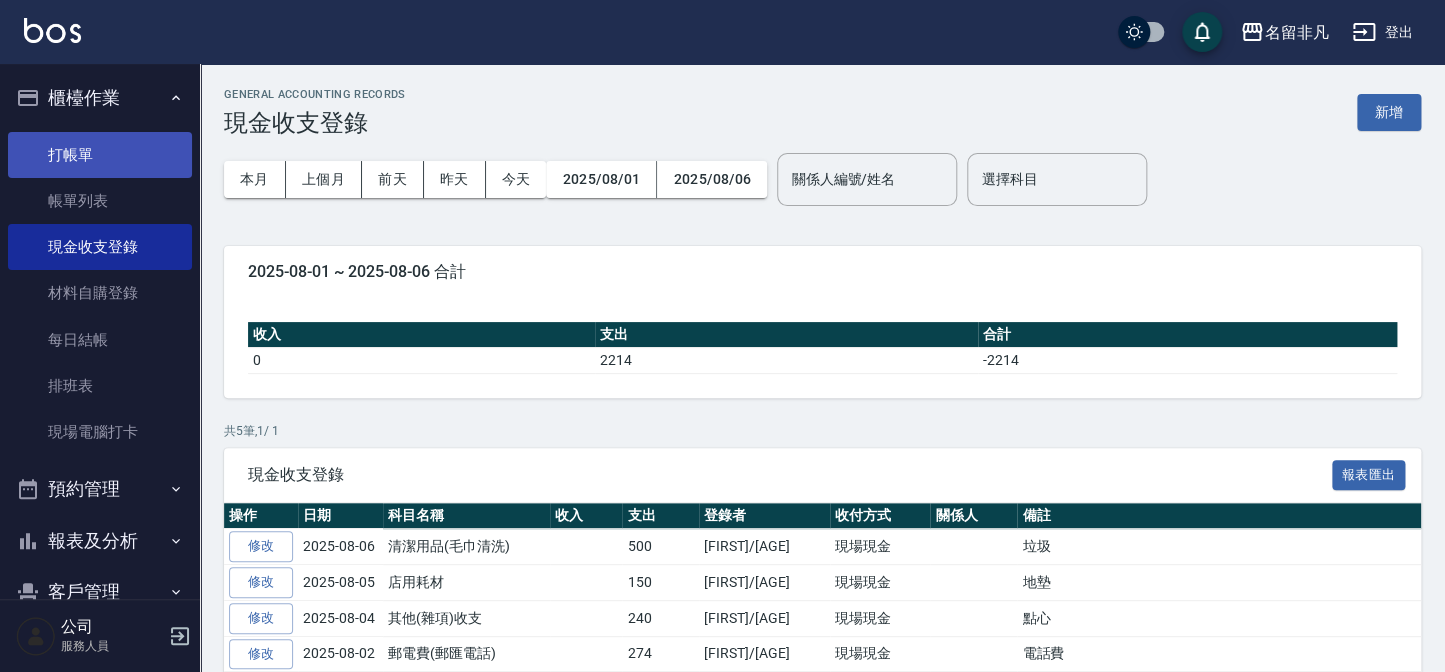 click on "打帳單" at bounding box center (100, 155) 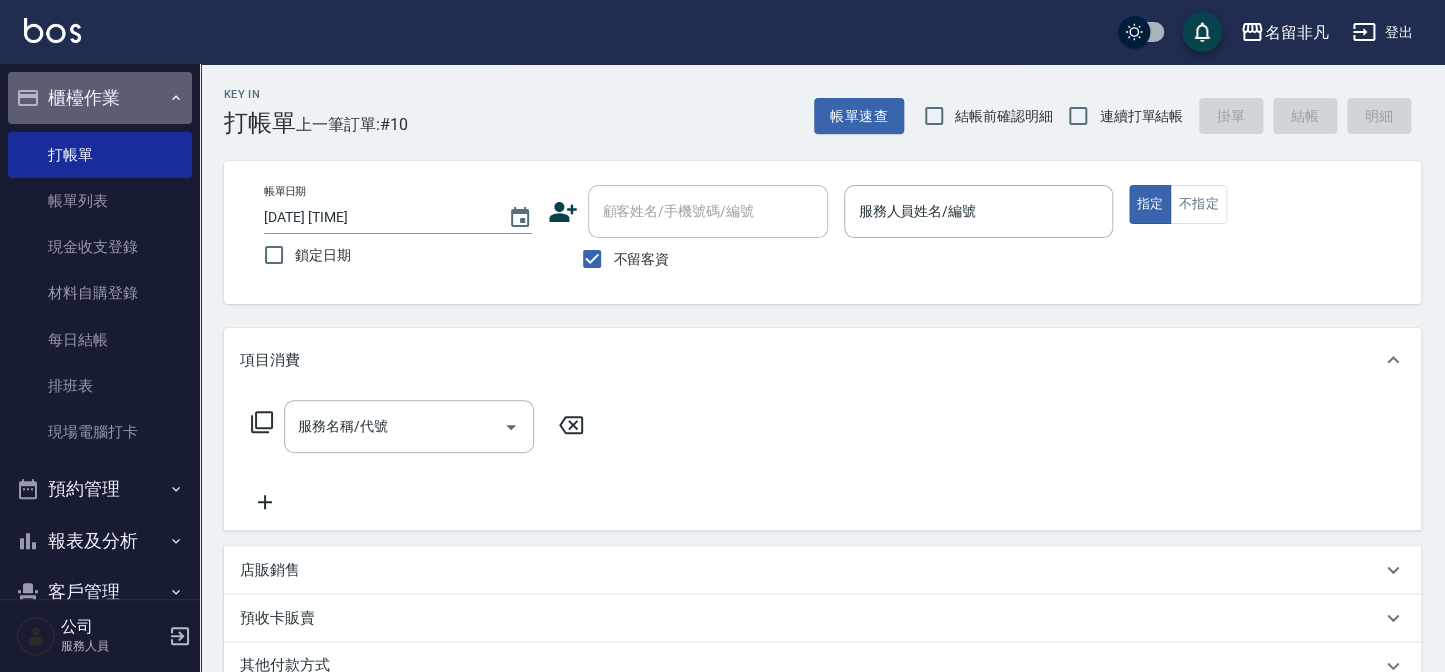 drag, startPoint x: 149, startPoint y: 116, endPoint x: 139, endPoint y: 89, distance: 28.79236 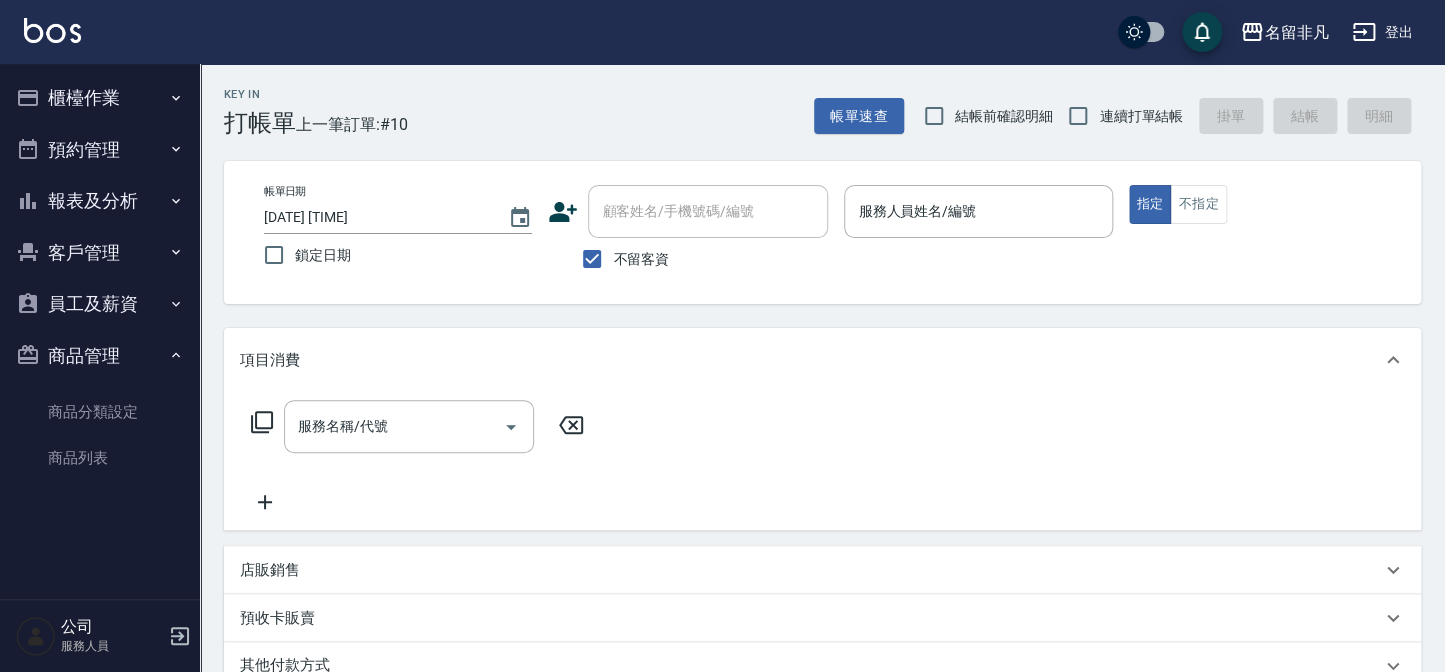 click on "櫃檯作業" at bounding box center (100, 98) 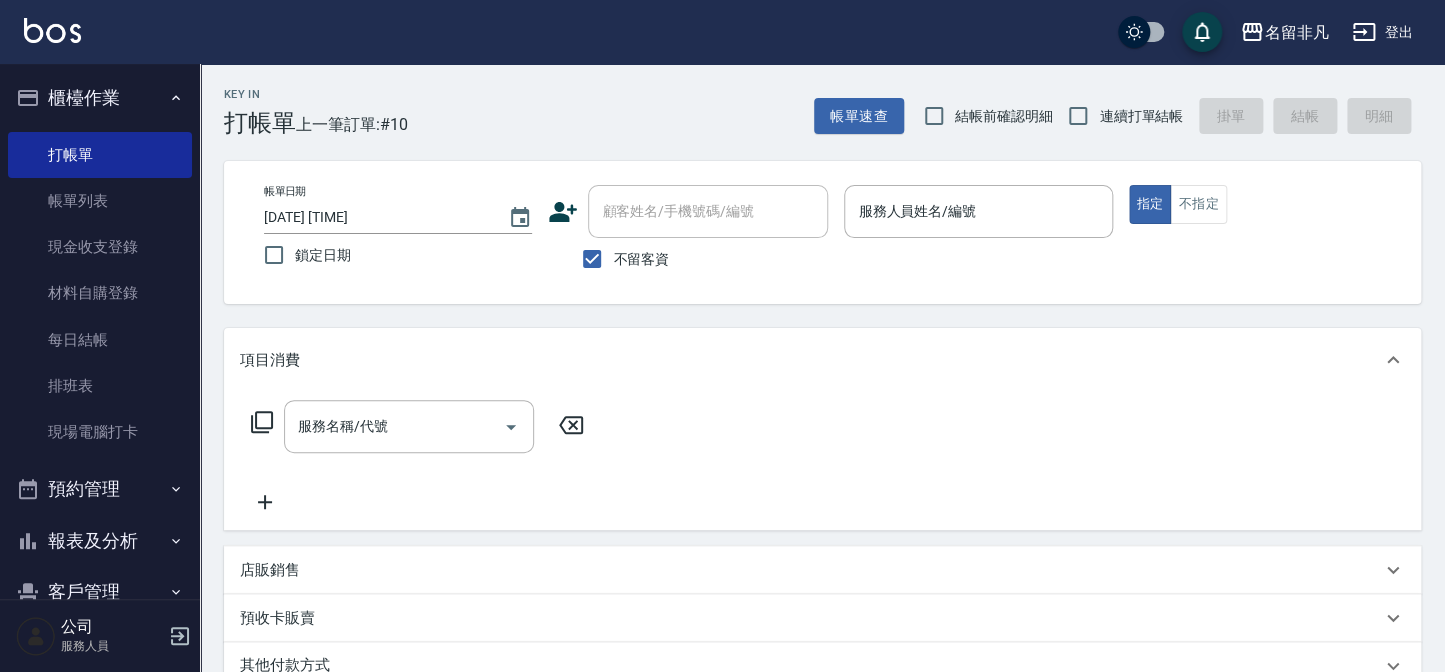 click on "櫃檯作業" at bounding box center [100, 98] 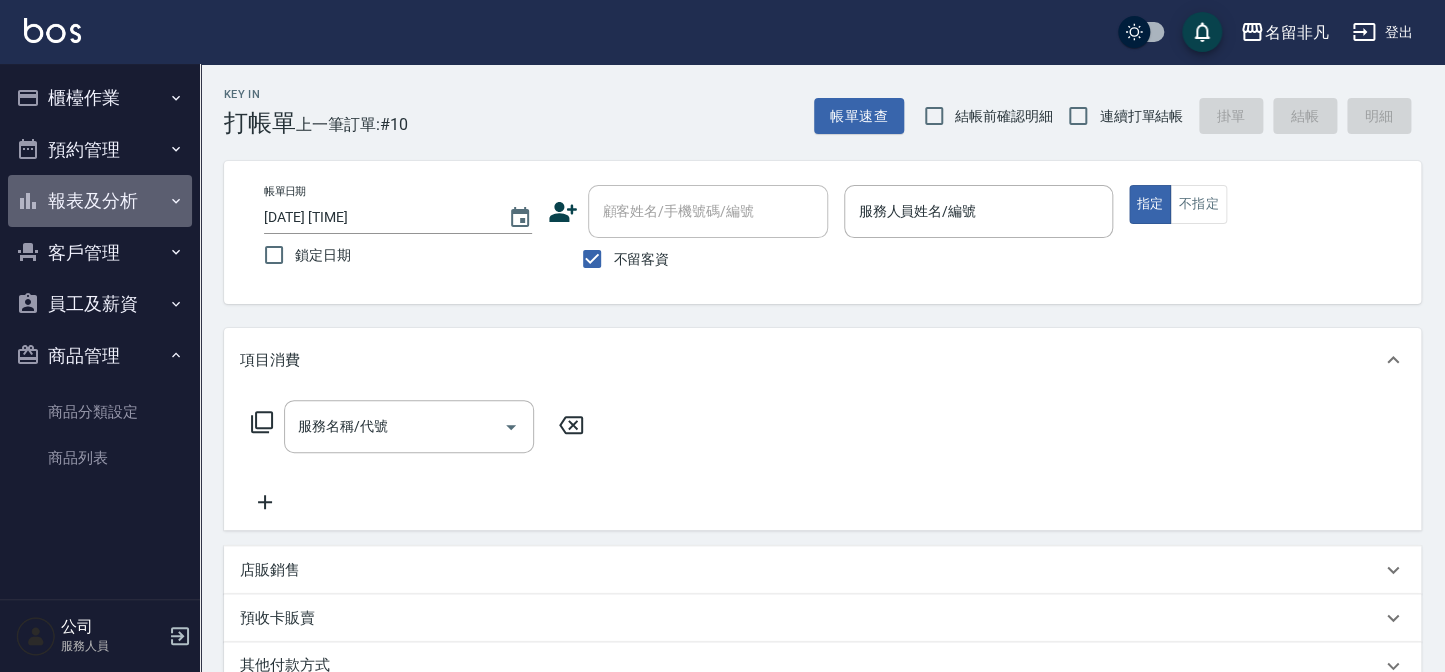 click on "報表及分析" at bounding box center [100, 201] 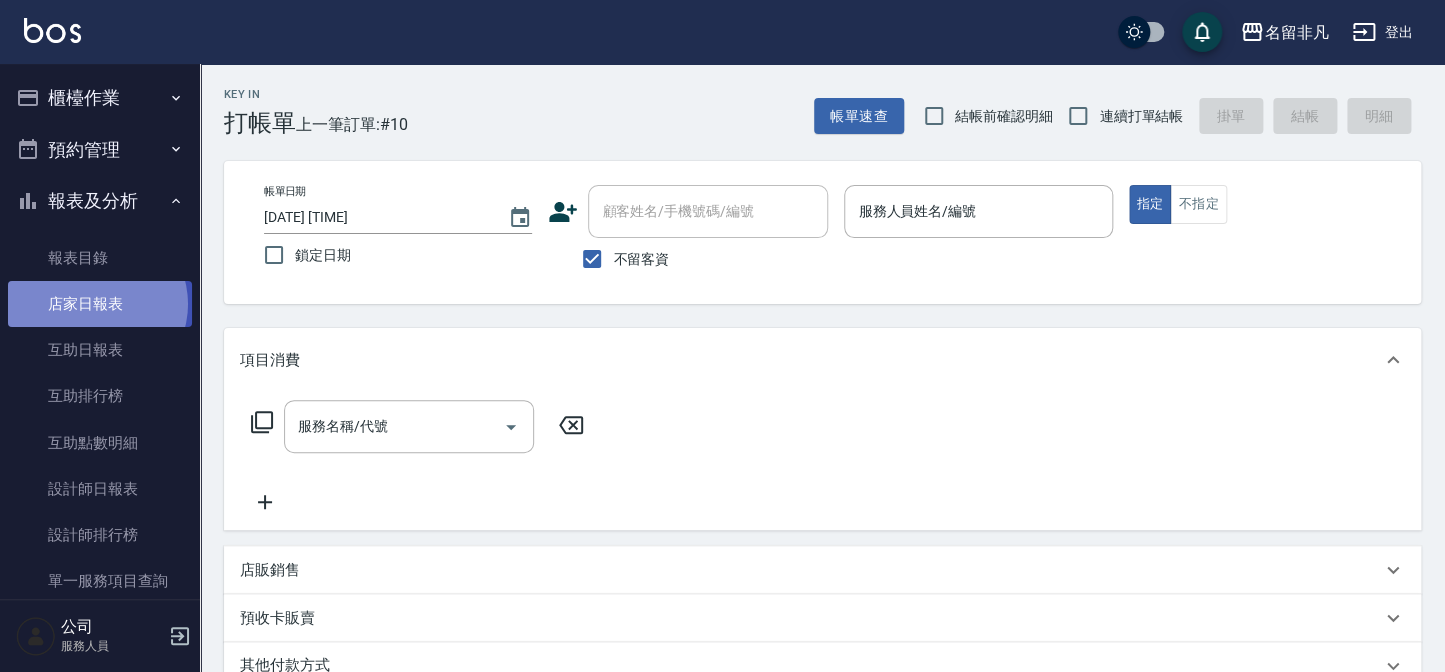 click on "店家日報表" at bounding box center (100, 304) 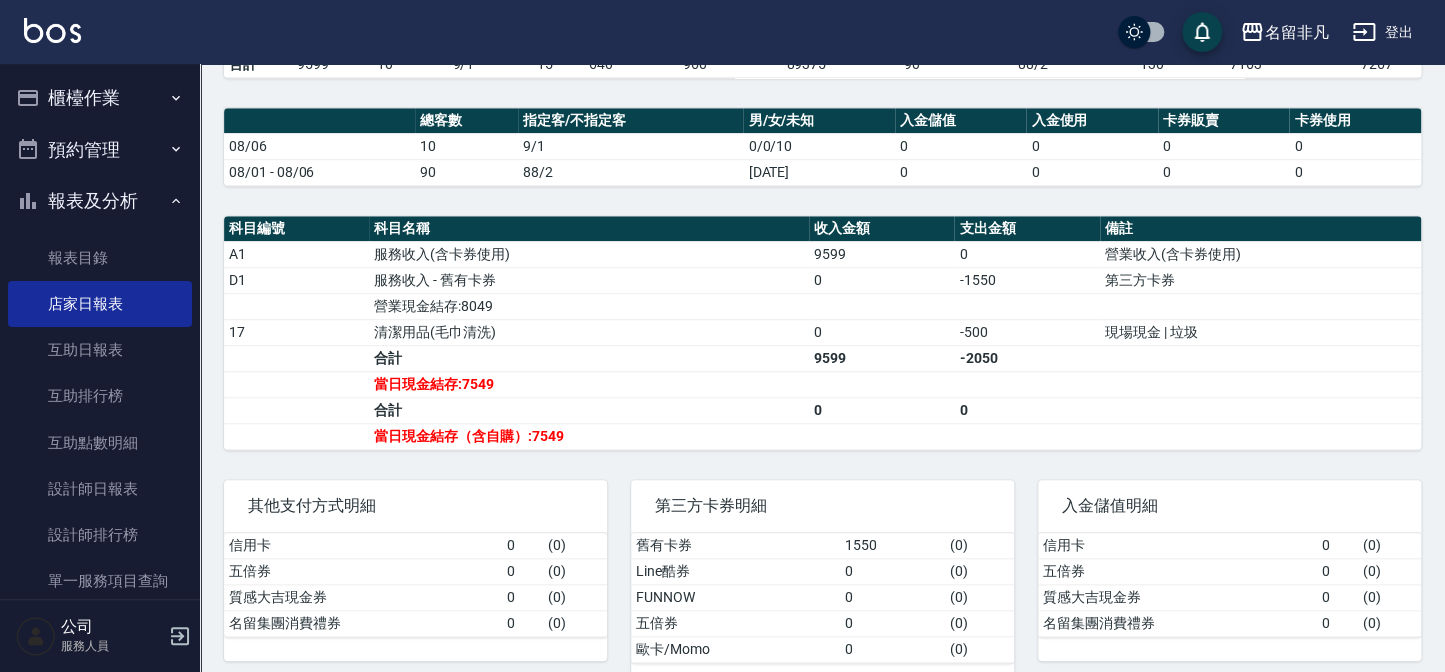scroll, scrollTop: 555, scrollLeft: 0, axis: vertical 